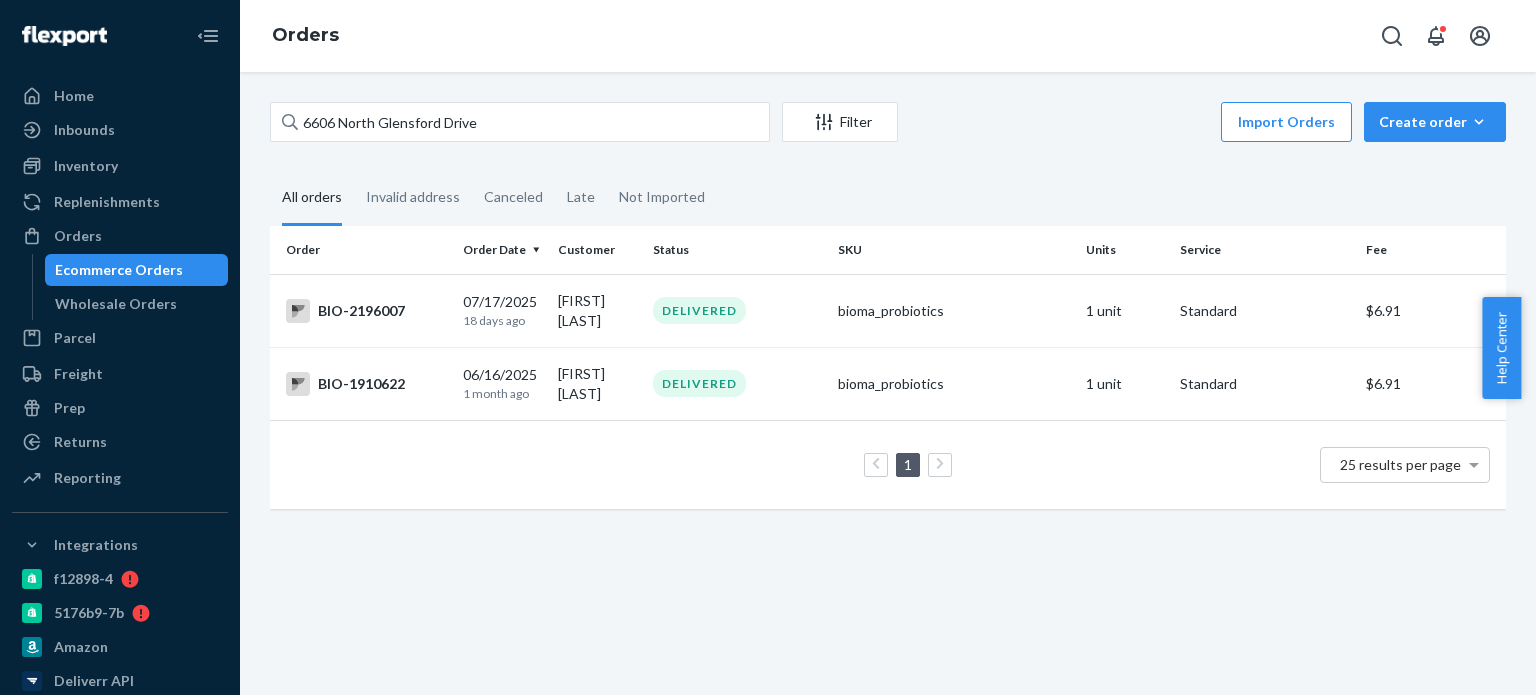 scroll, scrollTop: 0, scrollLeft: 0, axis: both 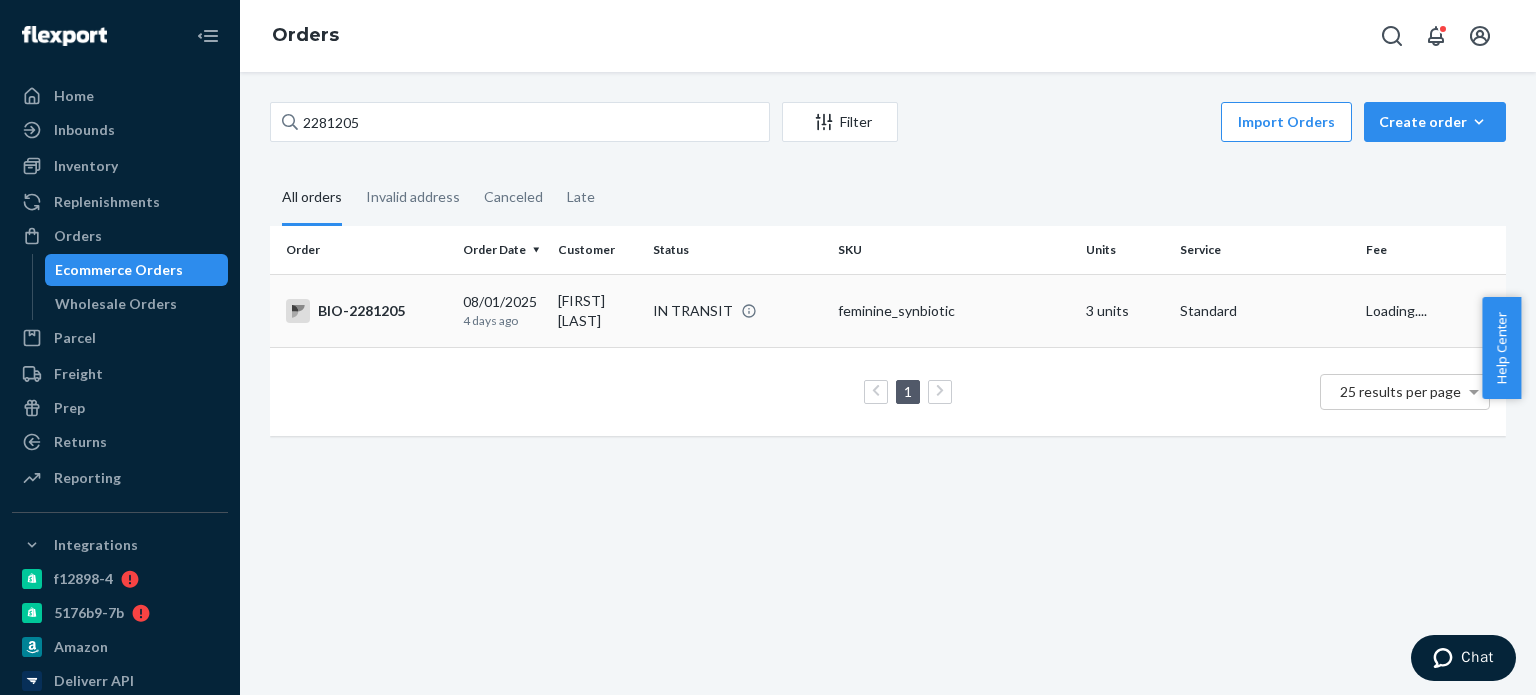 type on "2281205" 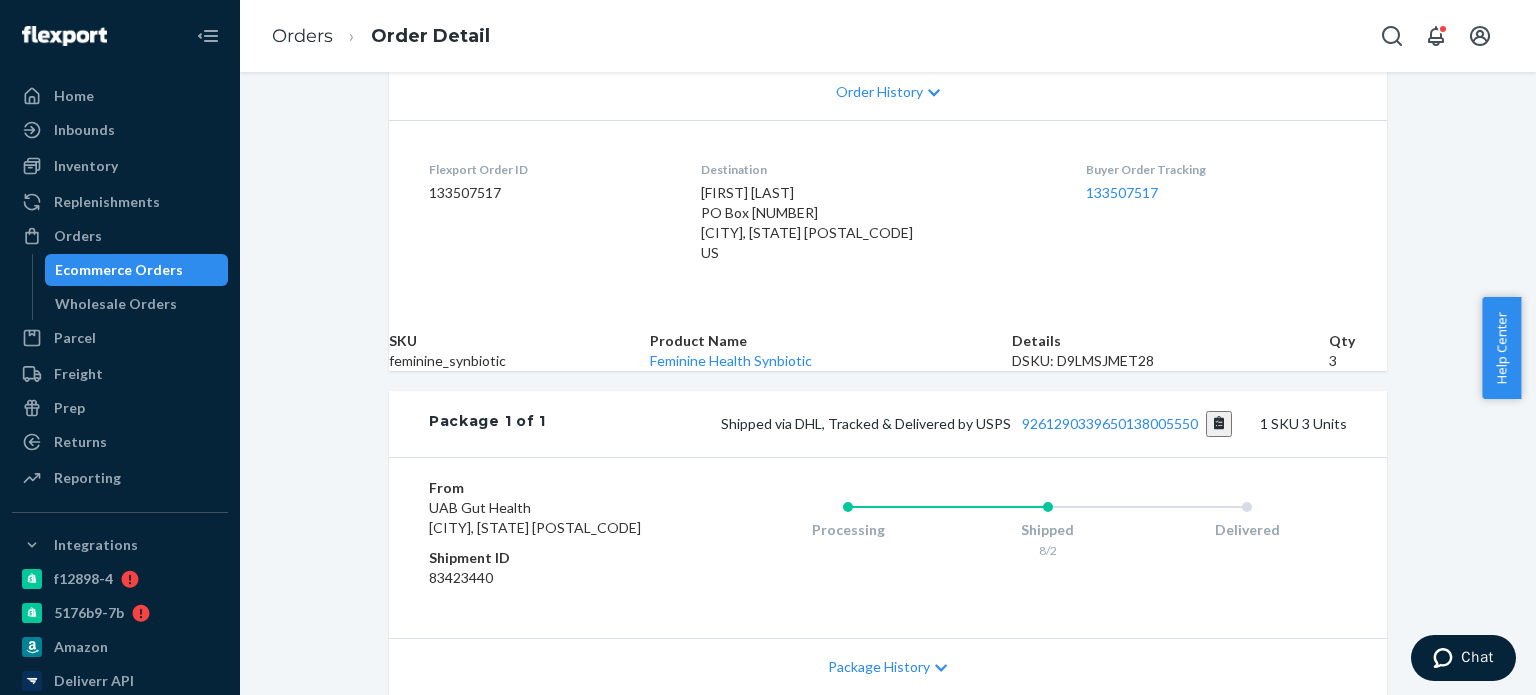 scroll, scrollTop: 648, scrollLeft: 0, axis: vertical 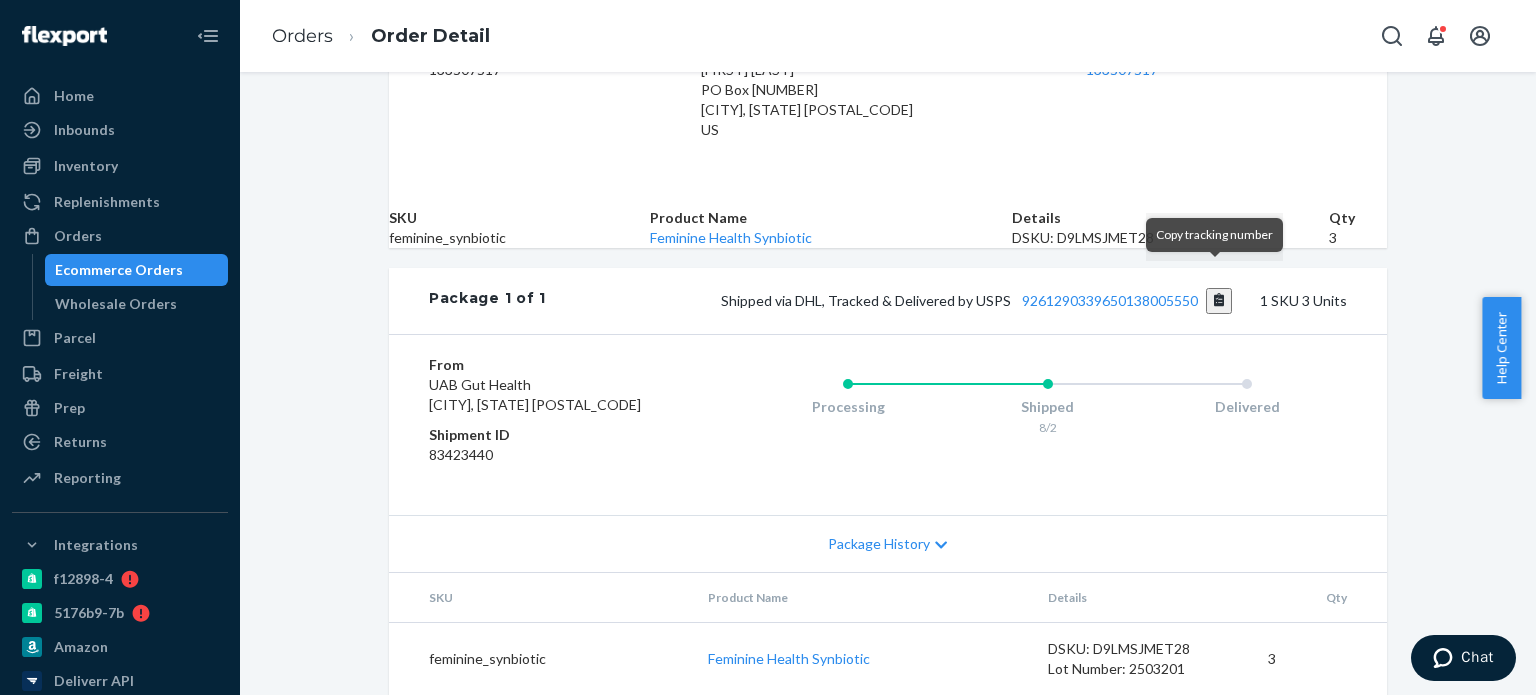 click at bounding box center [1219, 301] 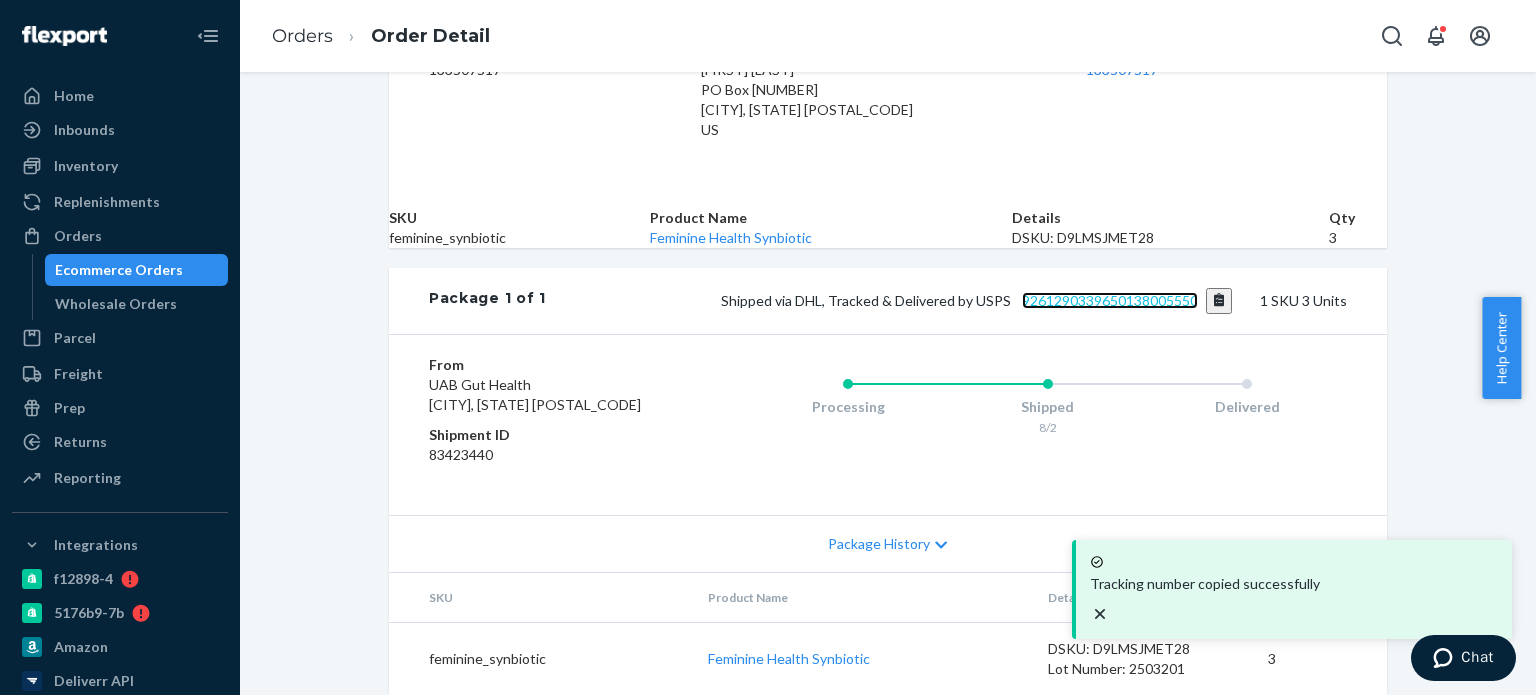 click on "9261290339650138005550" at bounding box center (1110, 300) 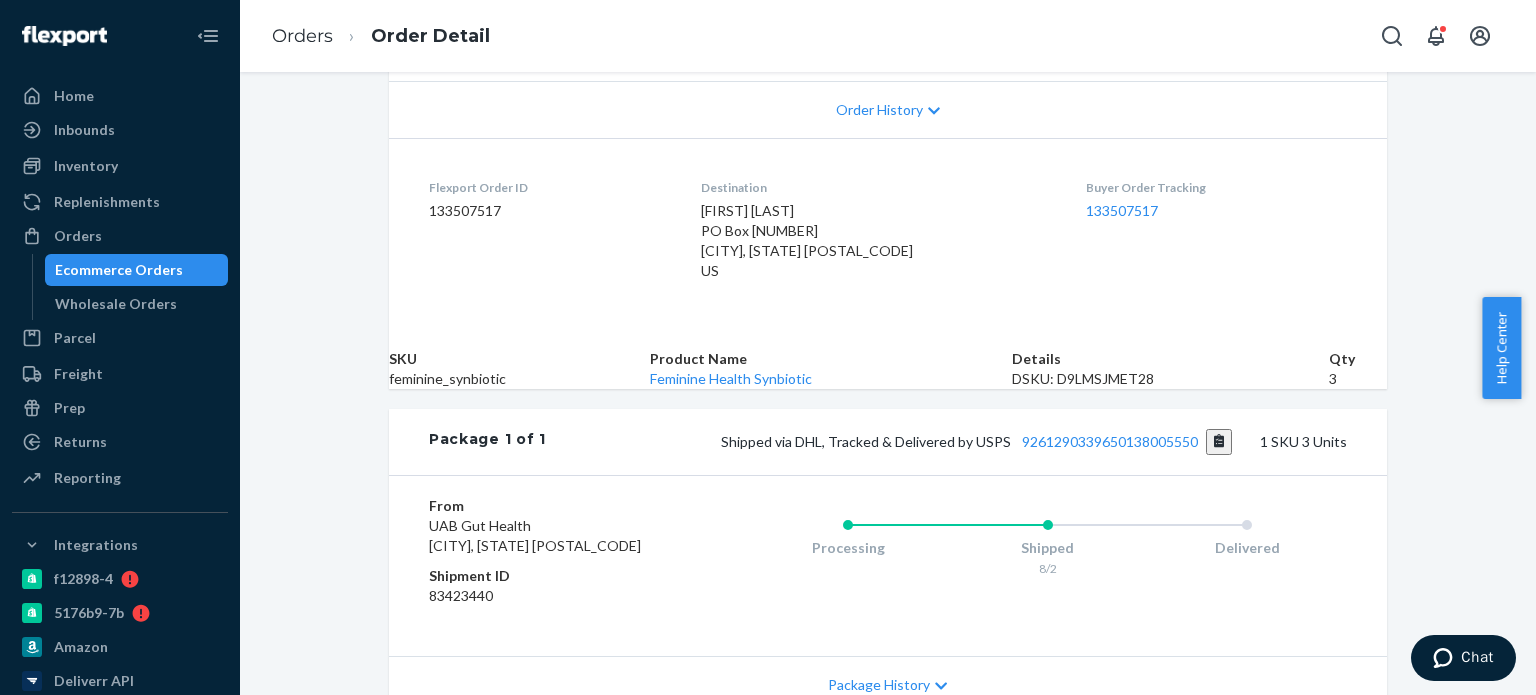 click on "Ecommerce Orders" at bounding box center [119, 270] 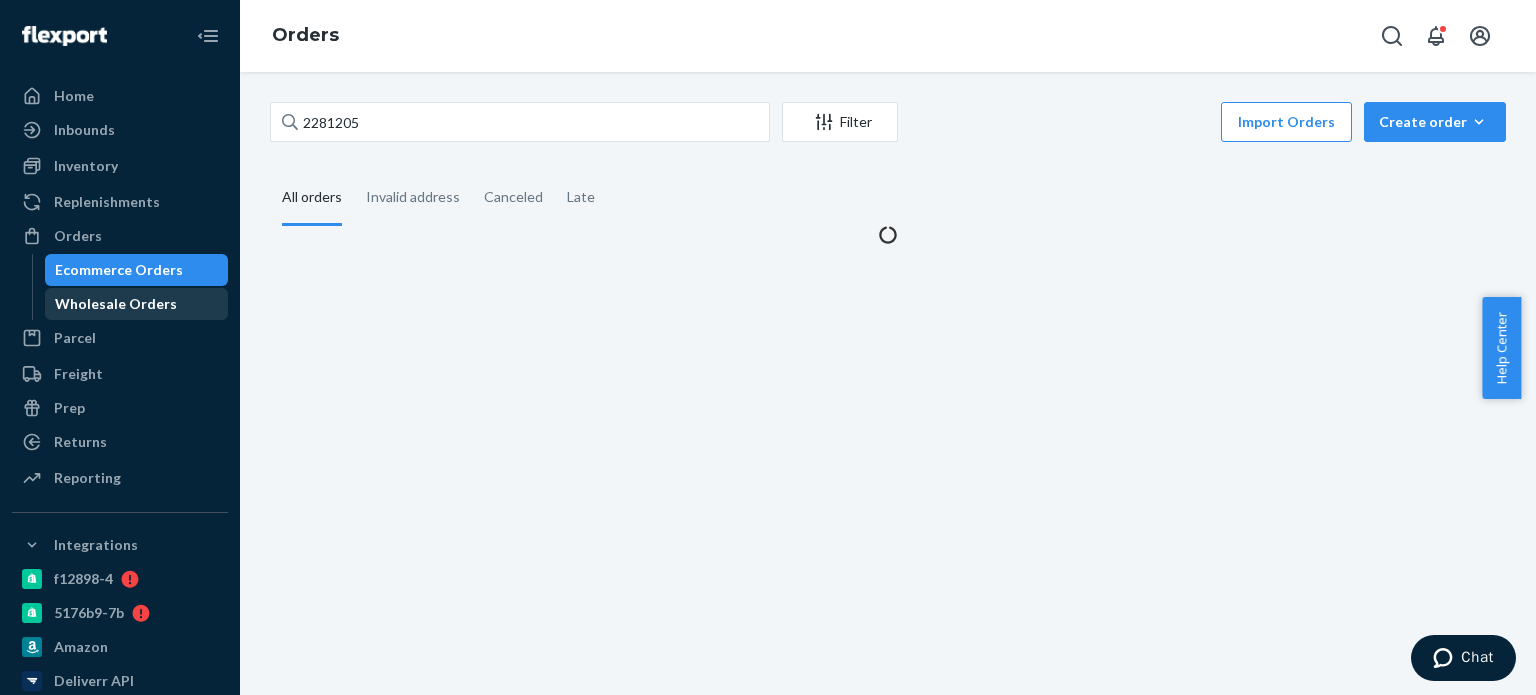 scroll, scrollTop: 0, scrollLeft: 0, axis: both 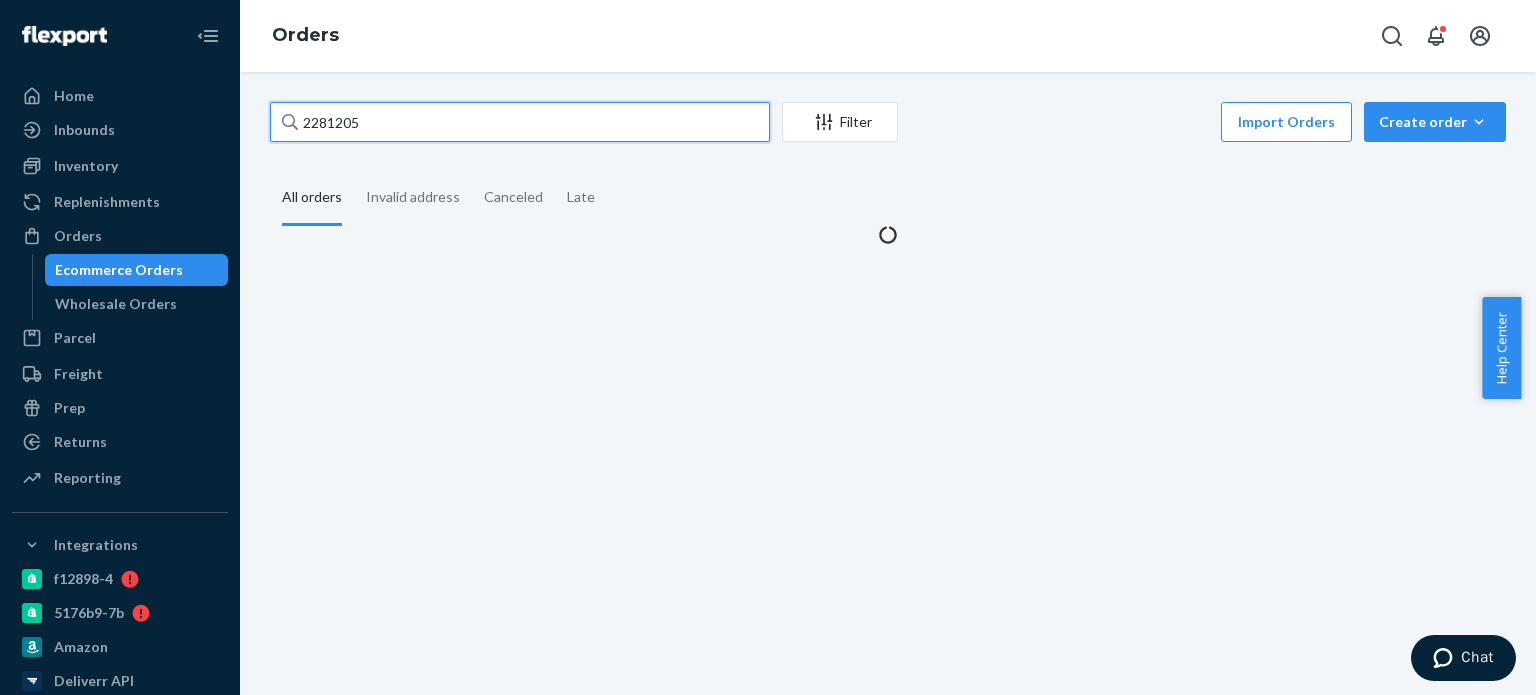 click on "2281205" at bounding box center (520, 122) 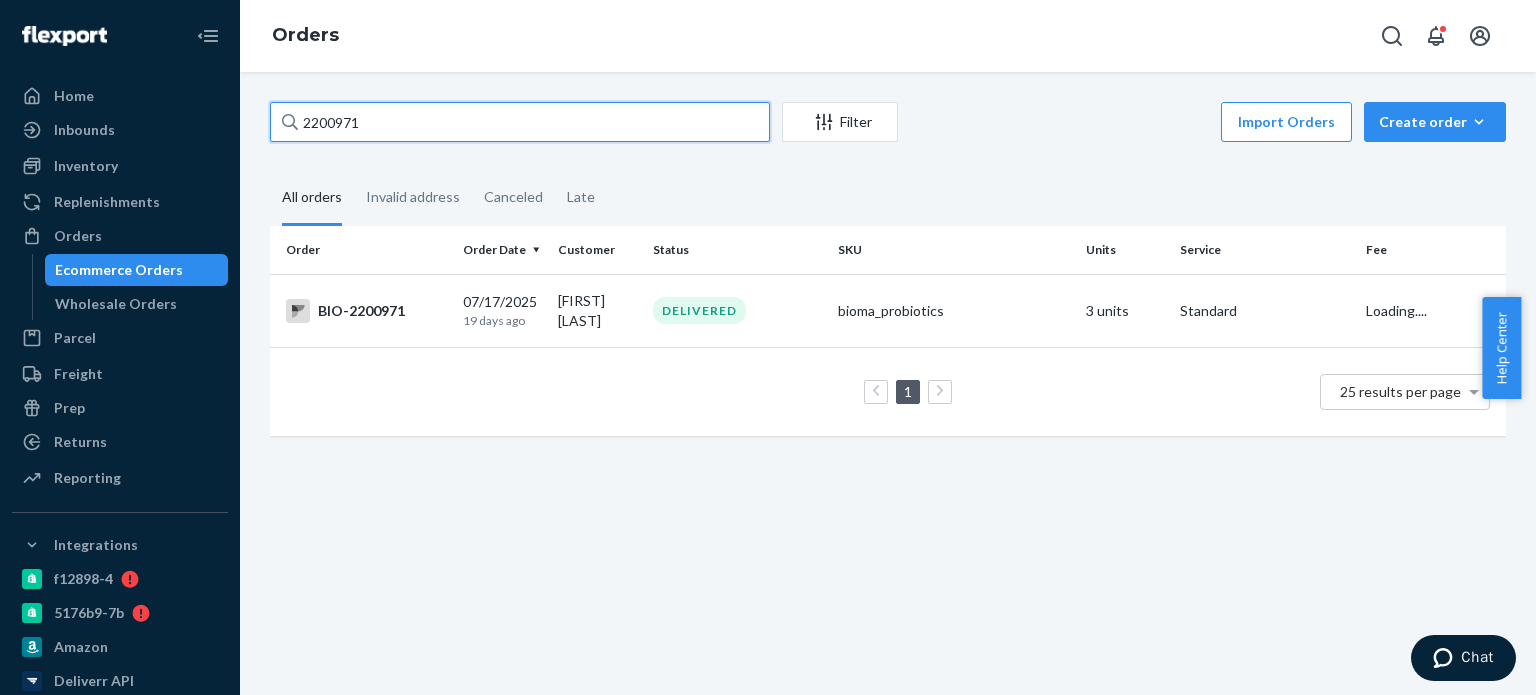 type on "2200971" 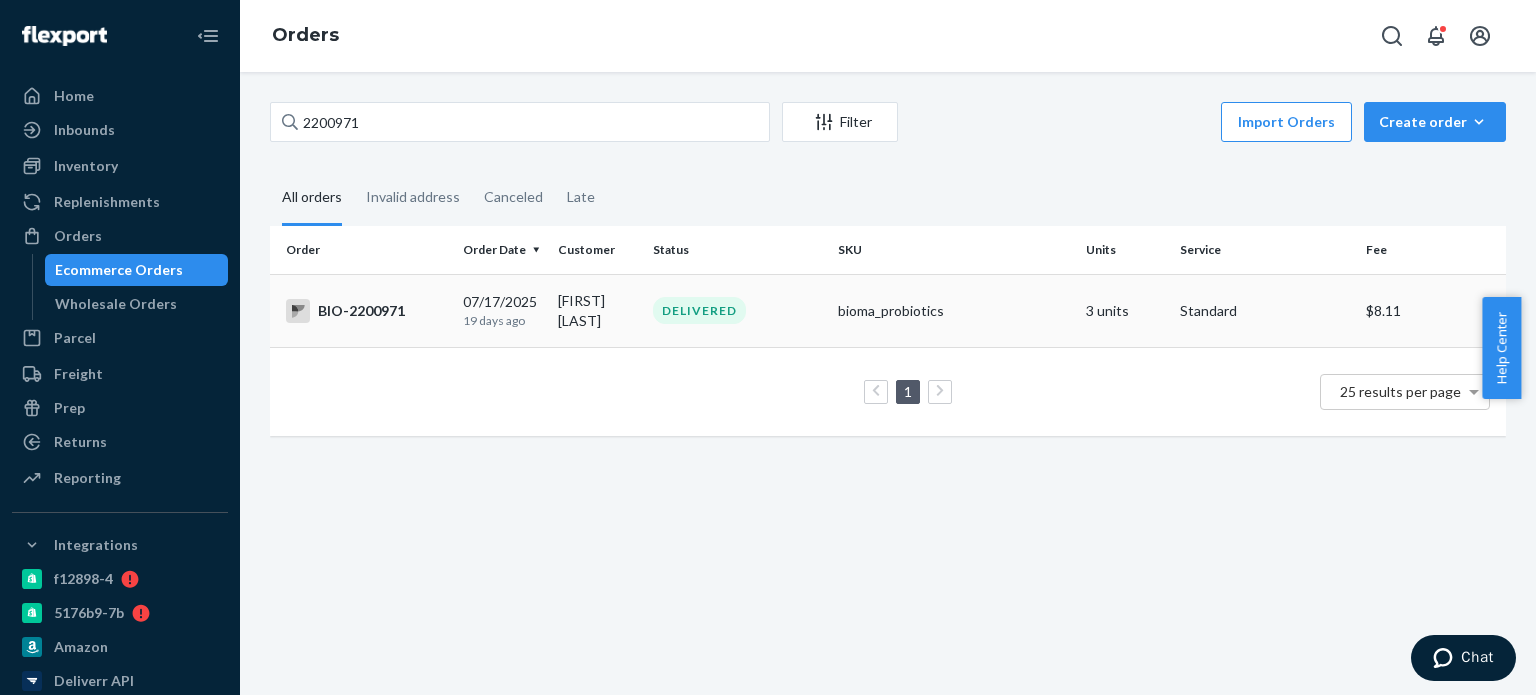 click on "[FIRST] [LAST]" at bounding box center (597, 310) 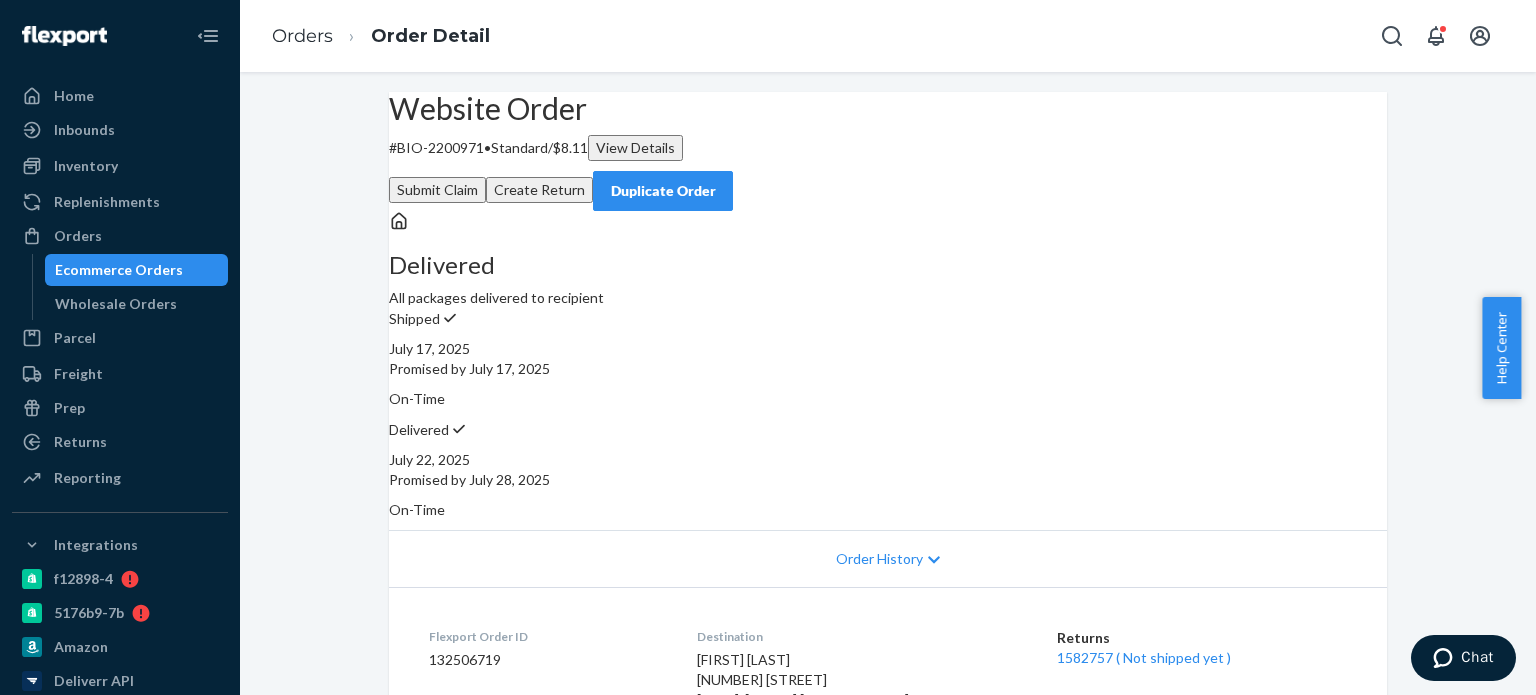 click on "Ecommerce Orders" at bounding box center [119, 270] 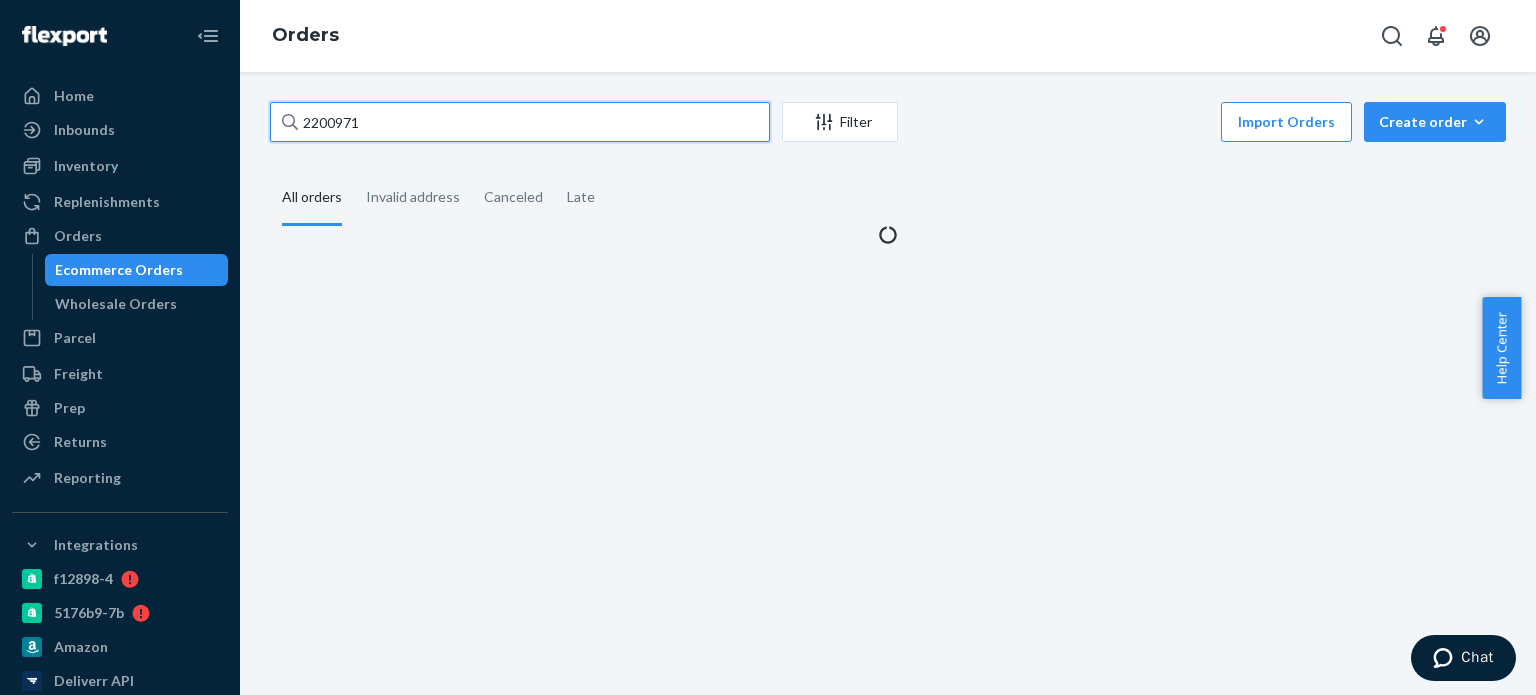 click on "2200971" at bounding box center (520, 122) 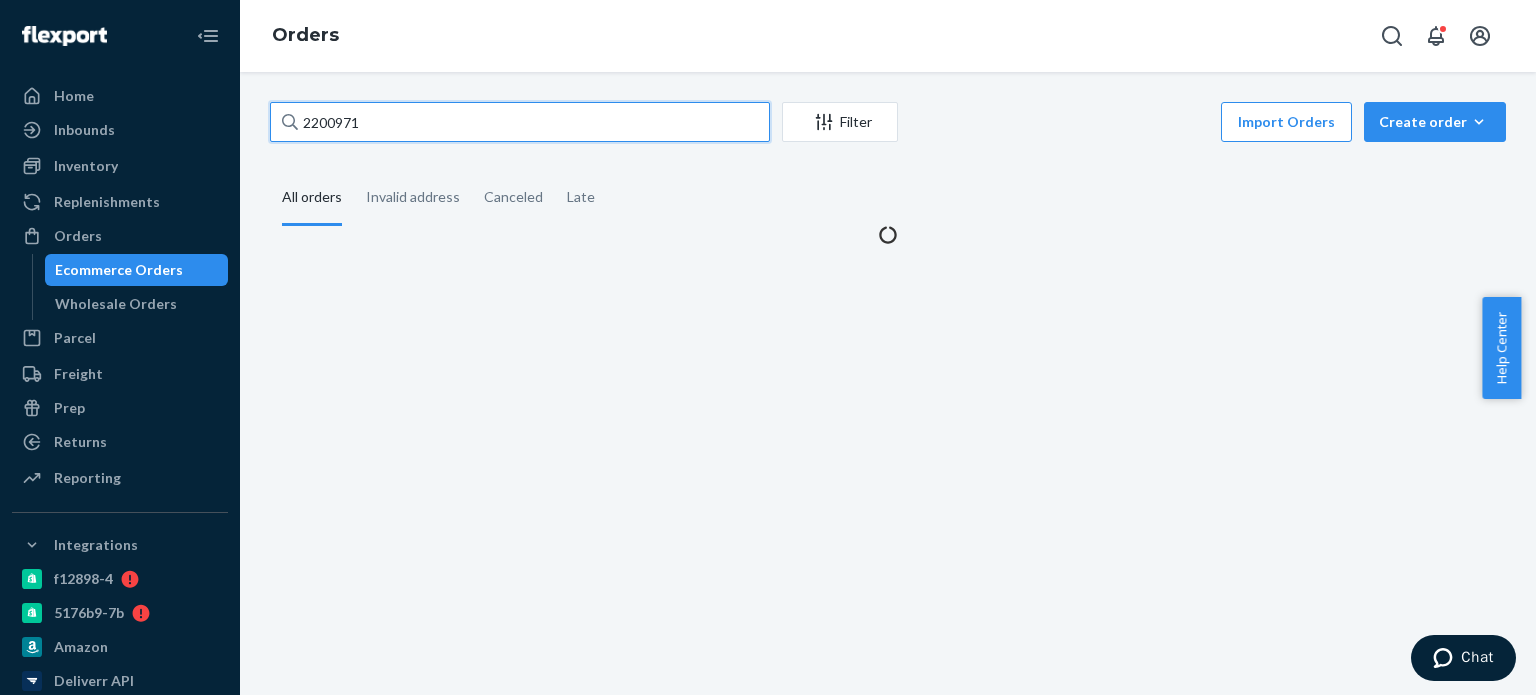 click on "2200971" at bounding box center [520, 122] 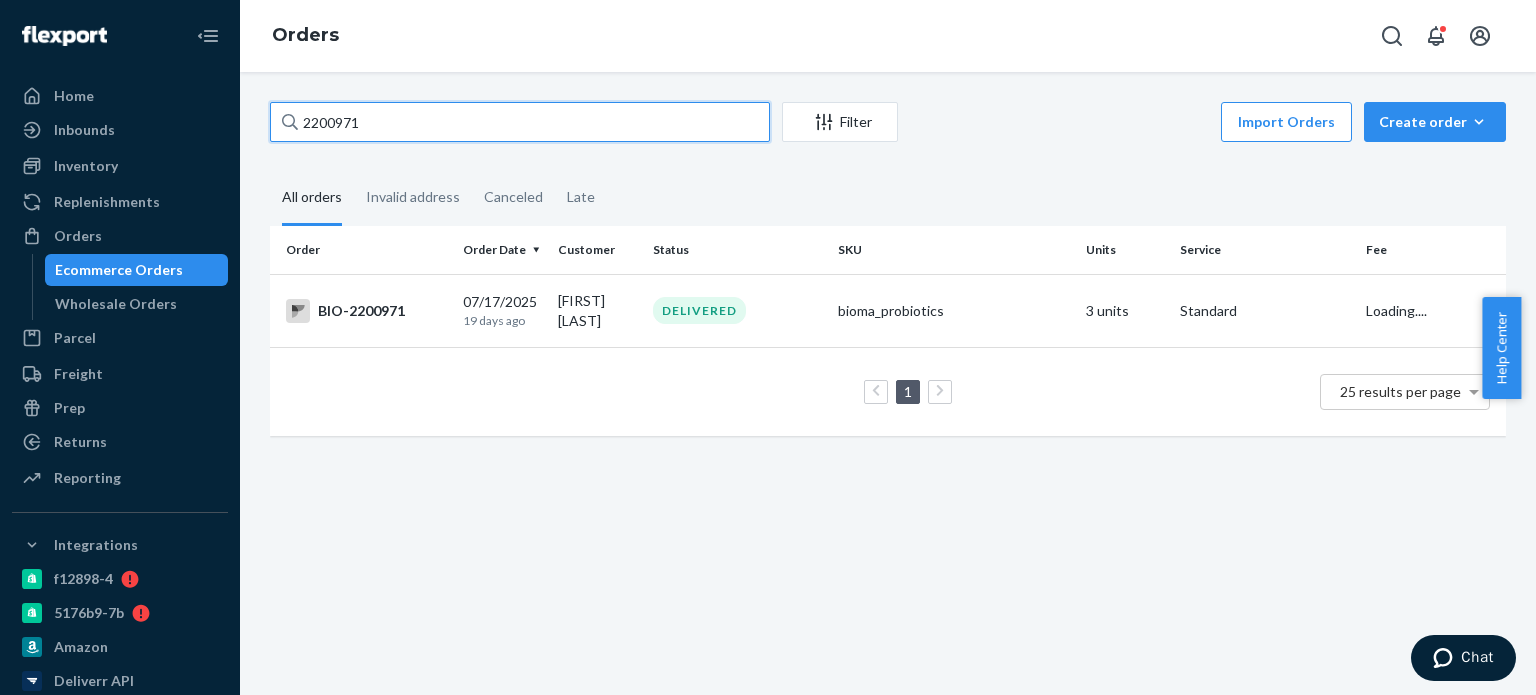 paste on "BIO-IN-1405" 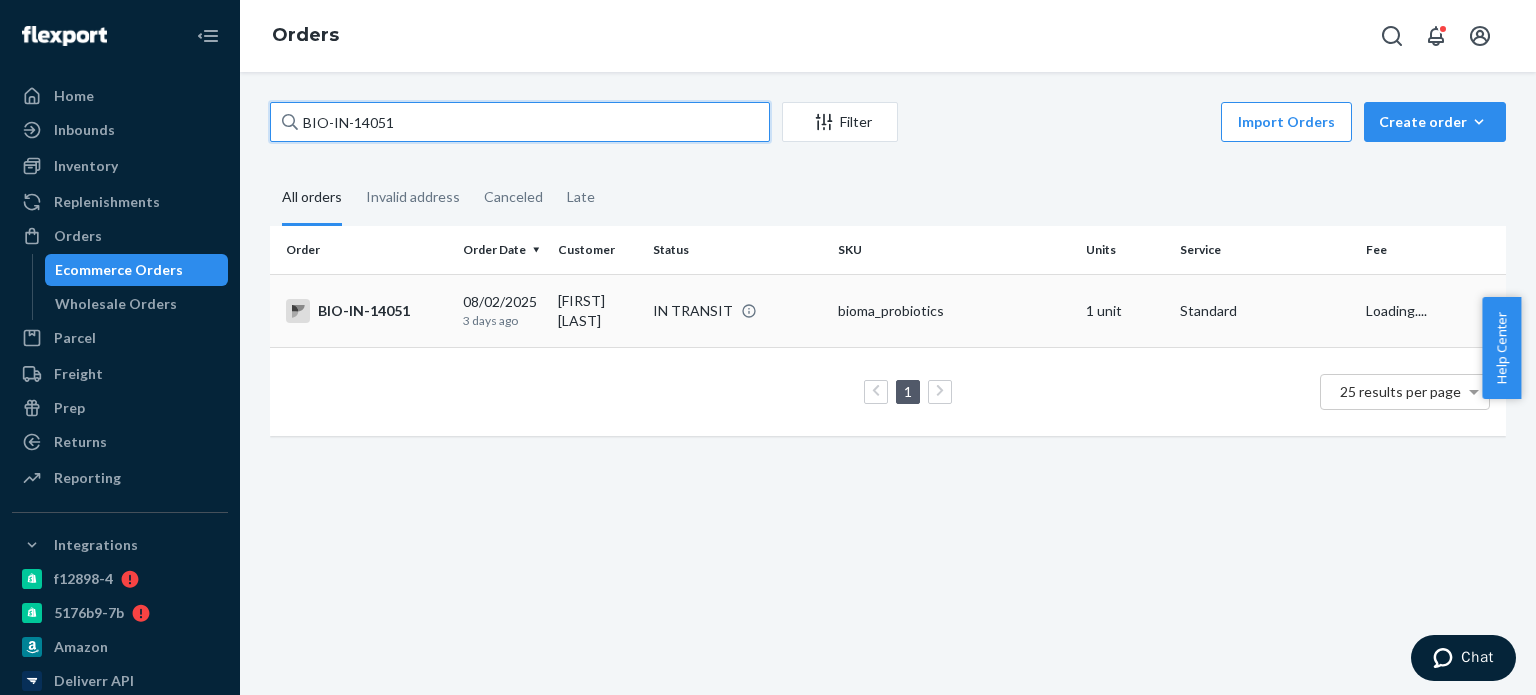 type on "BIO-IN-14051" 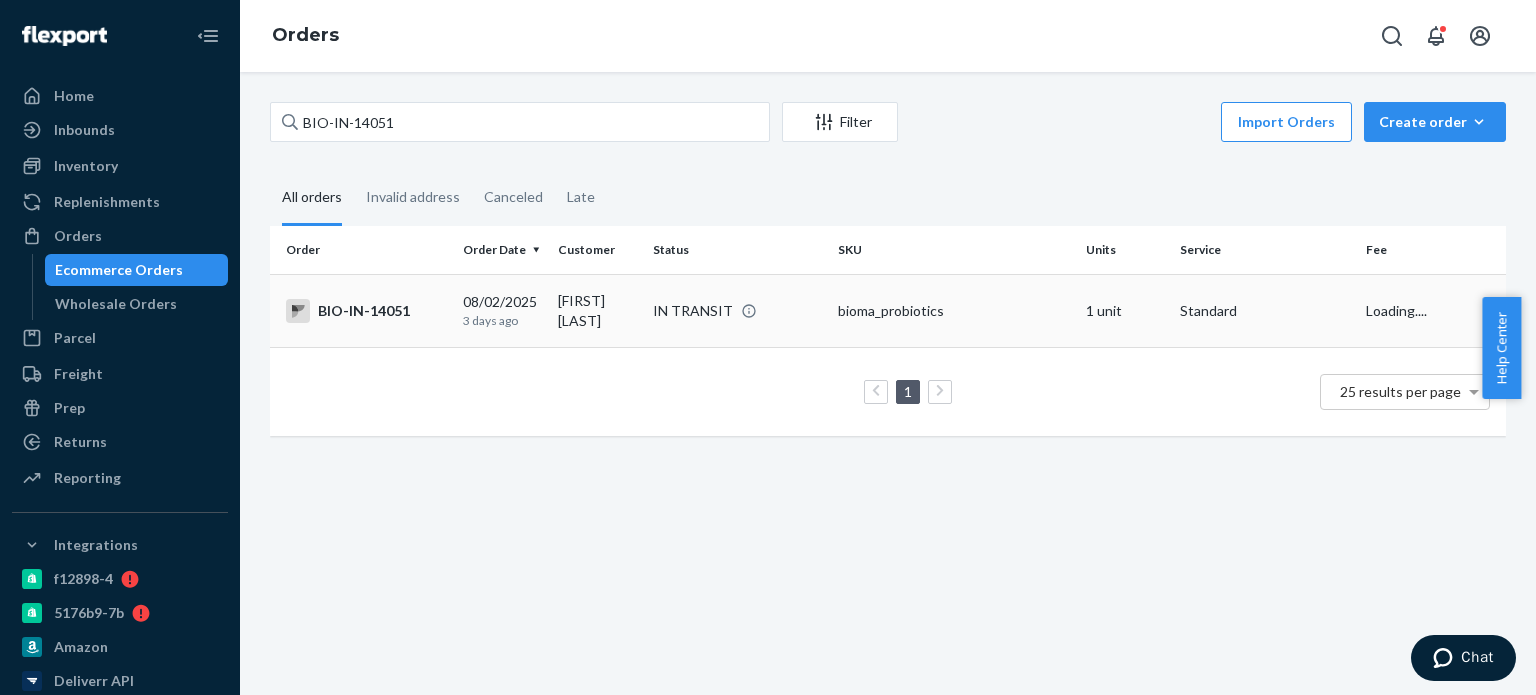 click on "IN TRANSIT" at bounding box center [737, 310] 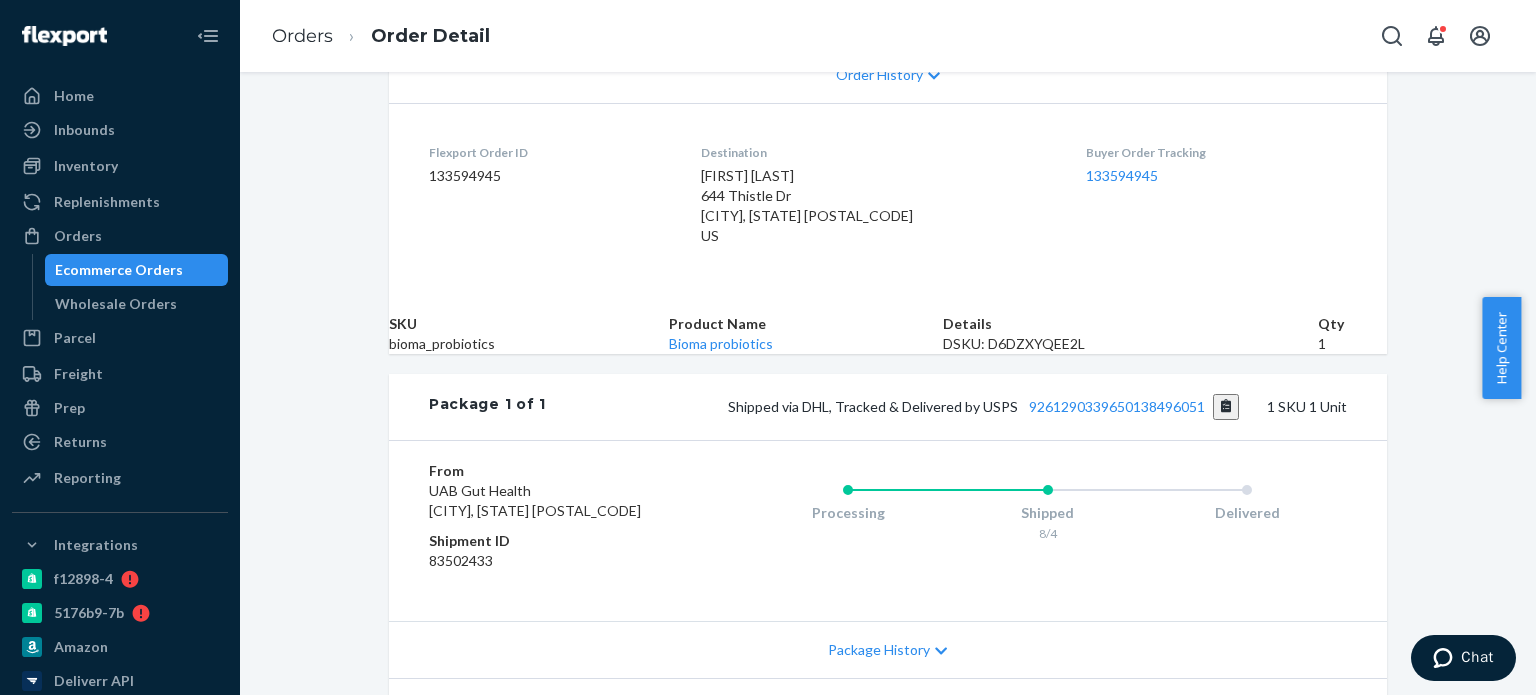 scroll, scrollTop: 600, scrollLeft: 0, axis: vertical 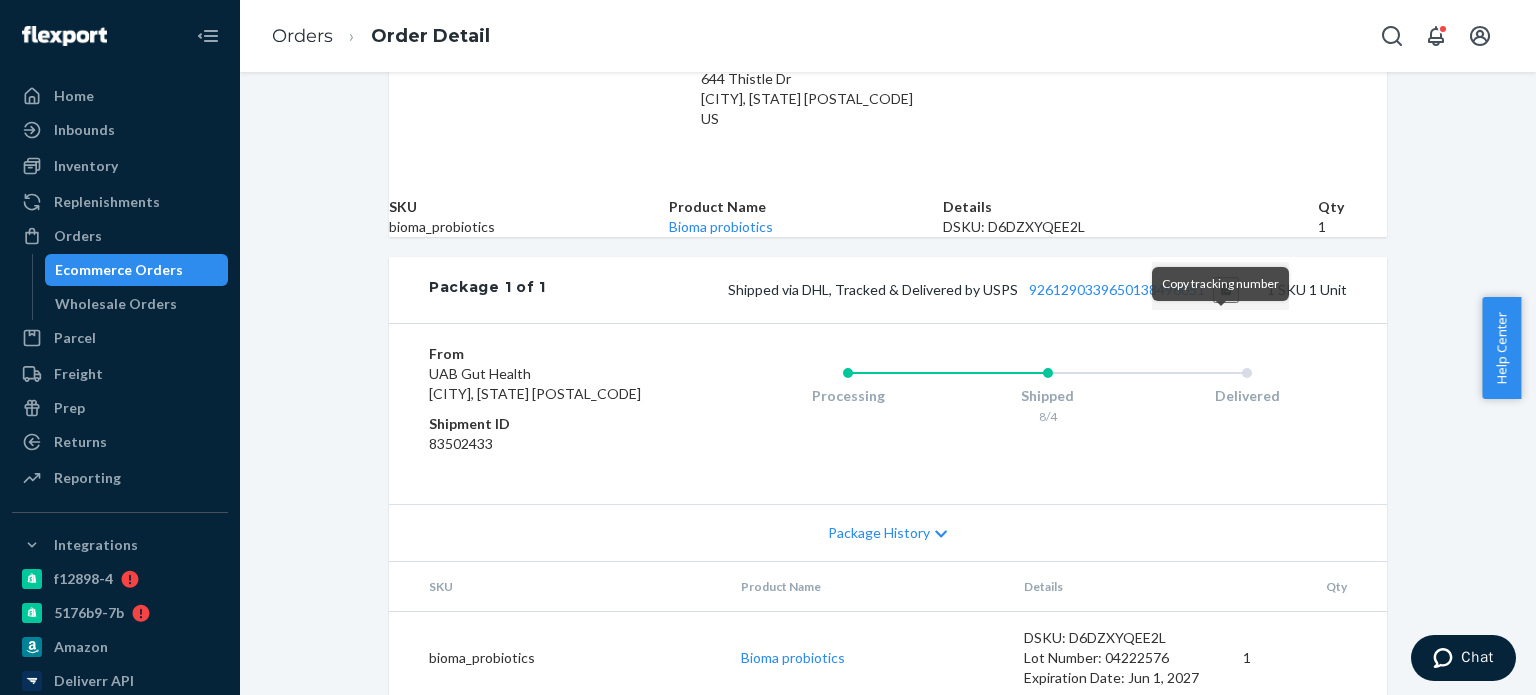 click at bounding box center (1226, 290) 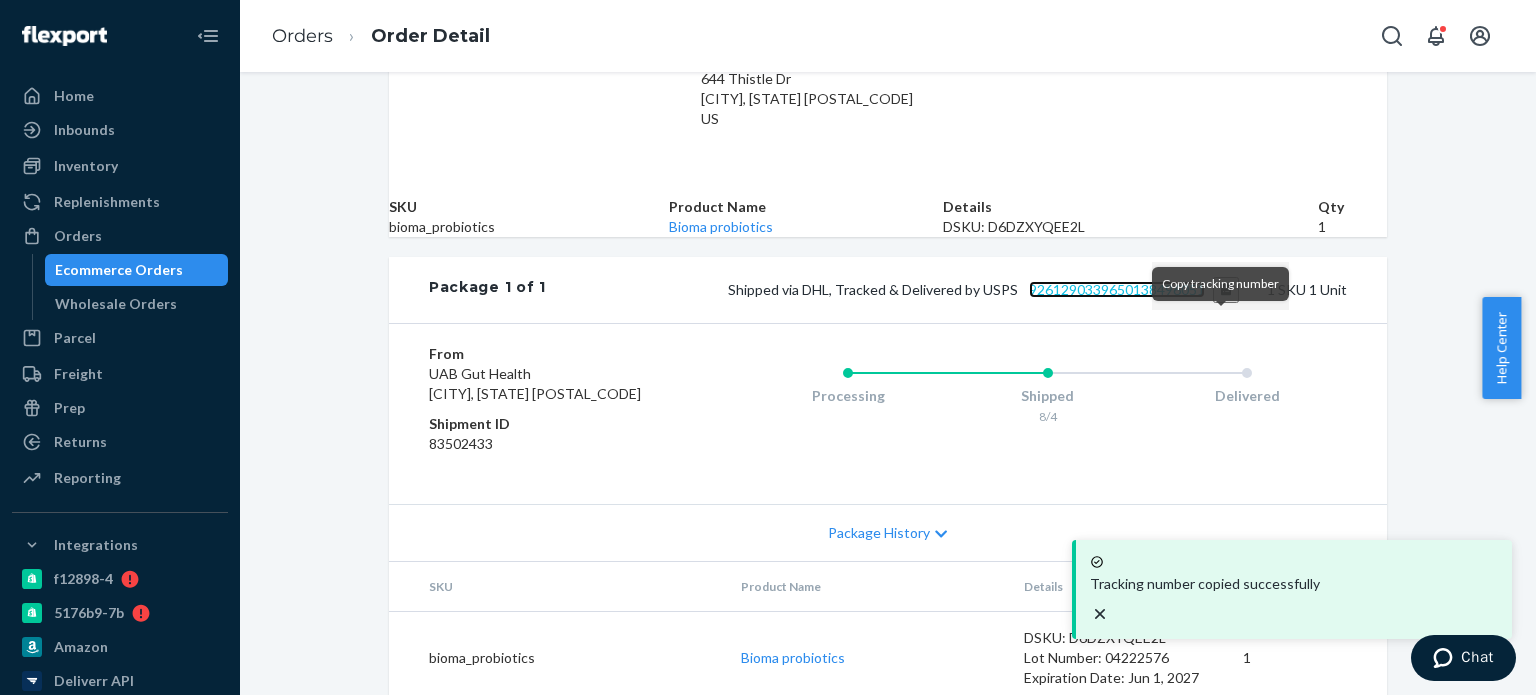 click on "9261290339650138496051" at bounding box center [1117, 289] 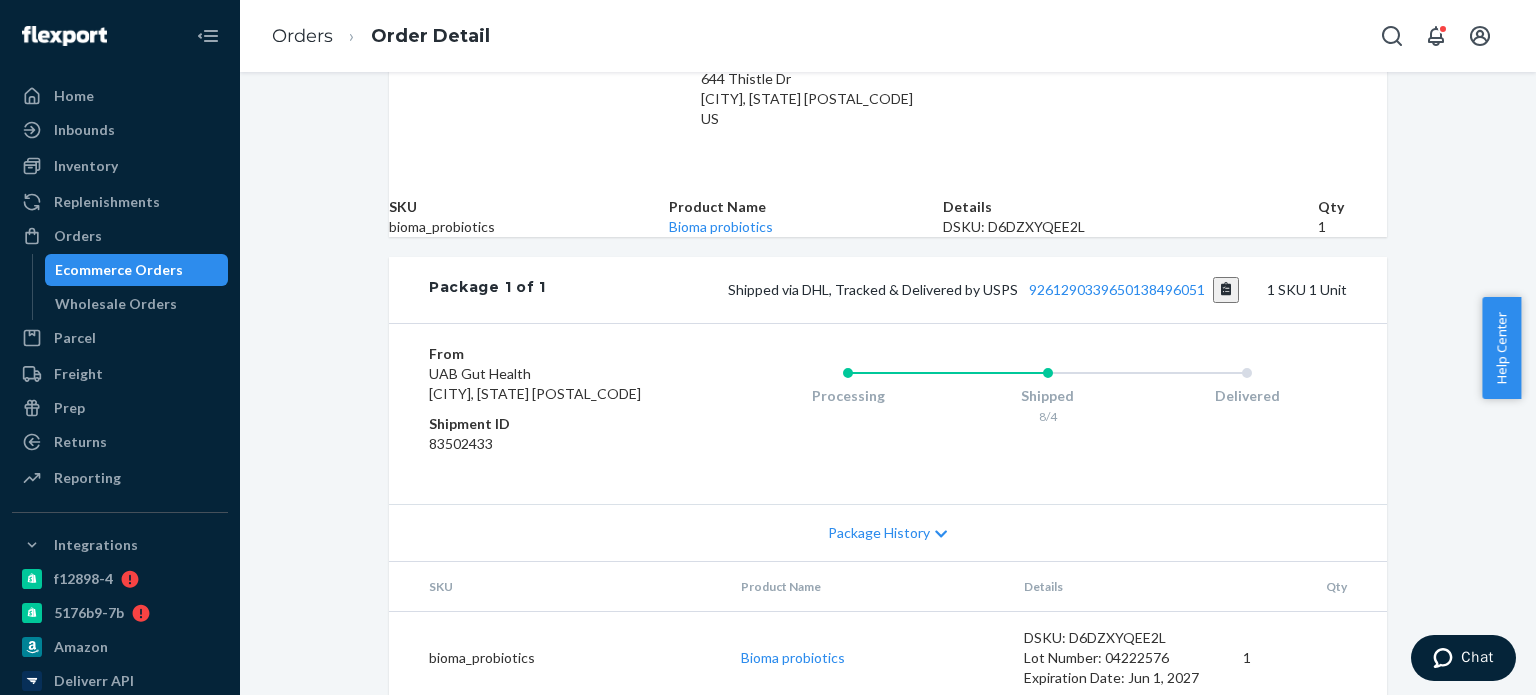 click on "Ecommerce Orders" at bounding box center (119, 270) 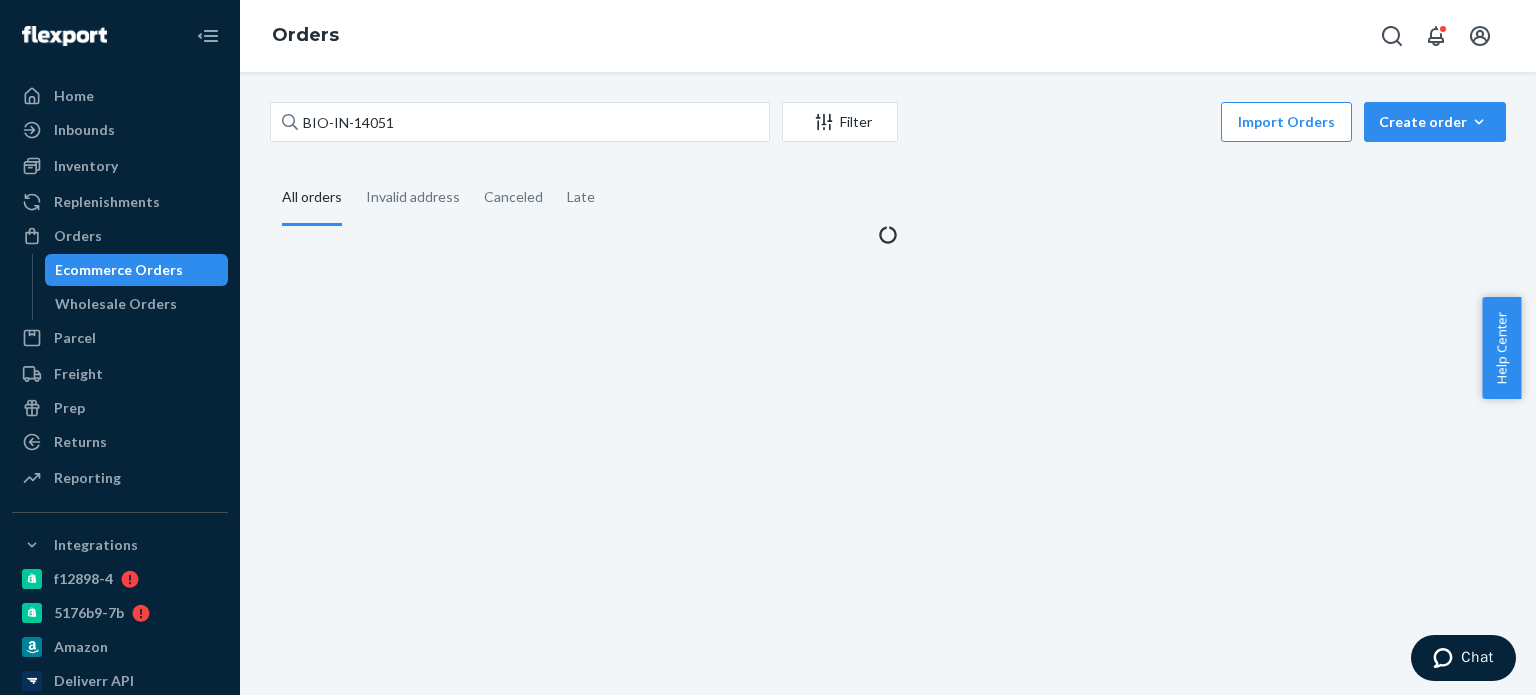 scroll, scrollTop: 0, scrollLeft: 0, axis: both 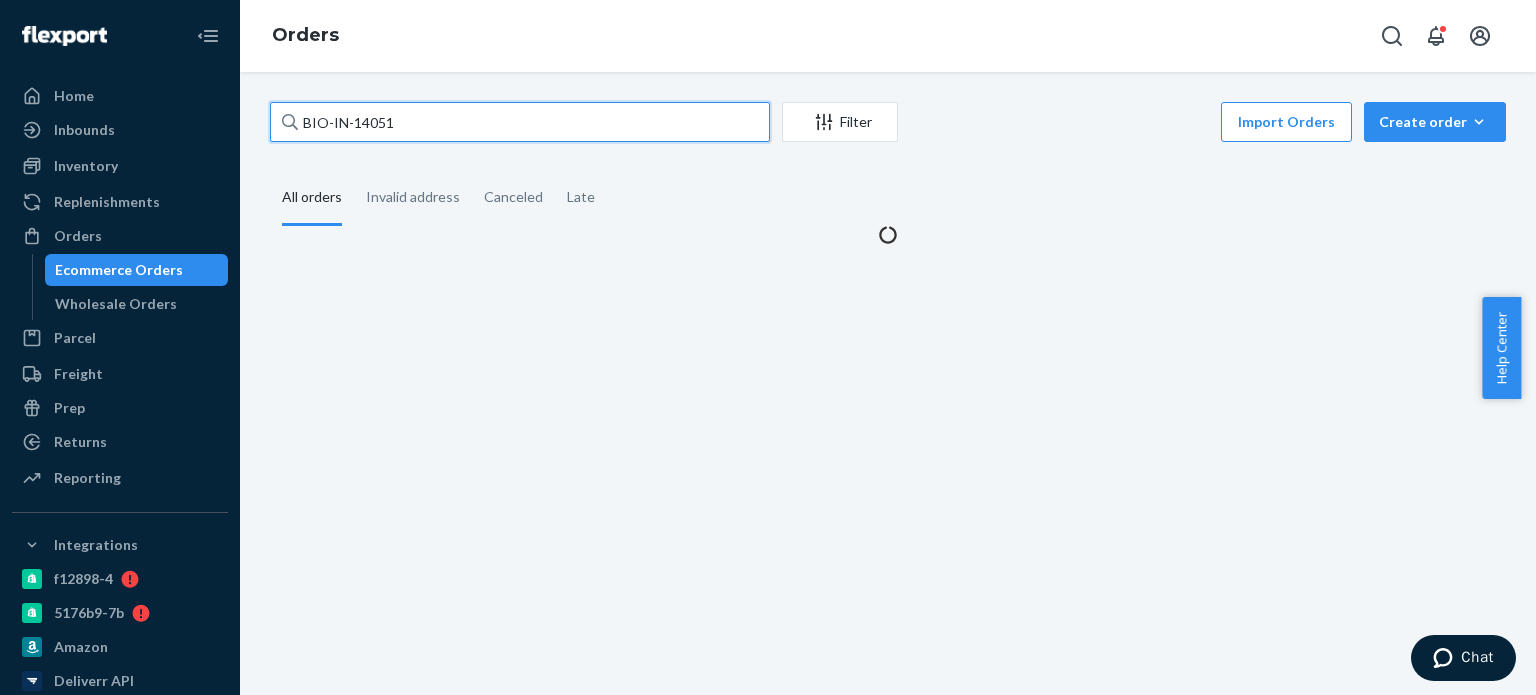 click on "BIO-IN-14051" at bounding box center [520, 122] 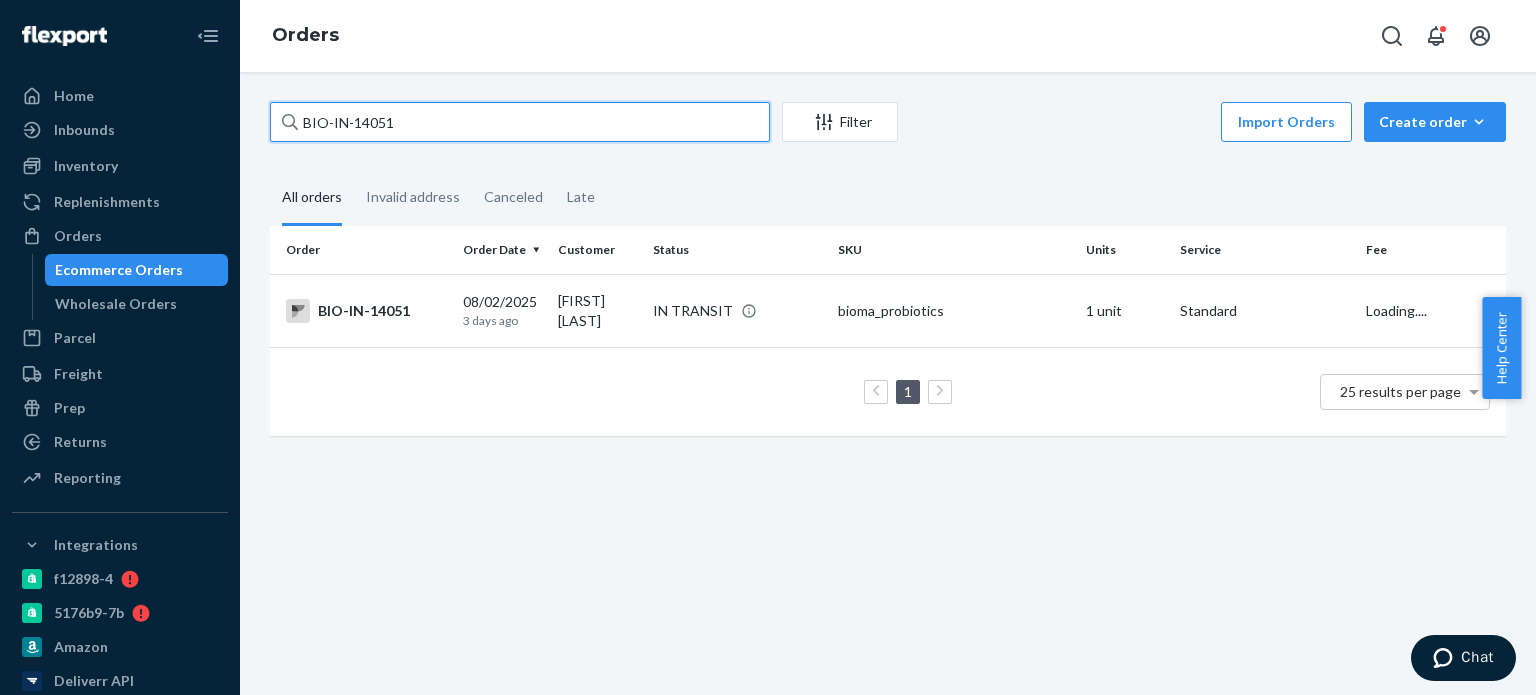 drag, startPoint x: 332, startPoint y: 120, endPoint x: 728, endPoint y: 120, distance: 396 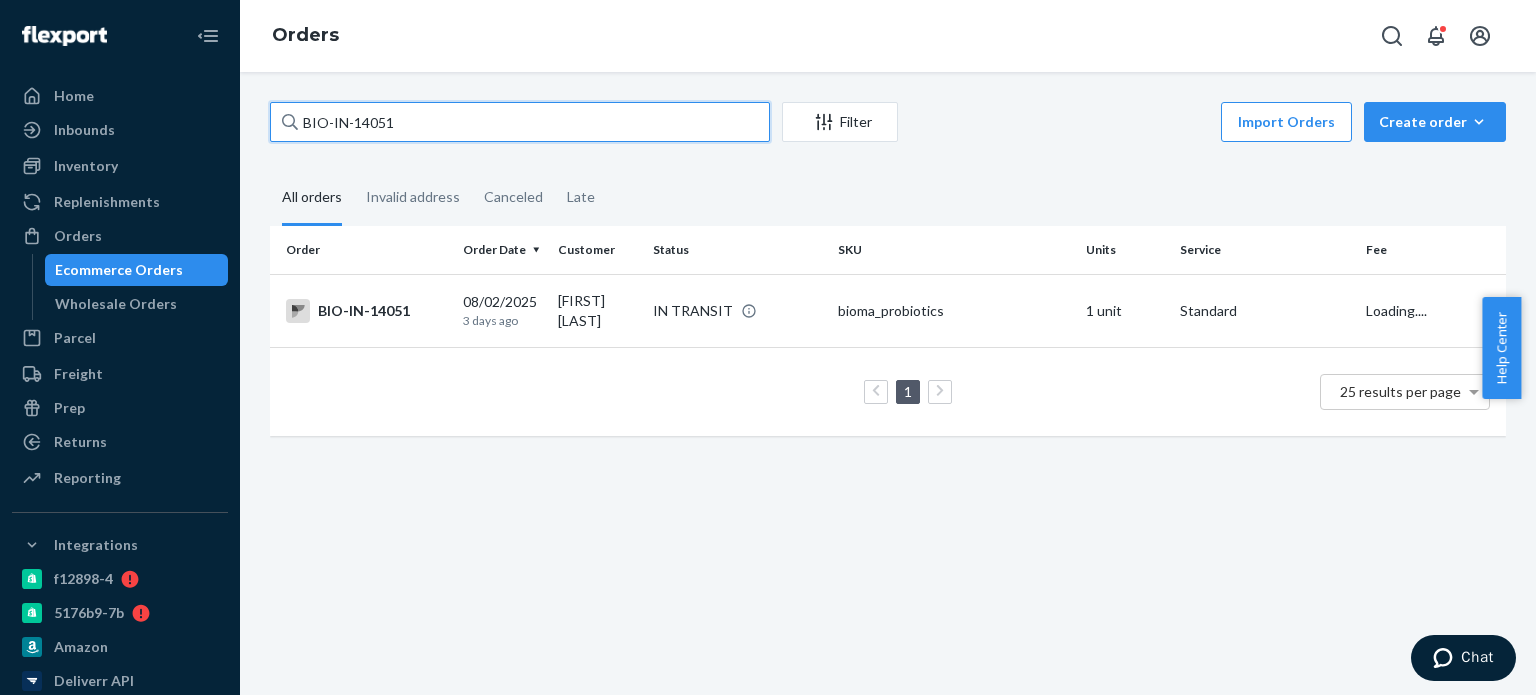 click on "BIO-IN-14051" at bounding box center (520, 122) 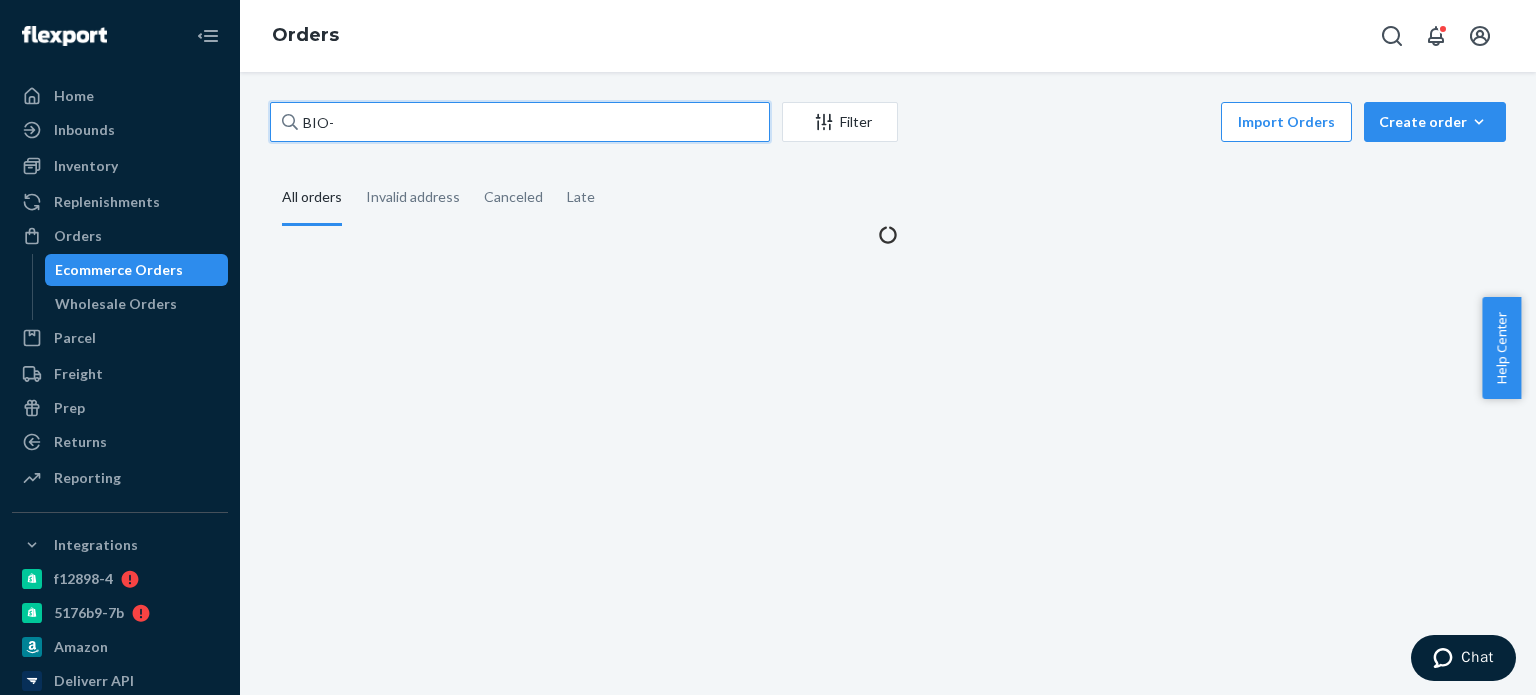 paste on "2212789" 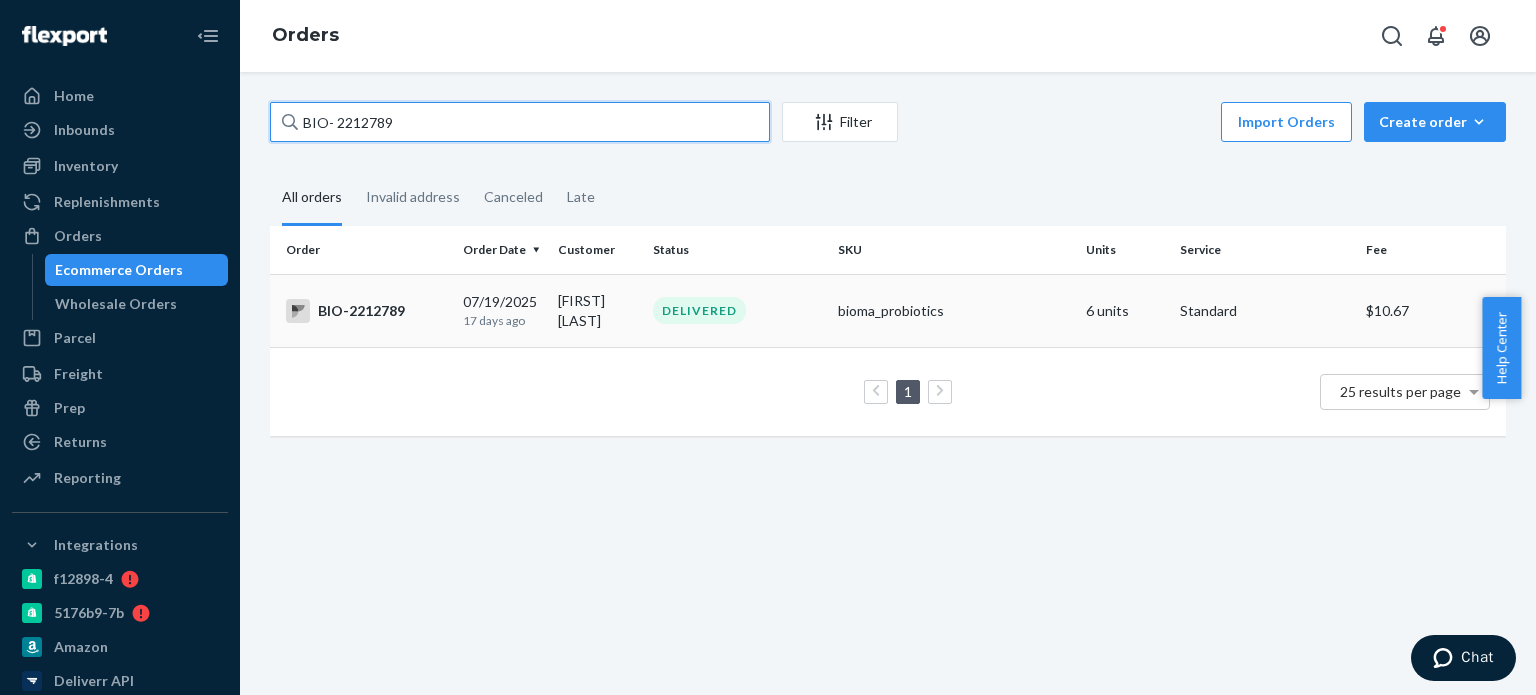 type on "BIO- 2212789" 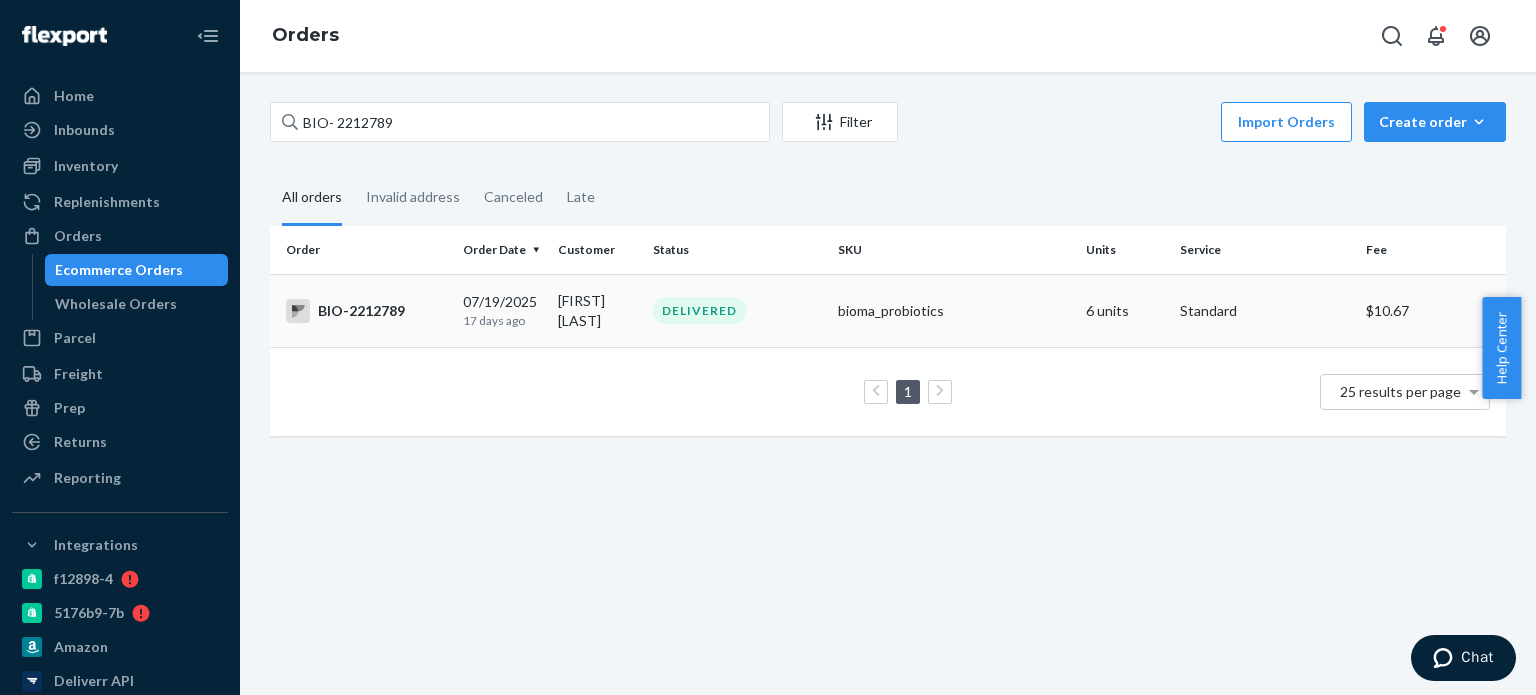 click on "[FIRST] [LAST]" at bounding box center [597, 310] 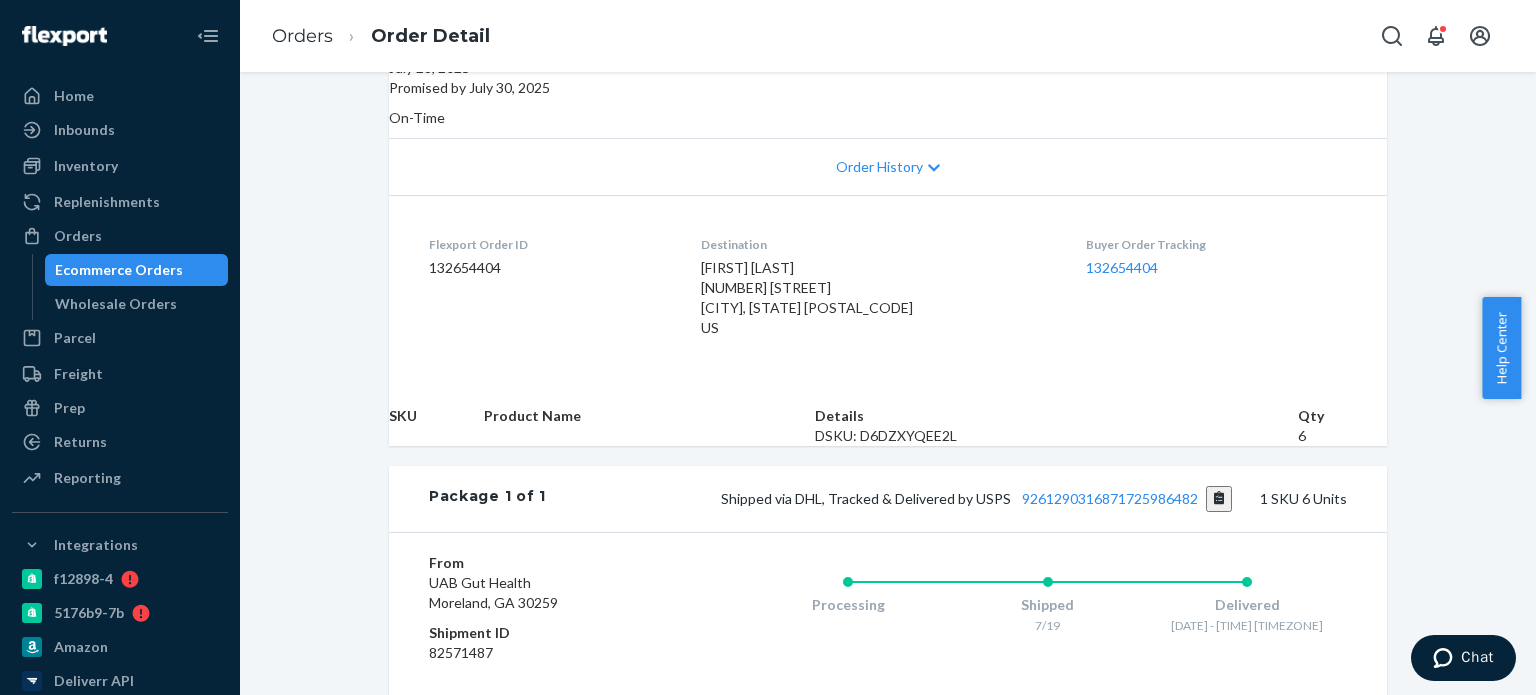scroll, scrollTop: 400, scrollLeft: 0, axis: vertical 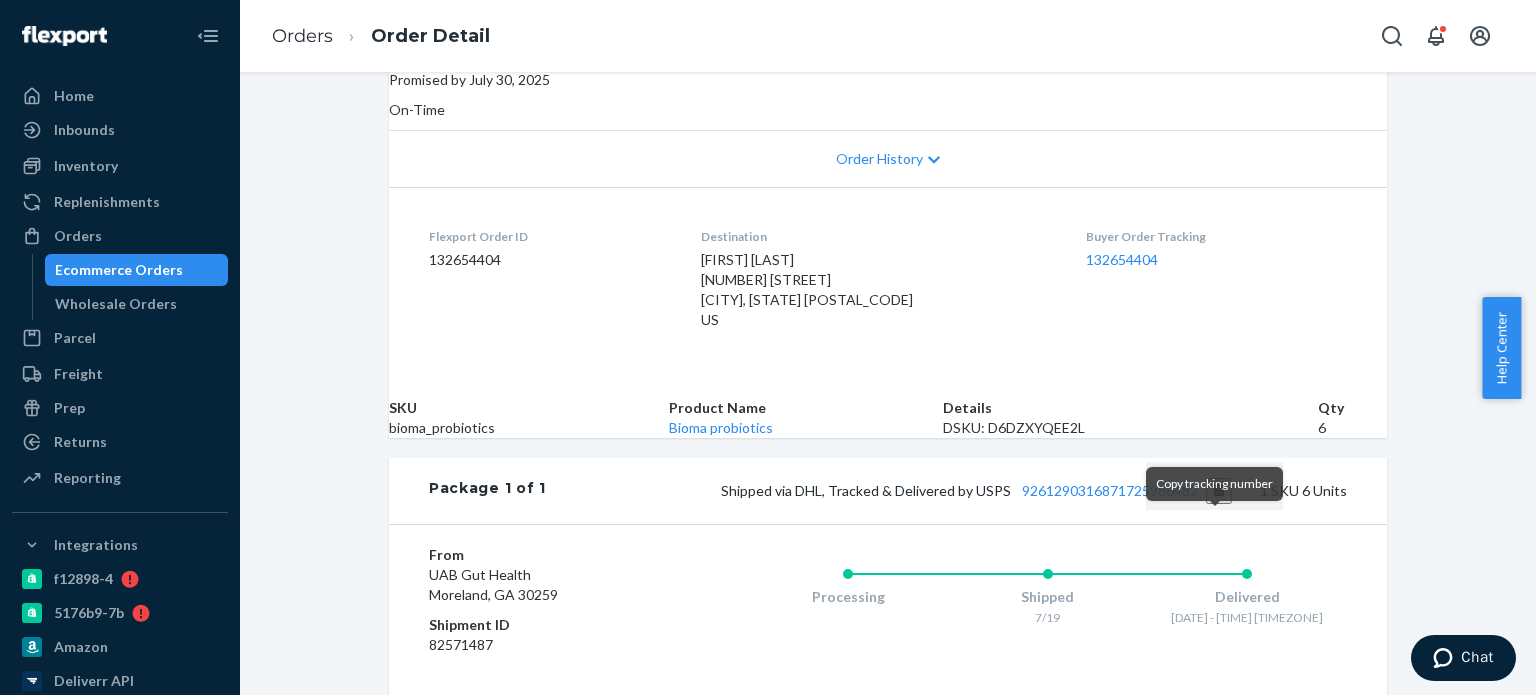 click at bounding box center (1219, 491) 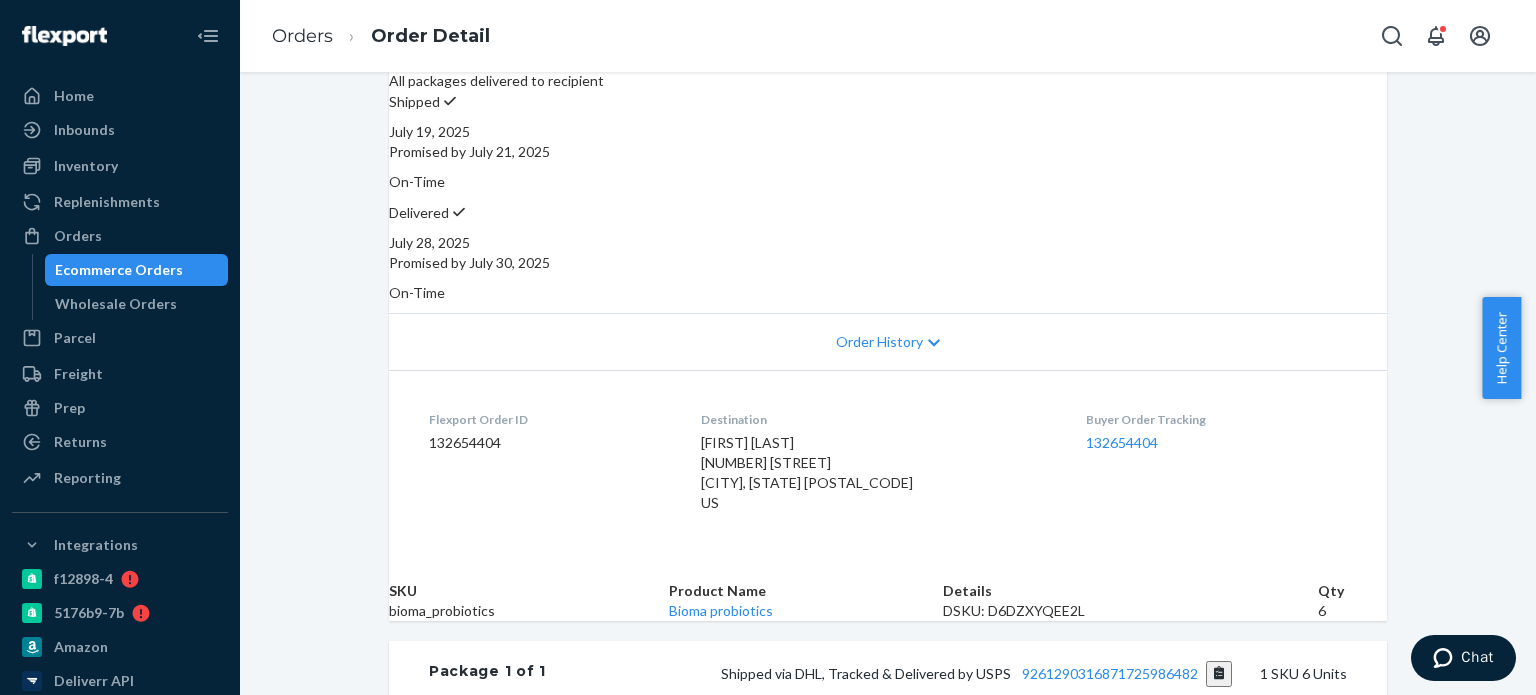 scroll, scrollTop: 0, scrollLeft: 0, axis: both 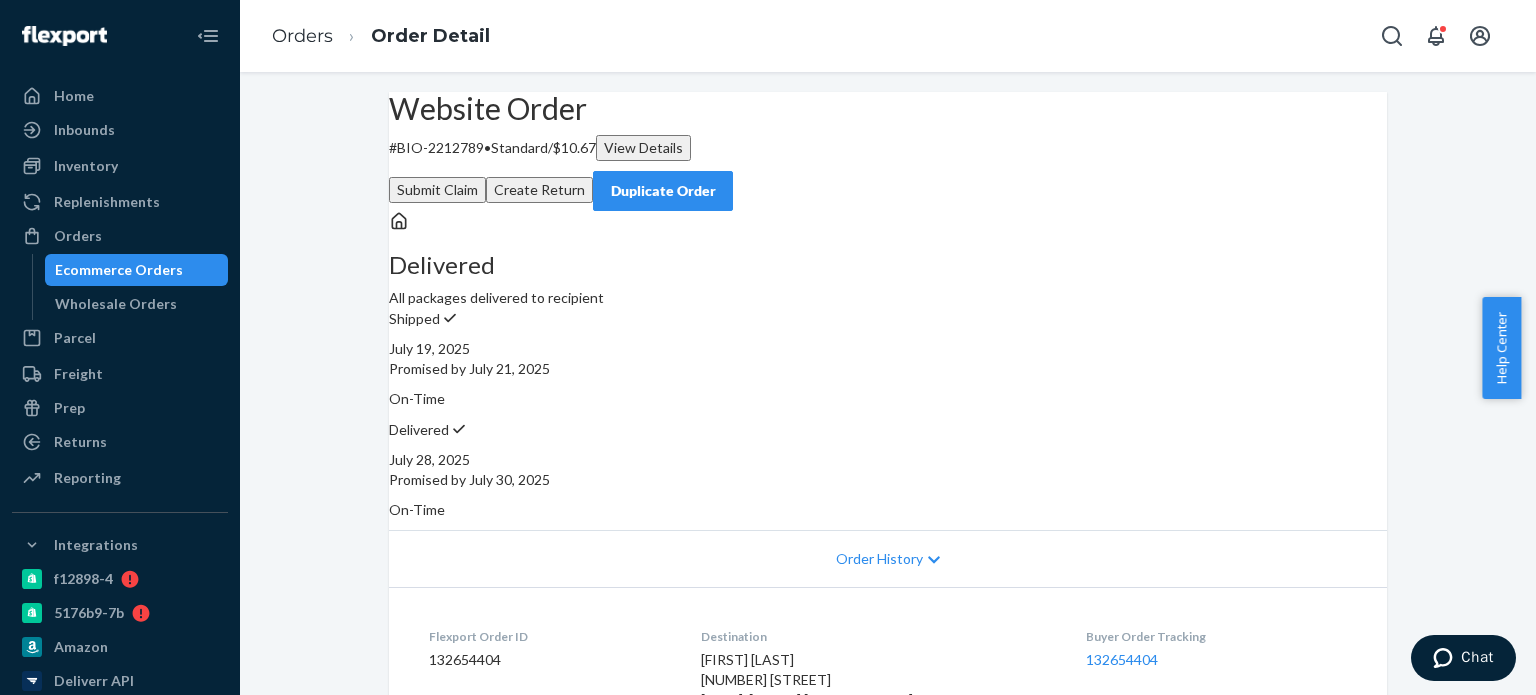type 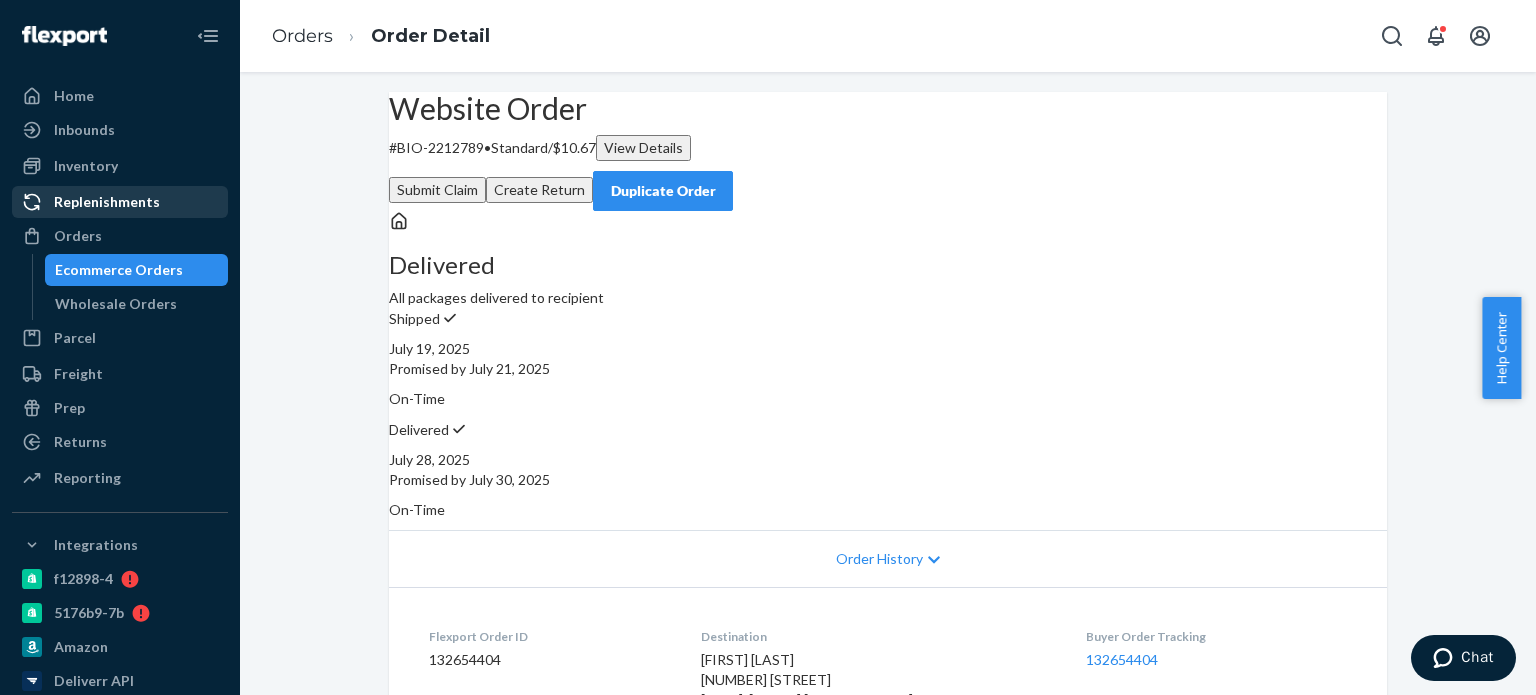 click on "Ecommerce Orders" at bounding box center (119, 270) 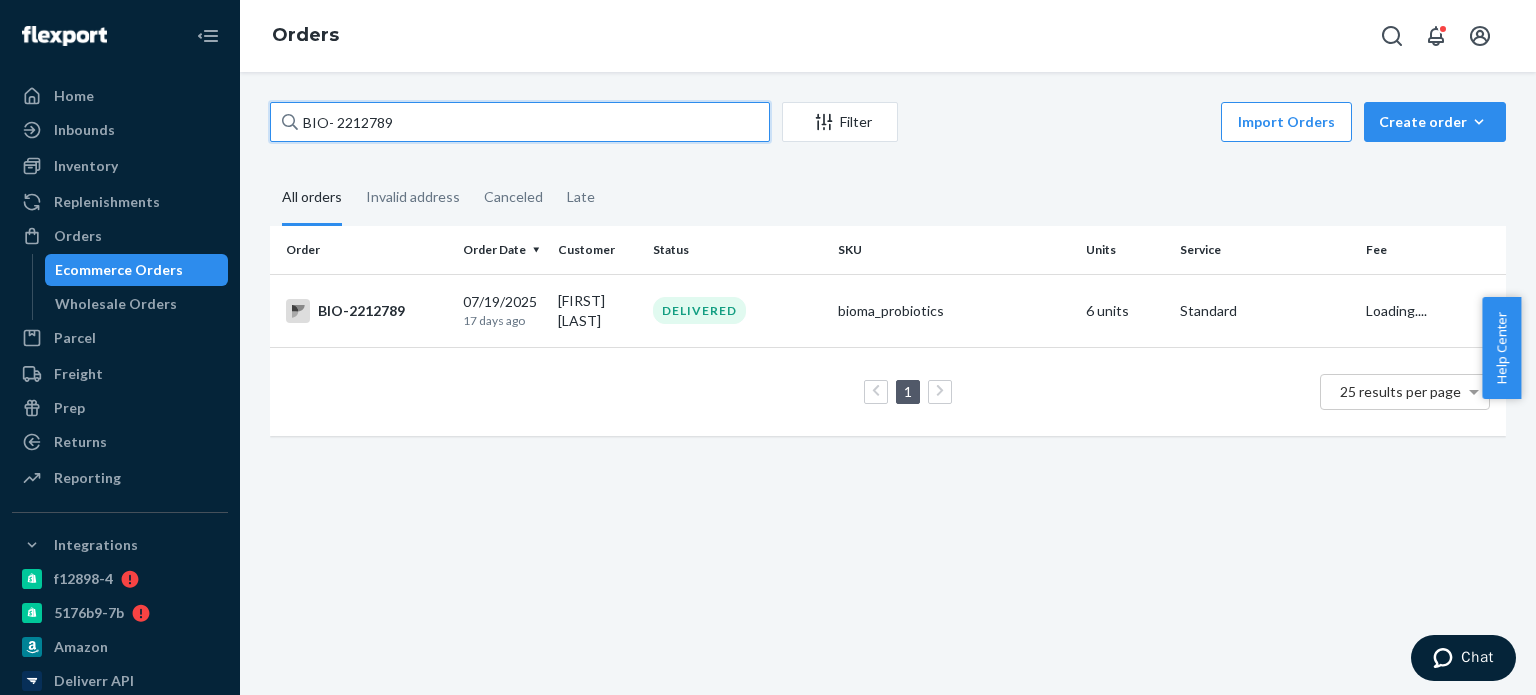 click on "BIO- 2212789" at bounding box center (520, 122) 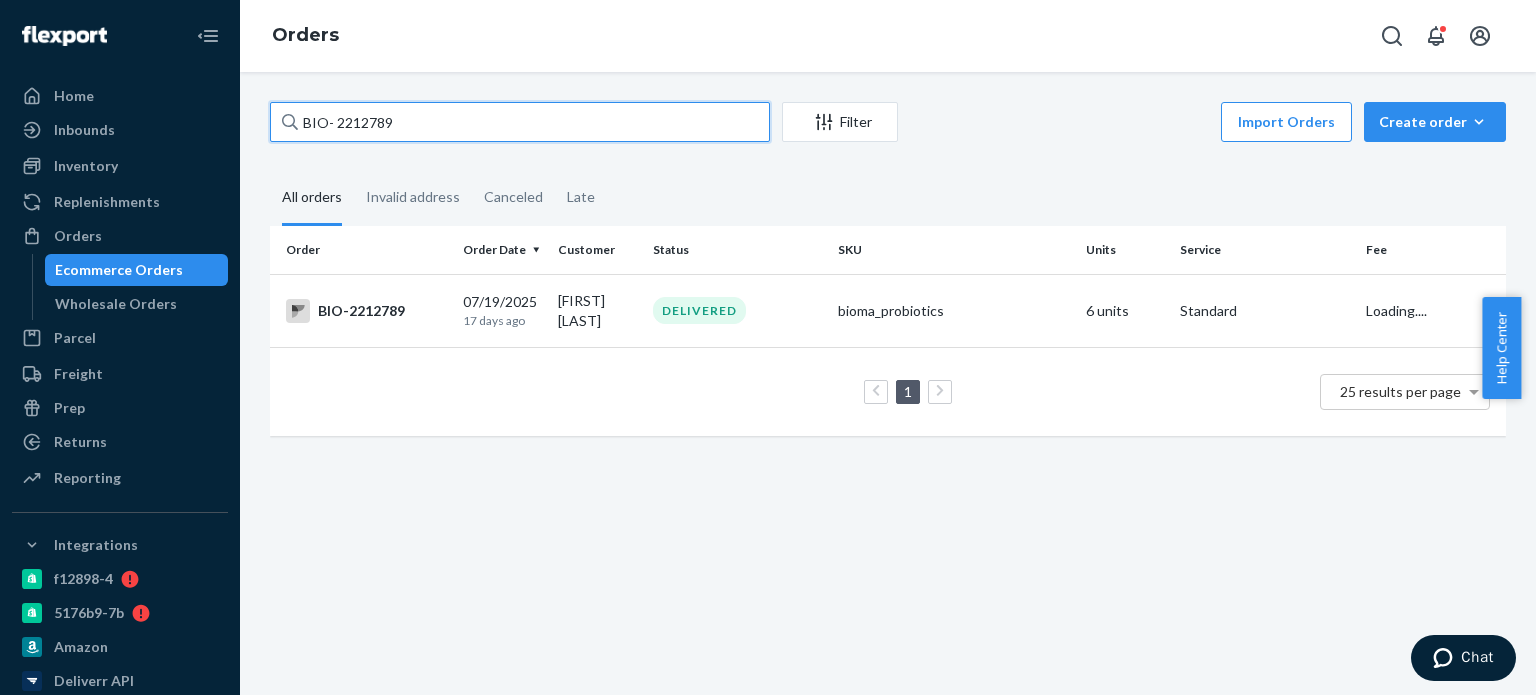 click on "BIO- 2212789" at bounding box center [520, 122] 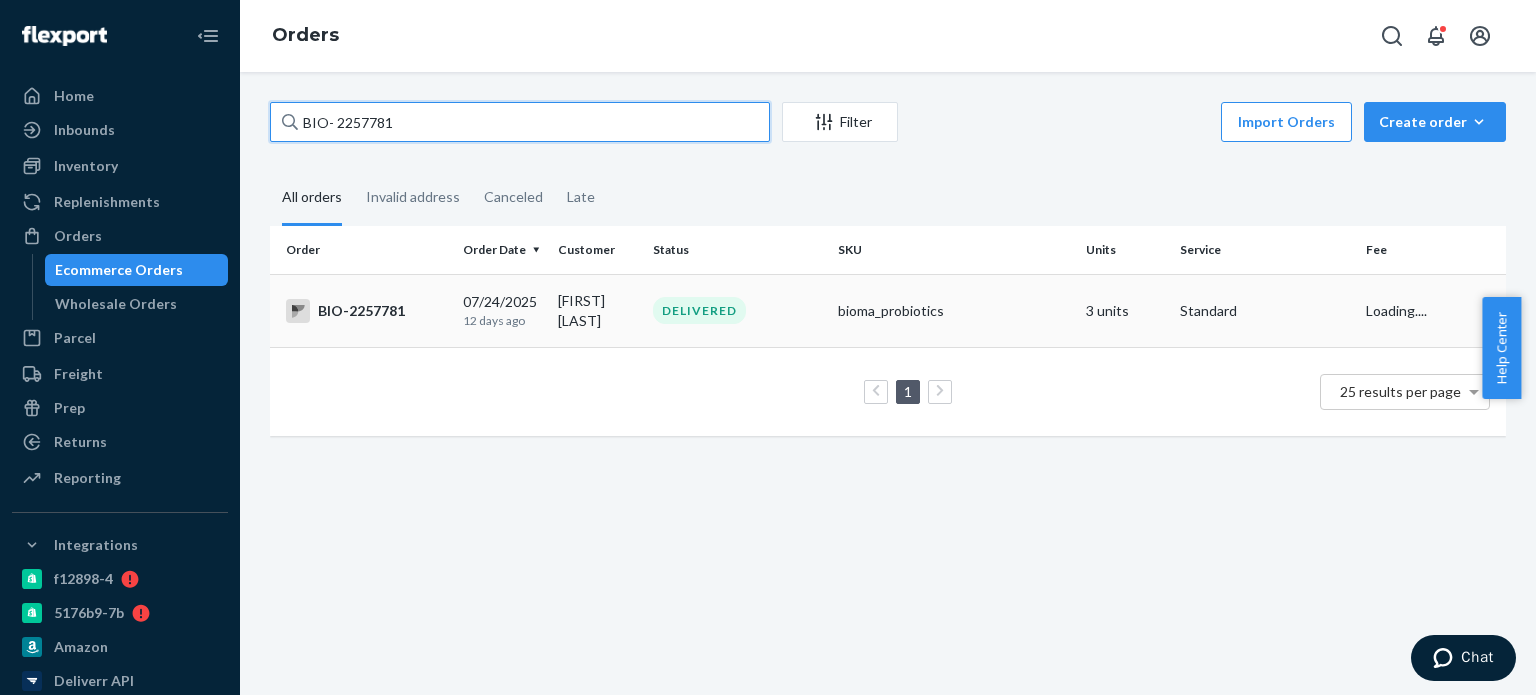 type on "BIO- 2257781" 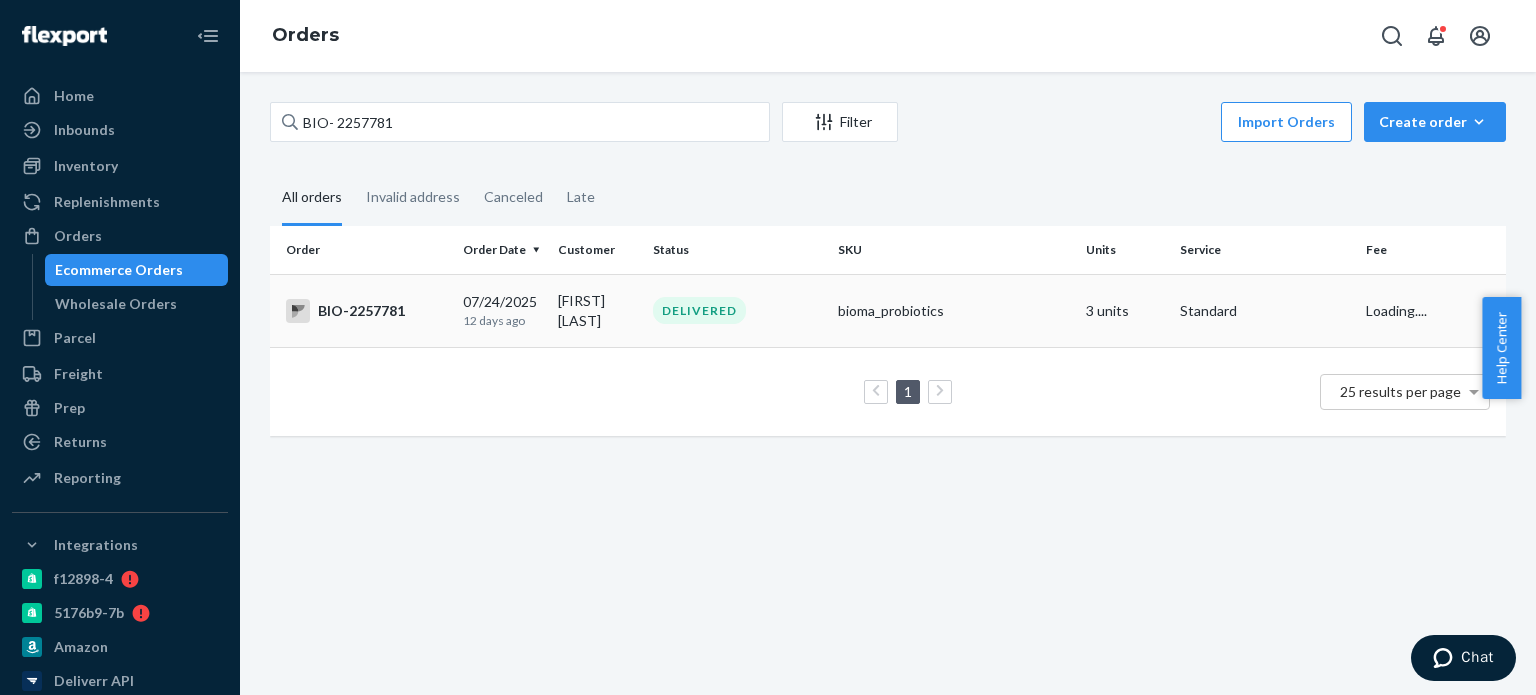 click on "bioma_probiotics" at bounding box center (953, 311) 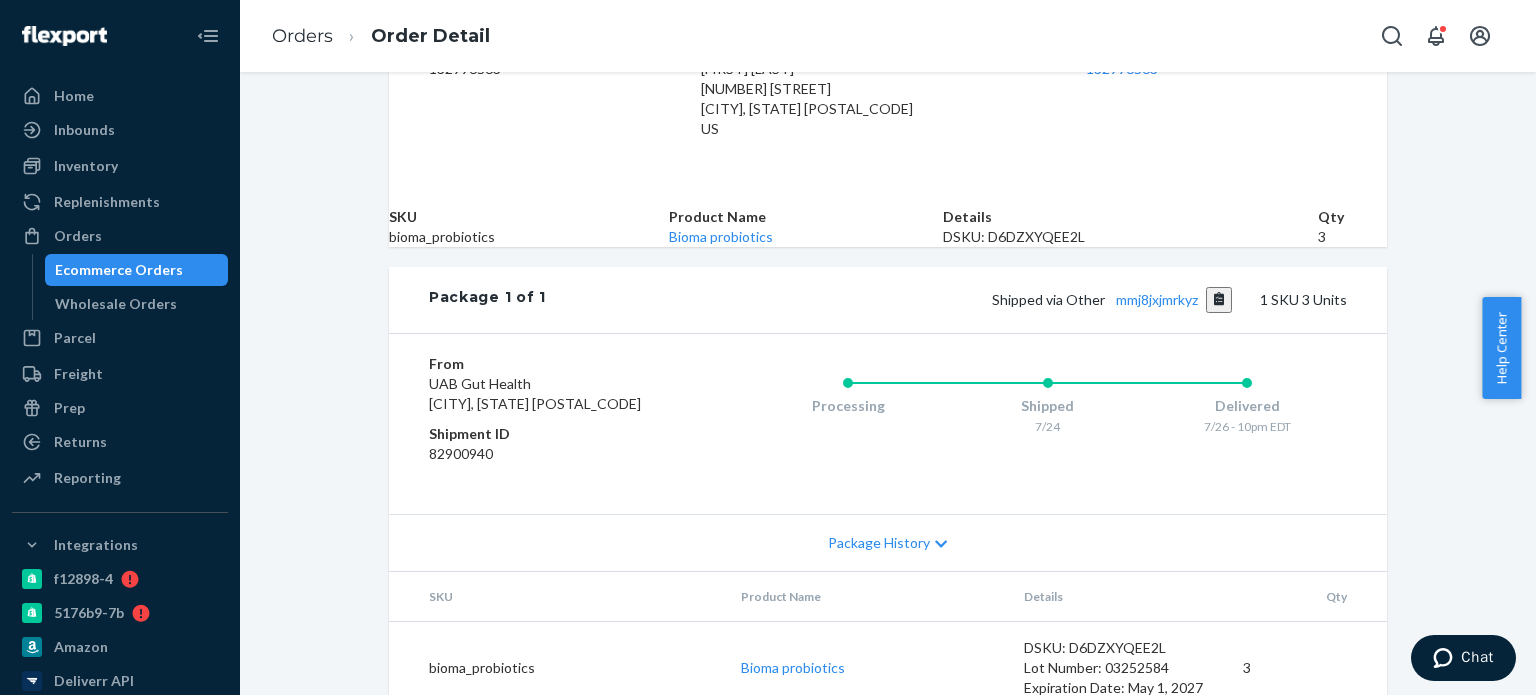 scroll, scrollTop: 600, scrollLeft: 0, axis: vertical 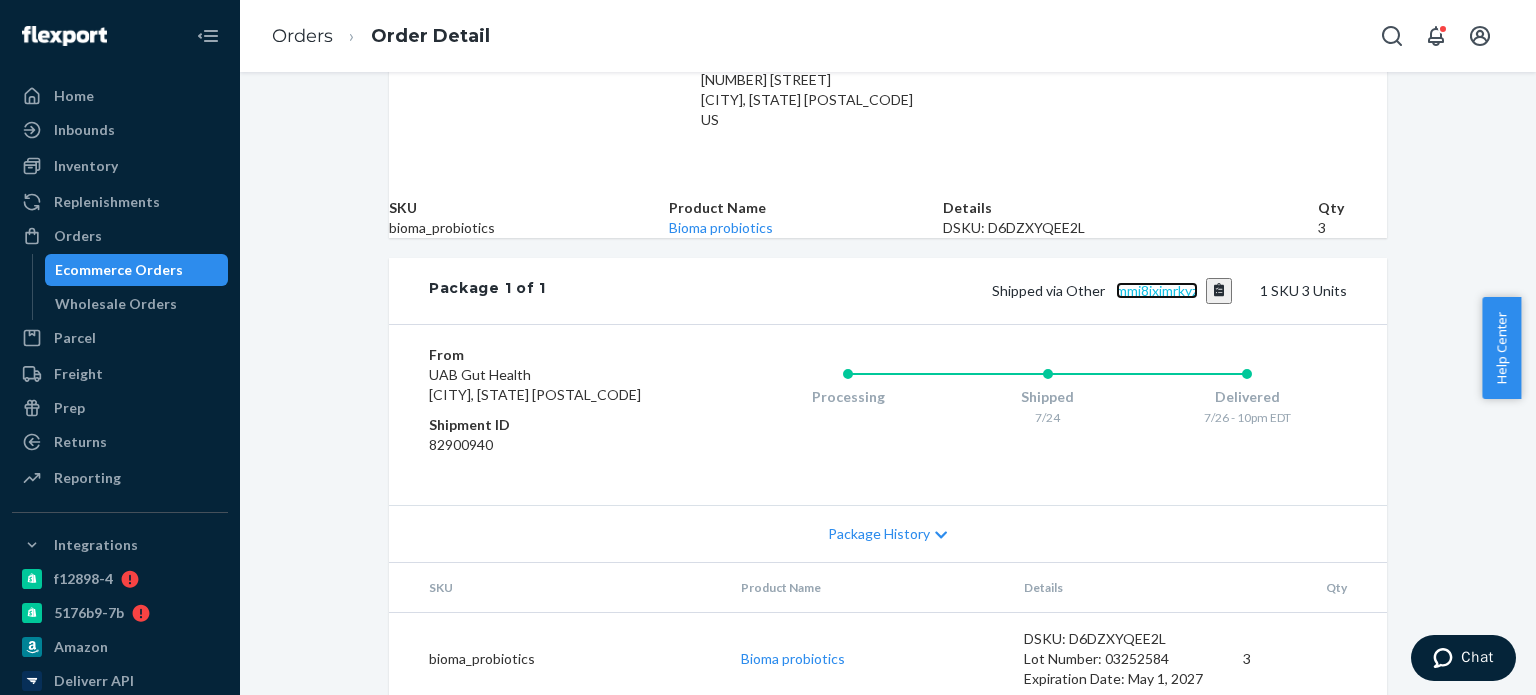 click on "mmj8jxjmrkyz" at bounding box center [1157, 290] 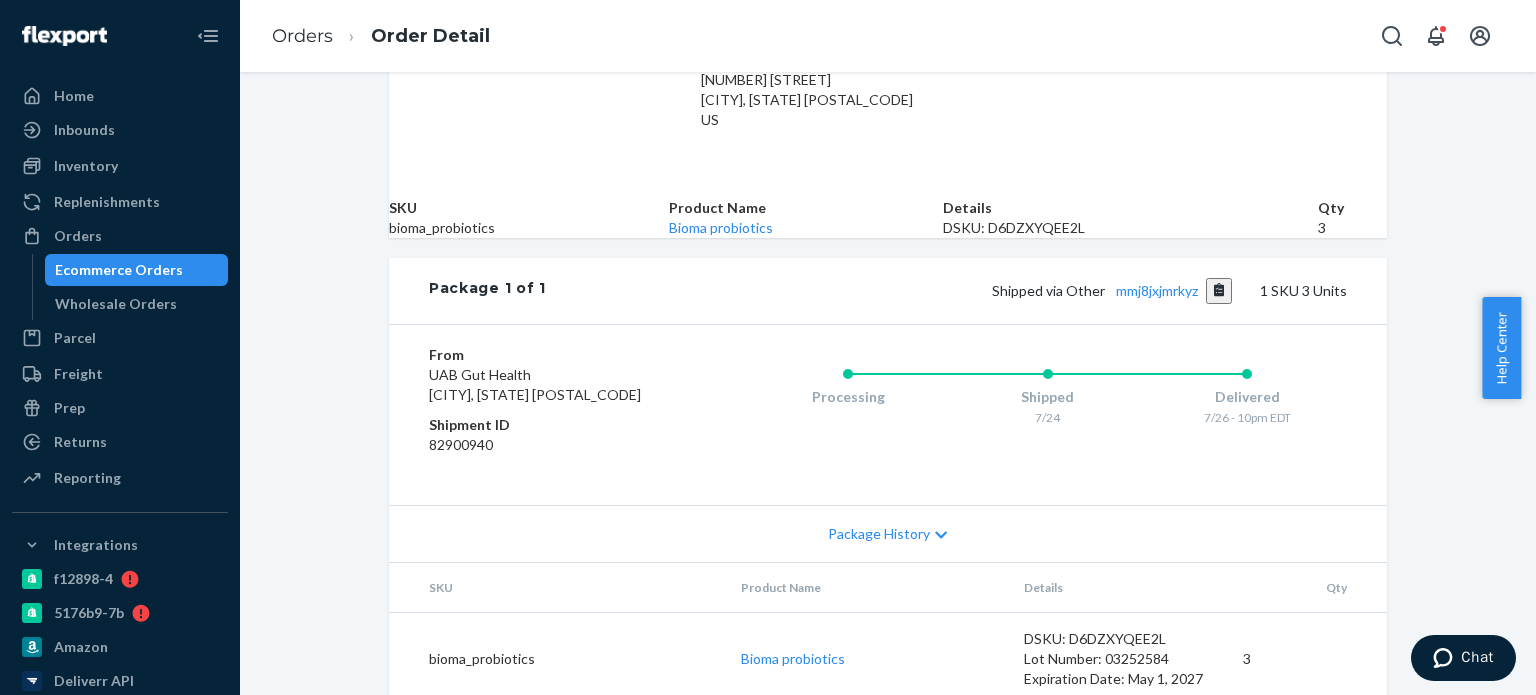 click on "Ecommerce Orders" at bounding box center (137, 270) 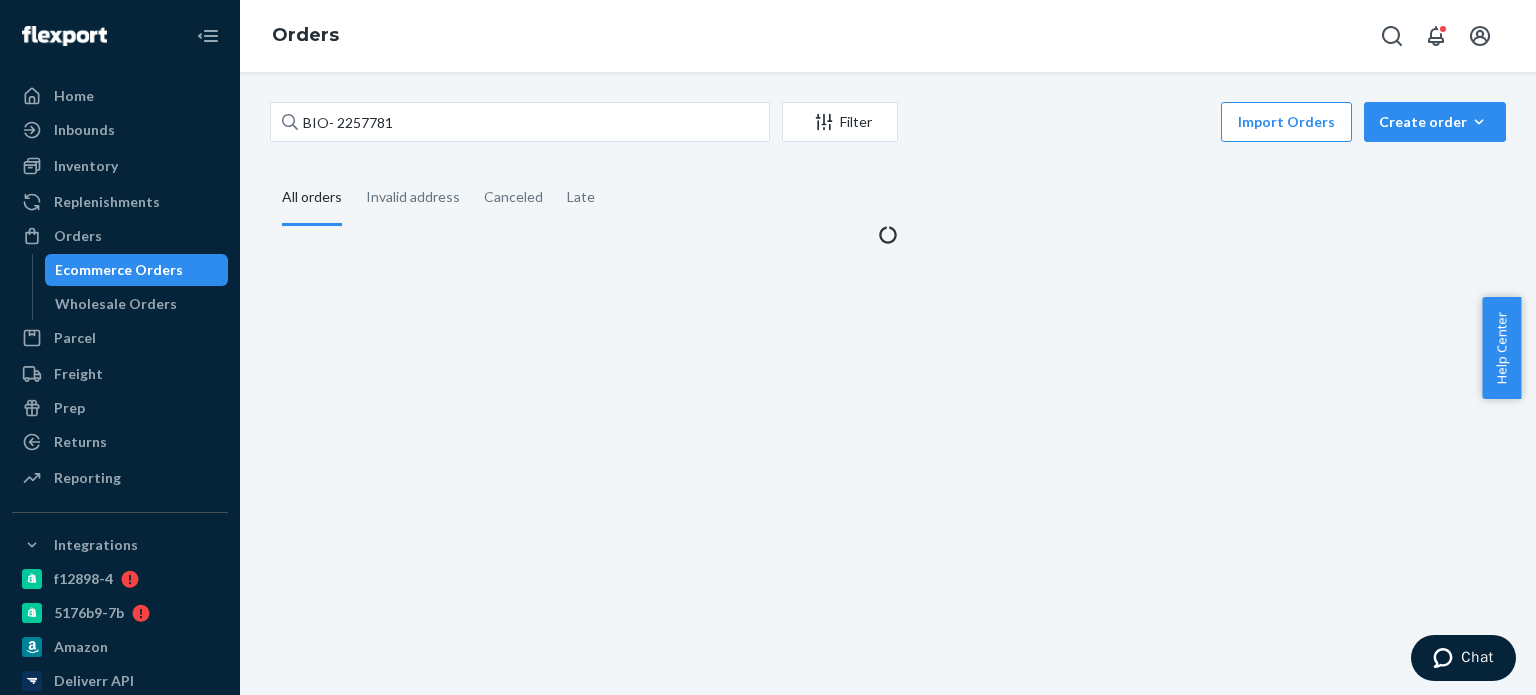 scroll, scrollTop: 0, scrollLeft: 0, axis: both 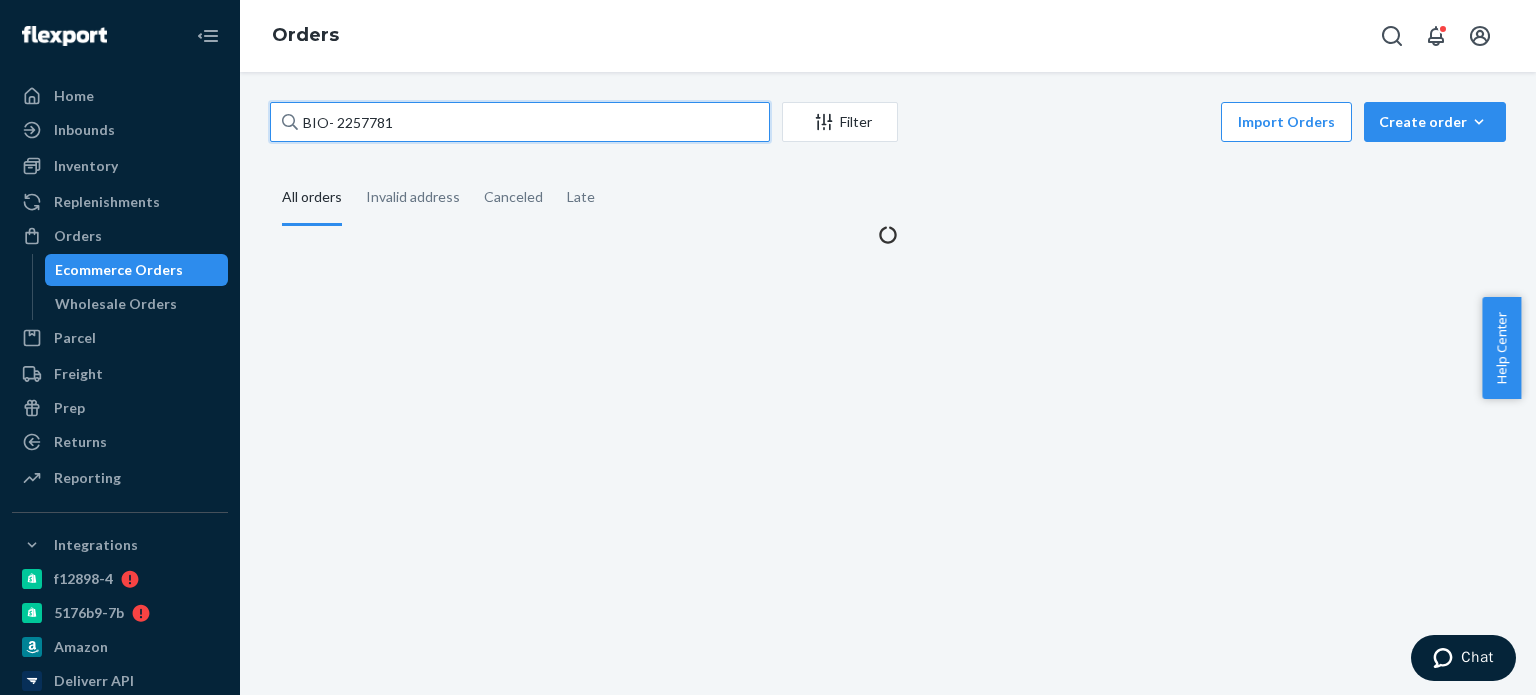 click on "BIO- 2257781" at bounding box center (520, 122) 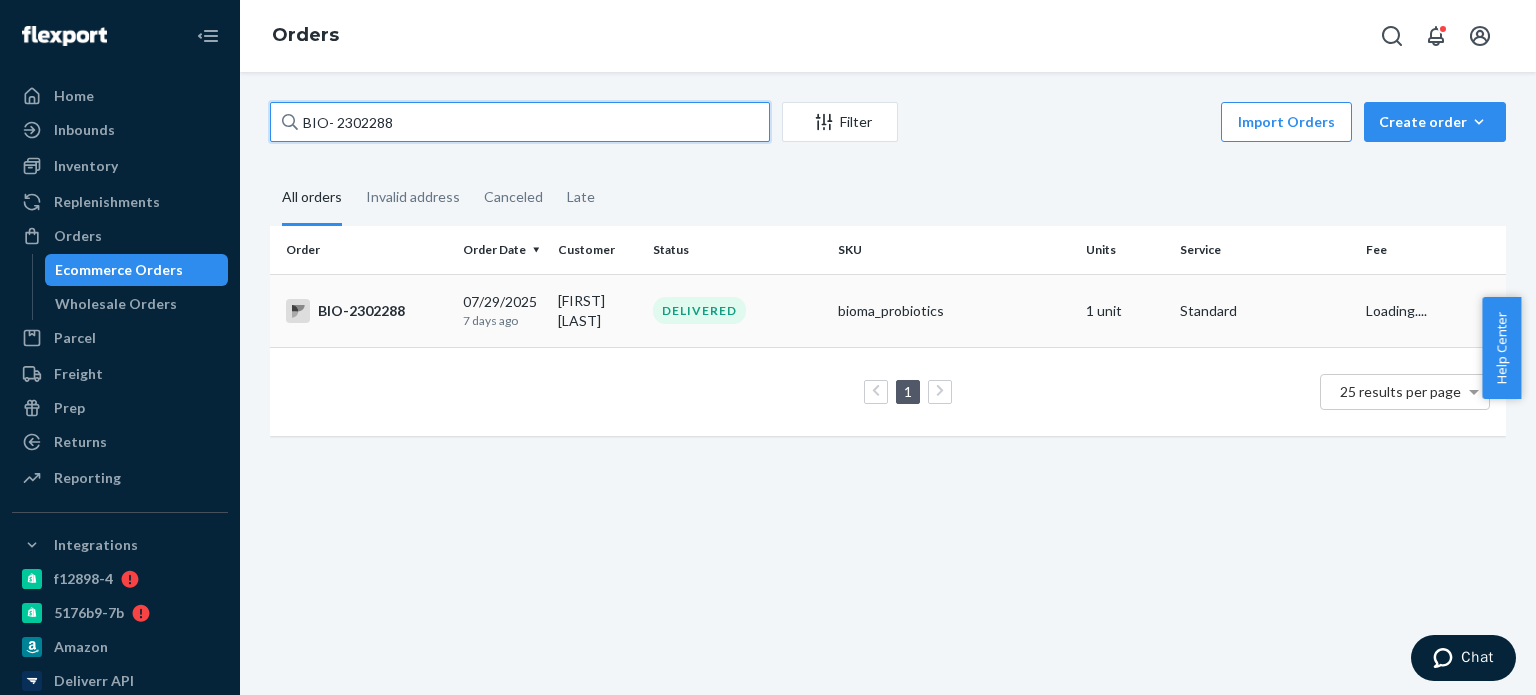 type on "BIO- 2302288" 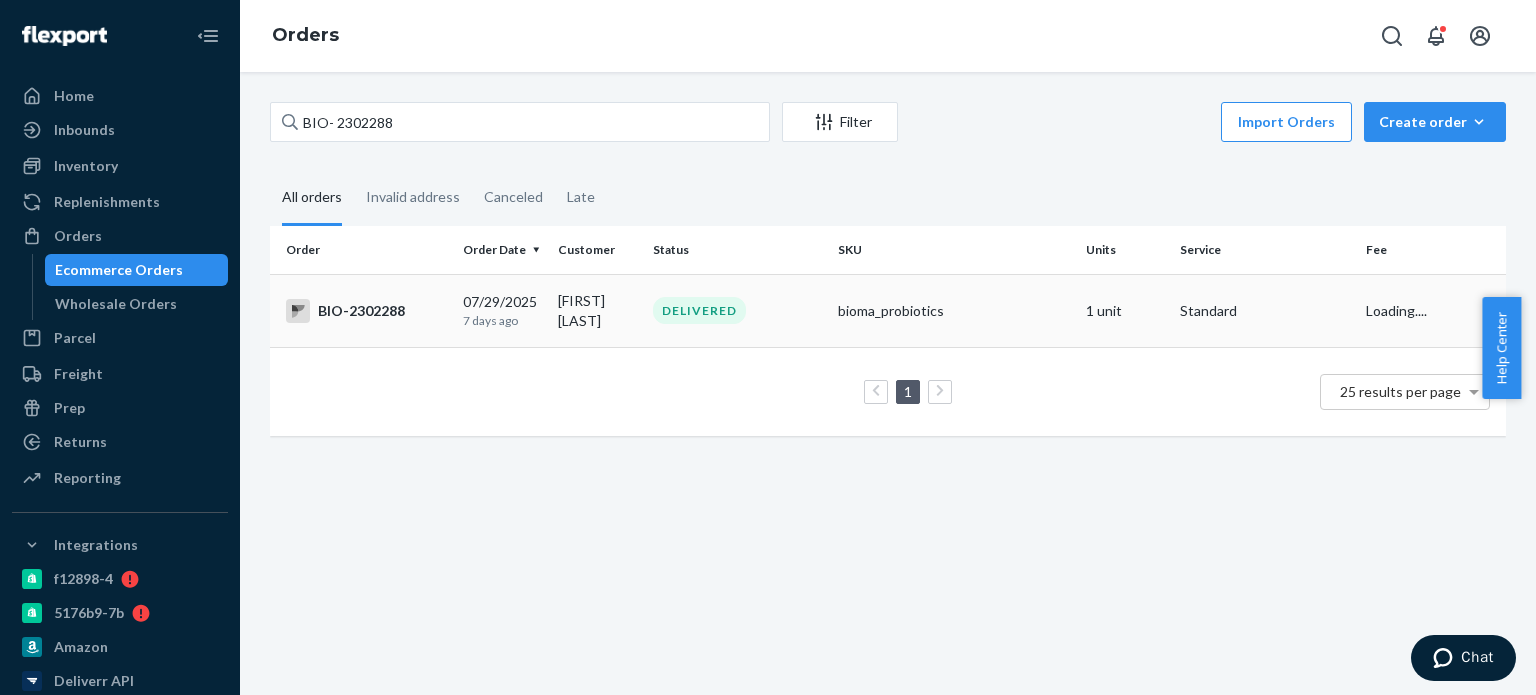 click on "[FIRST] [LAST]" at bounding box center (597, 310) 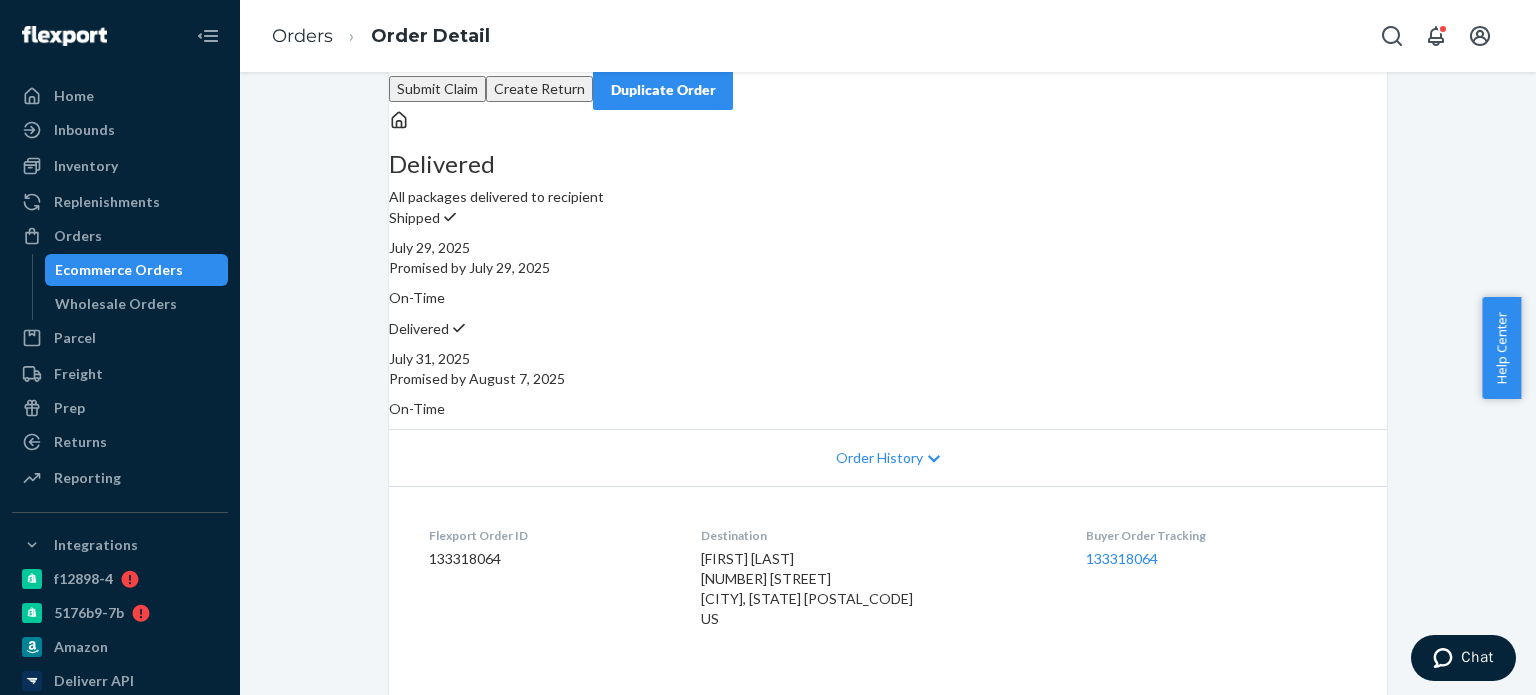 scroll, scrollTop: 300, scrollLeft: 0, axis: vertical 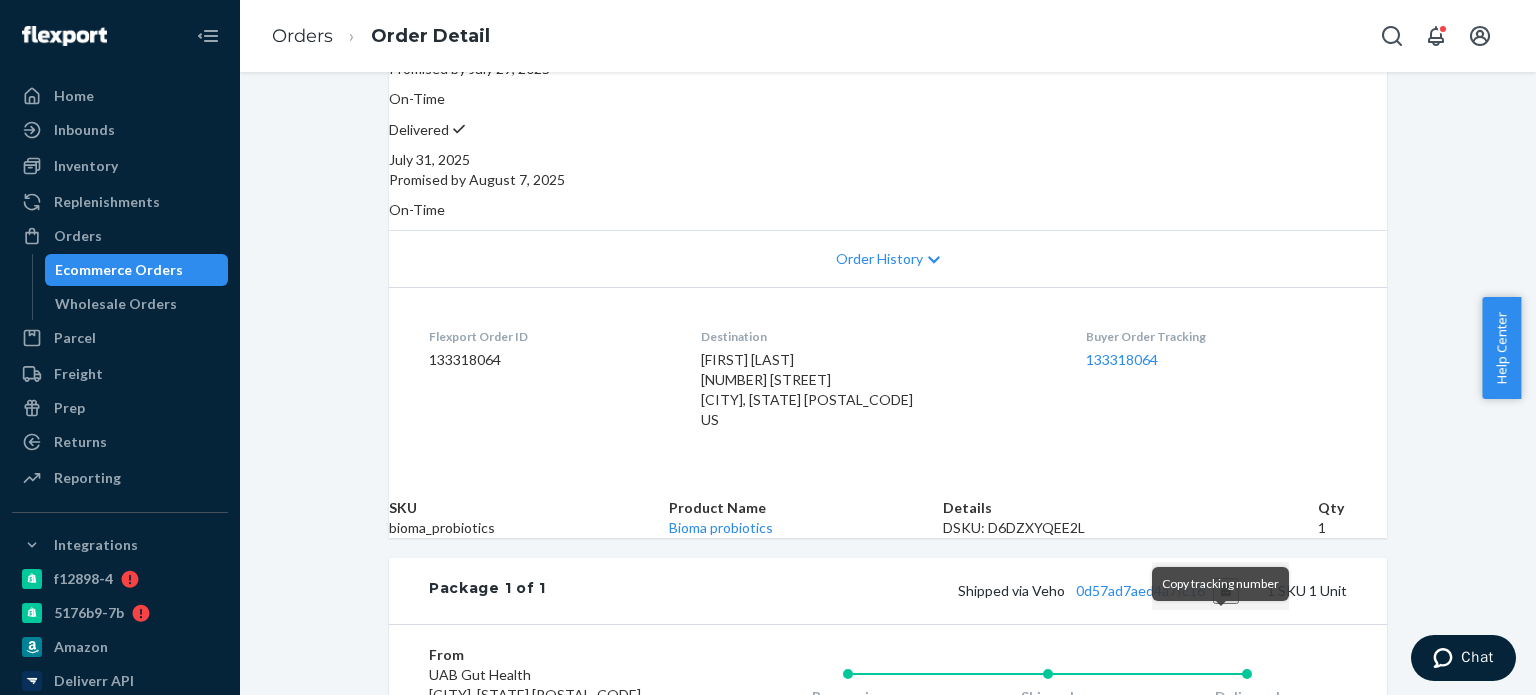 click at bounding box center (1226, 591) 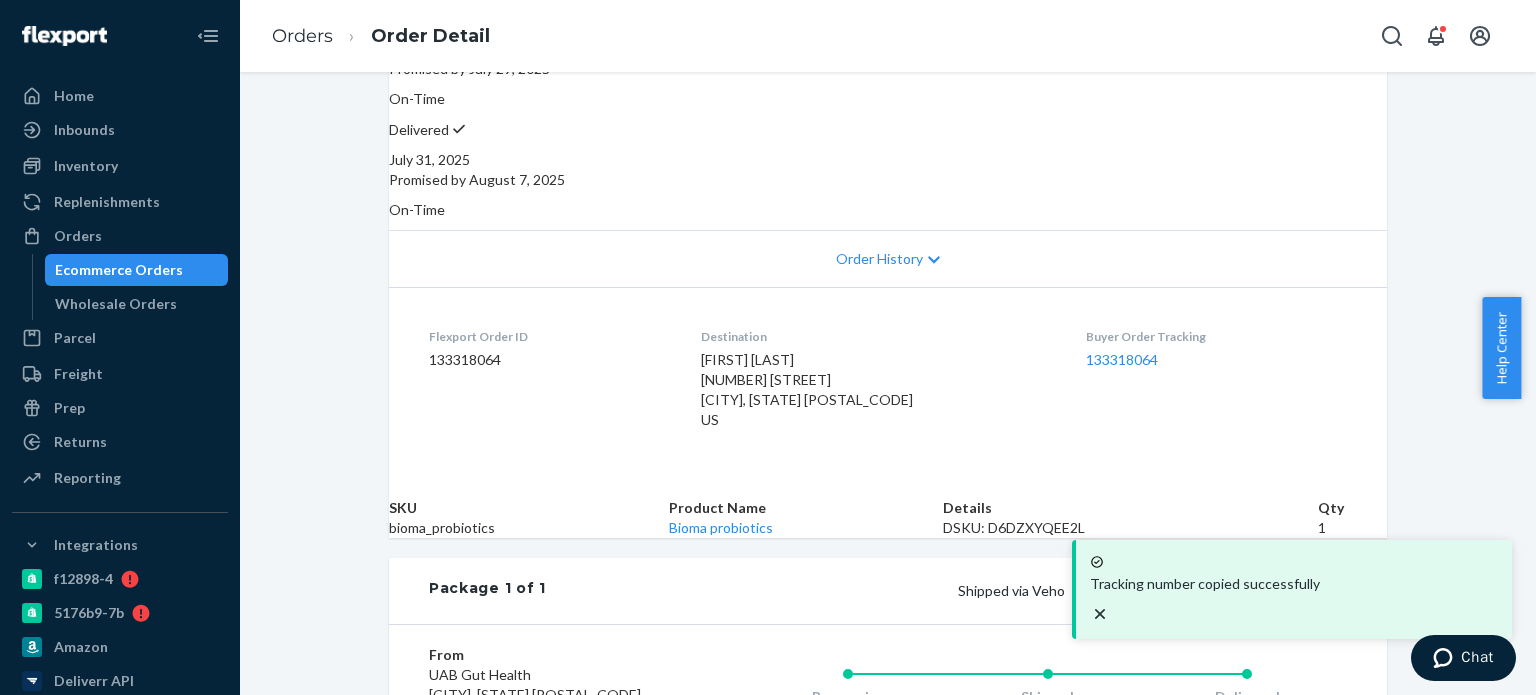 click on "Tracking number copied successfully" at bounding box center [1292, 589] 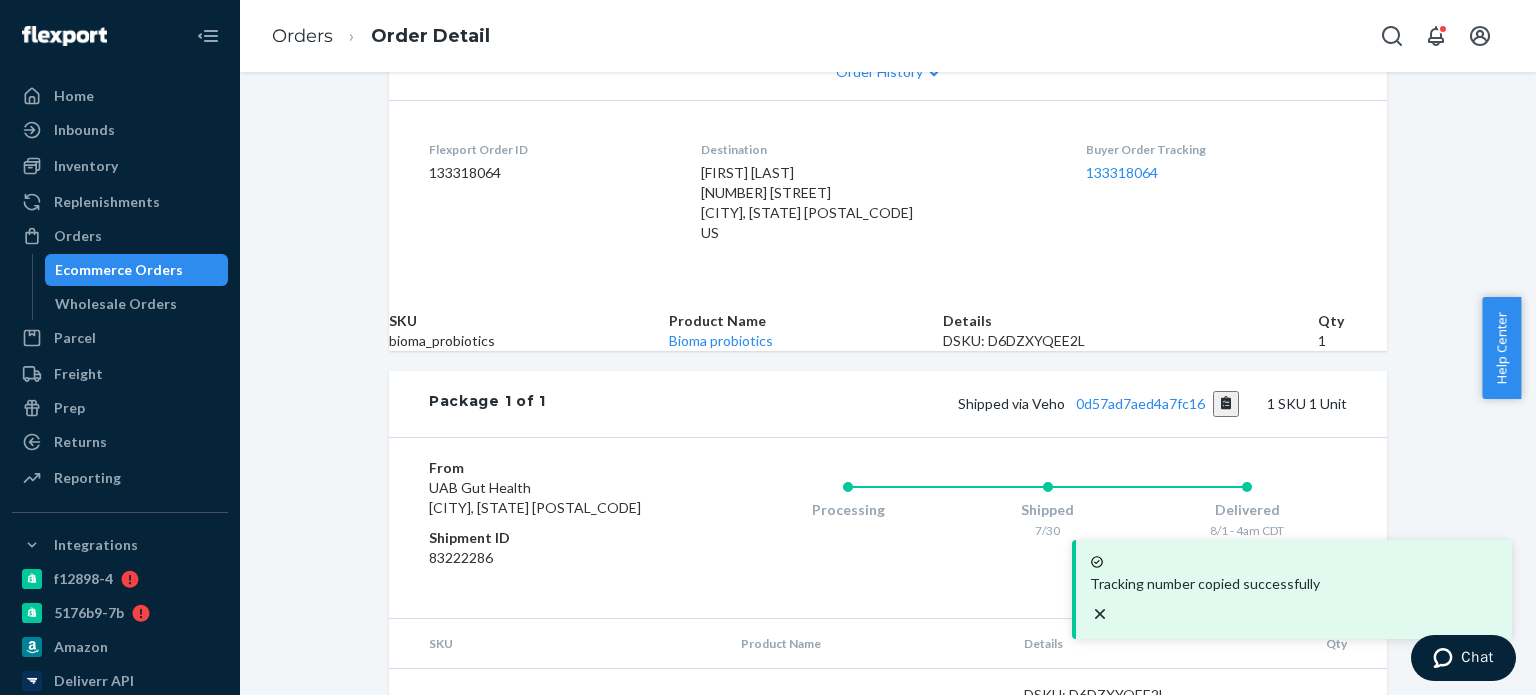 scroll, scrollTop: 500, scrollLeft: 0, axis: vertical 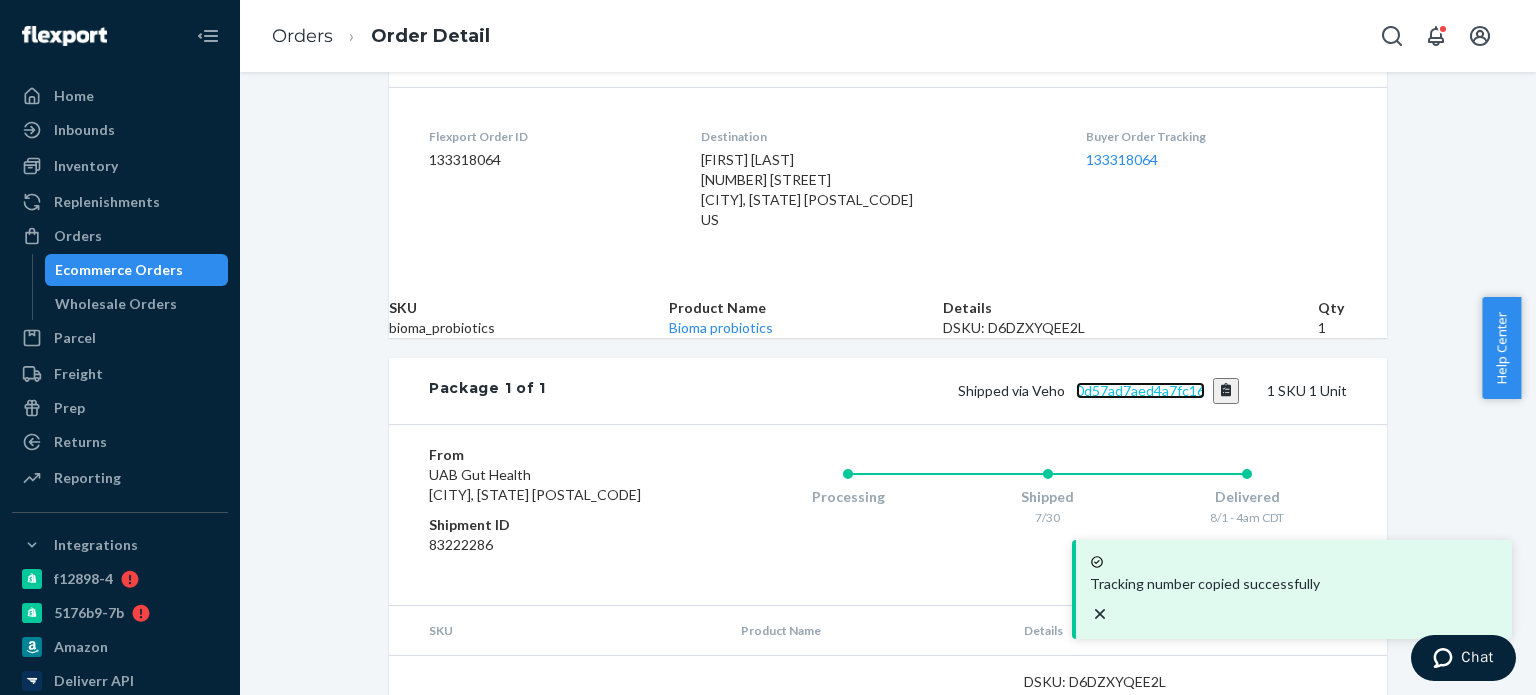 click on "0d57ad7aed4a7fc16" at bounding box center (1140, 390) 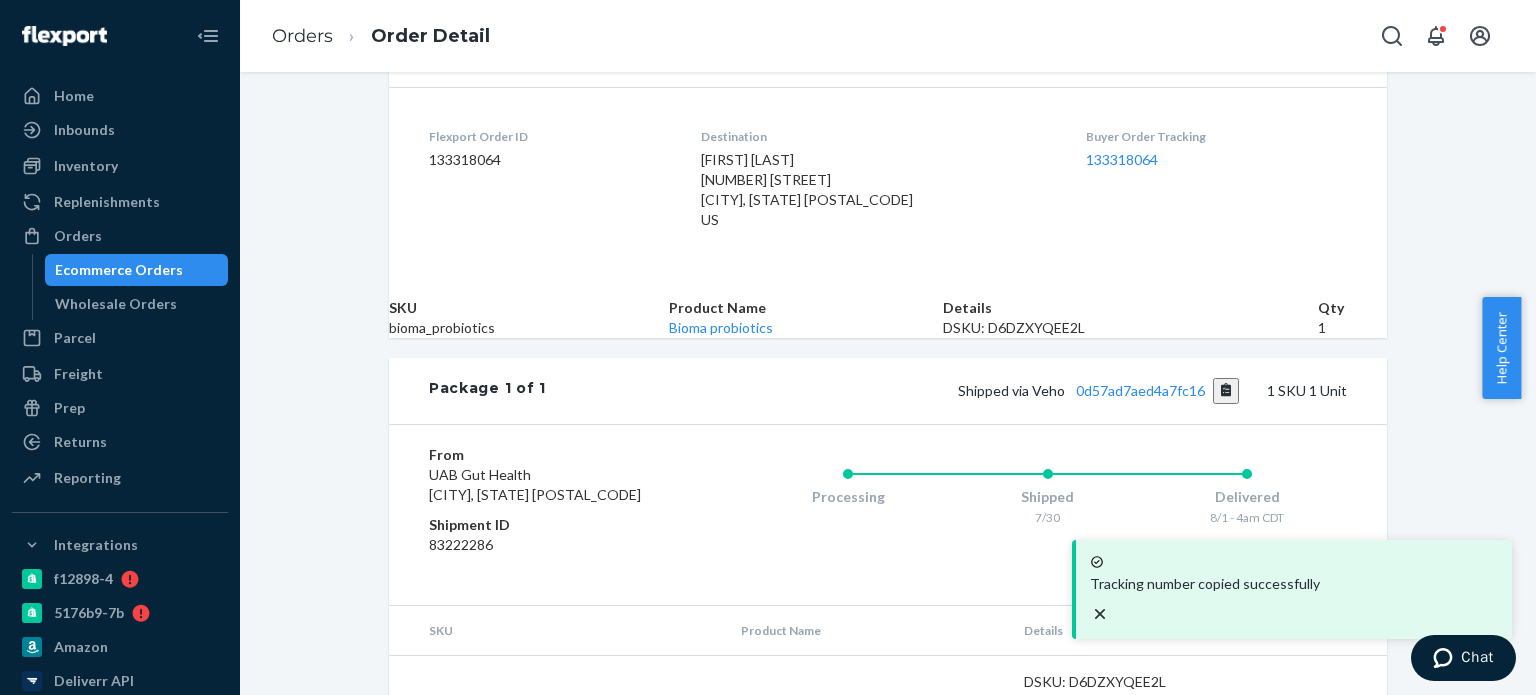 click on "Ecommerce Orders" at bounding box center [119, 270] 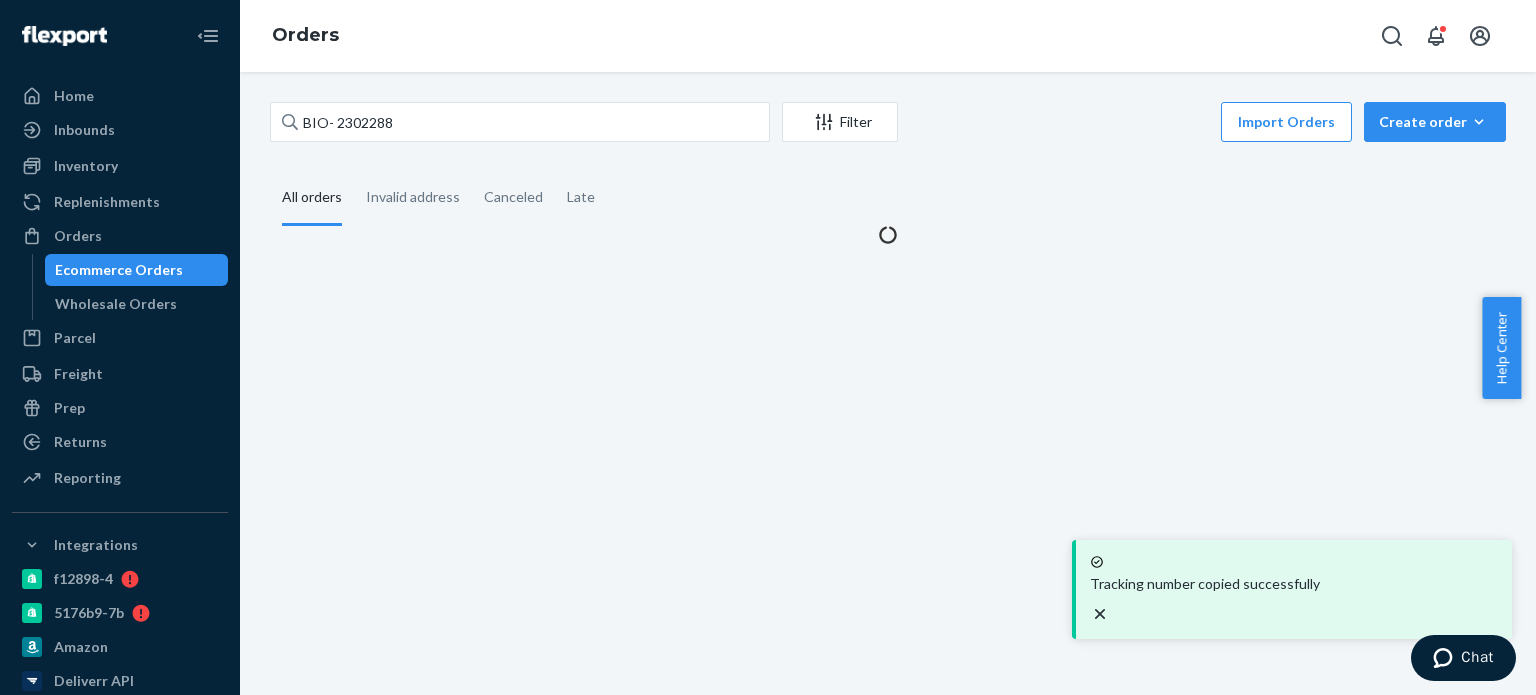 scroll, scrollTop: 0, scrollLeft: 0, axis: both 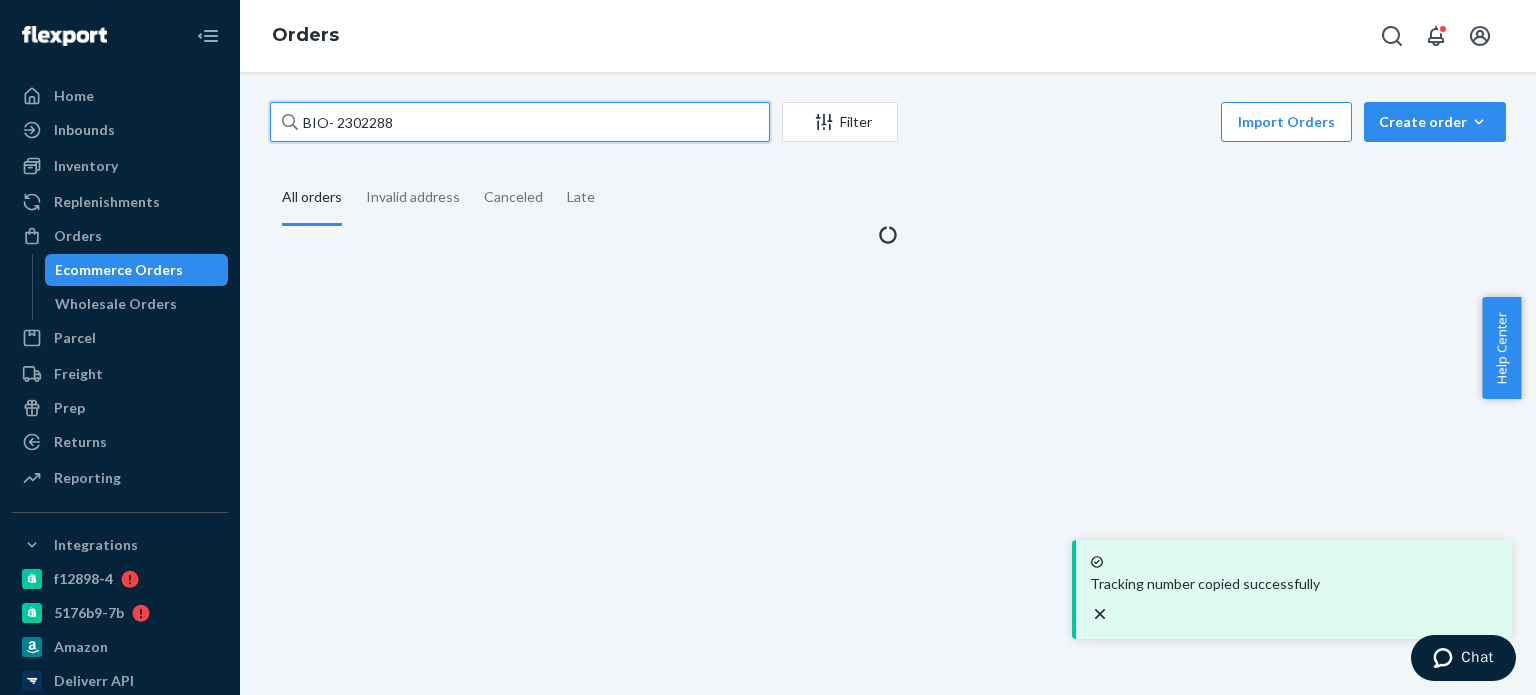 click on "BIO- 2302288" at bounding box center (520, 122) 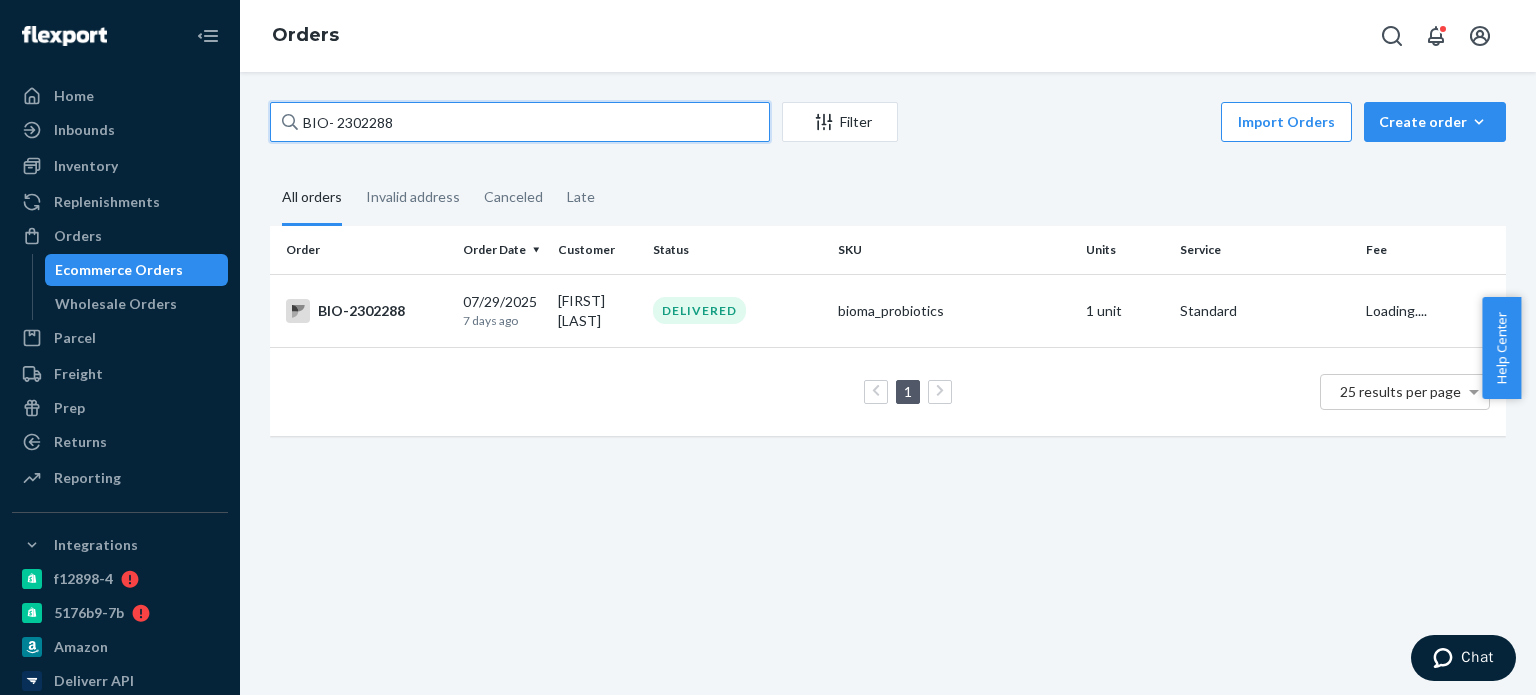 paste on "Bio-In-11912" 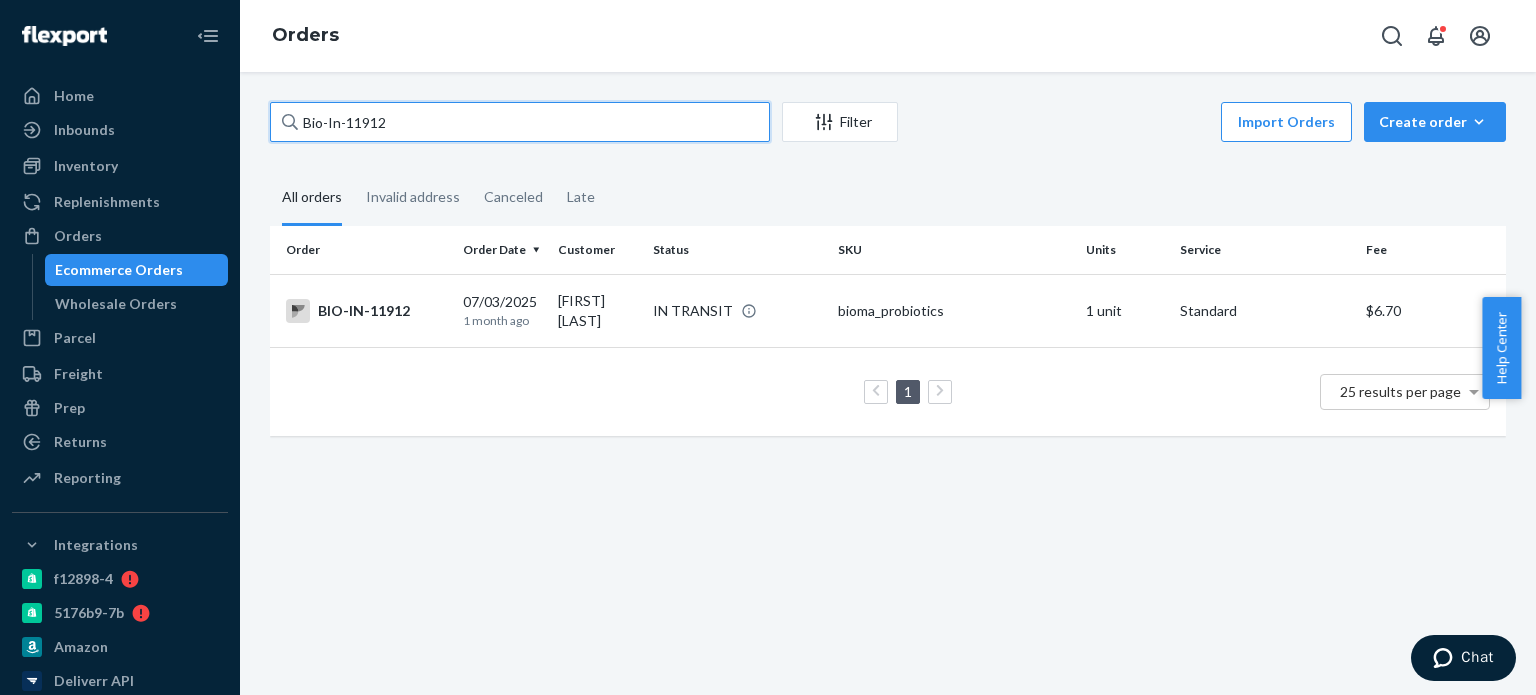 type on "Bio-In-11912" 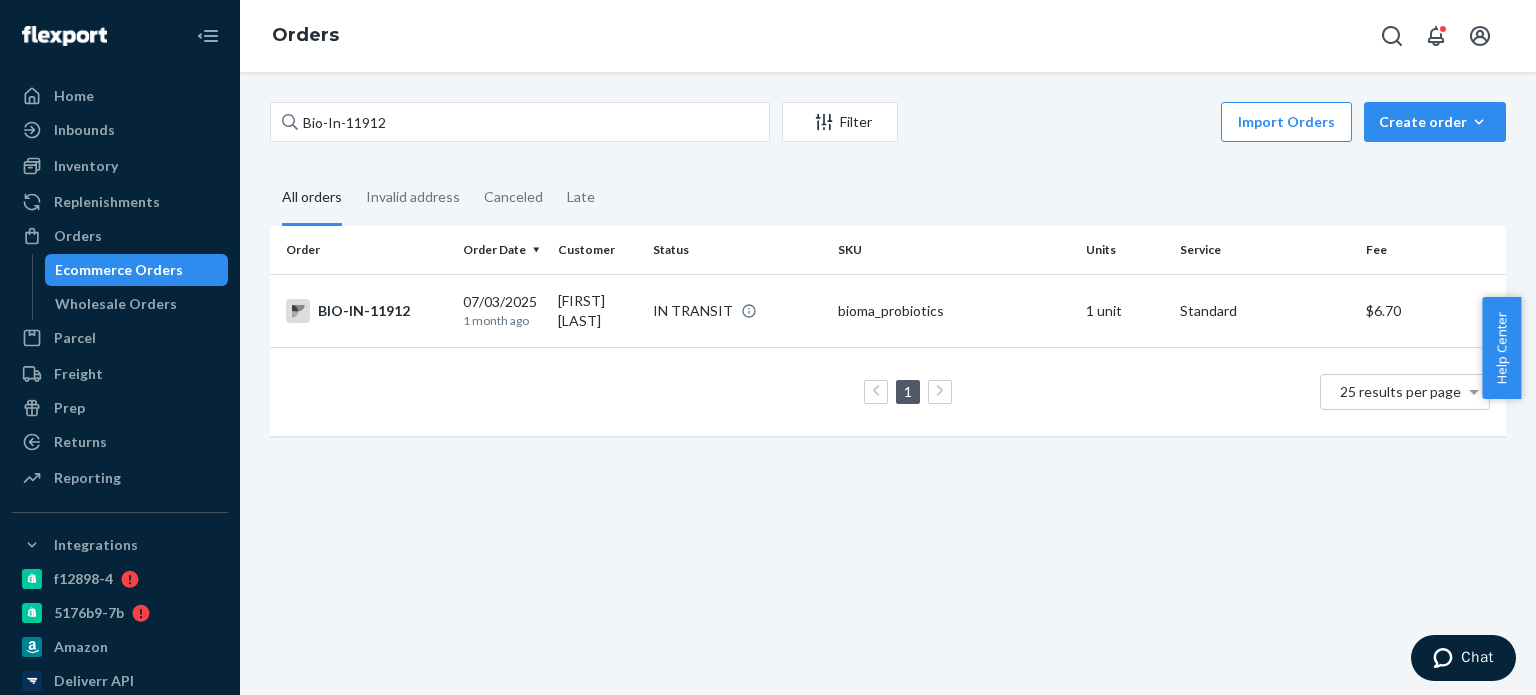 click on "BIO-IN-11912" at bounding box center (366, 311) 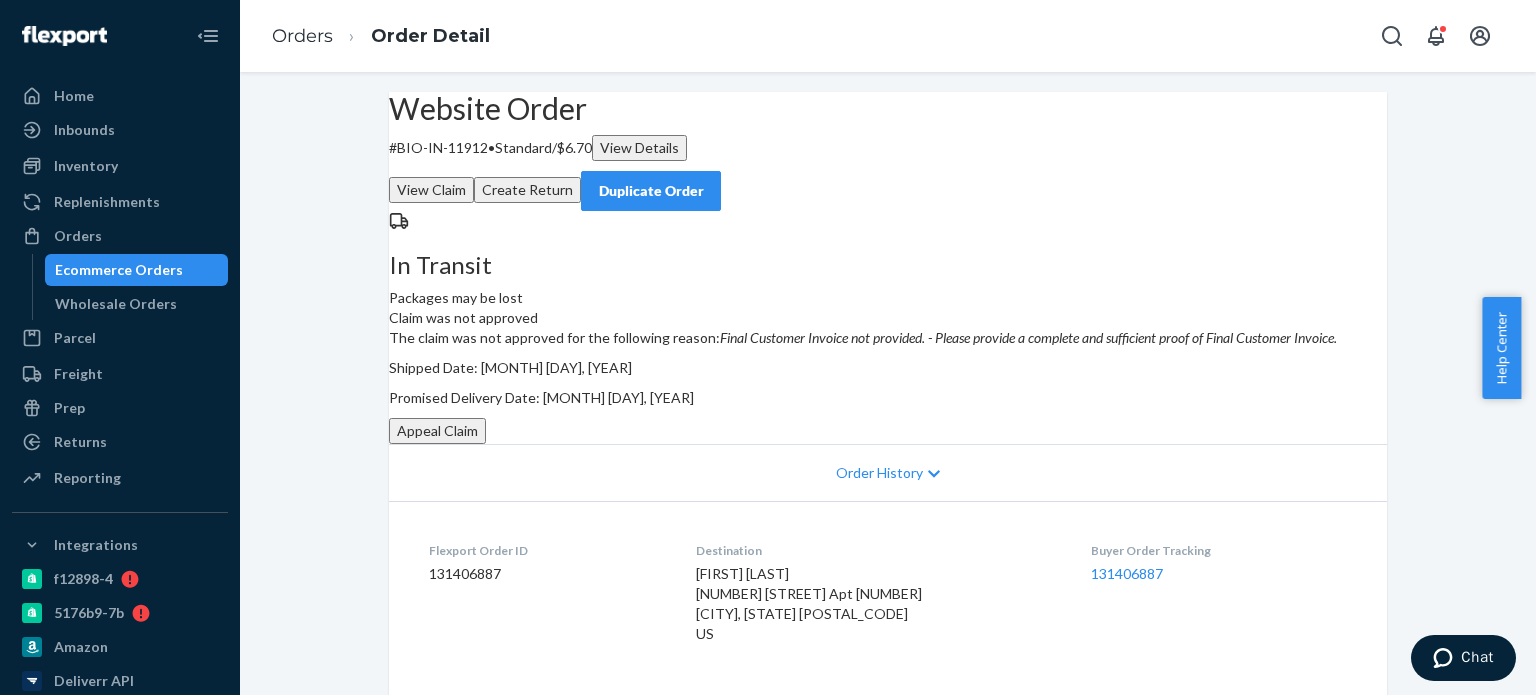 click on "Appeal Claim" at bounding box center (437, 431) 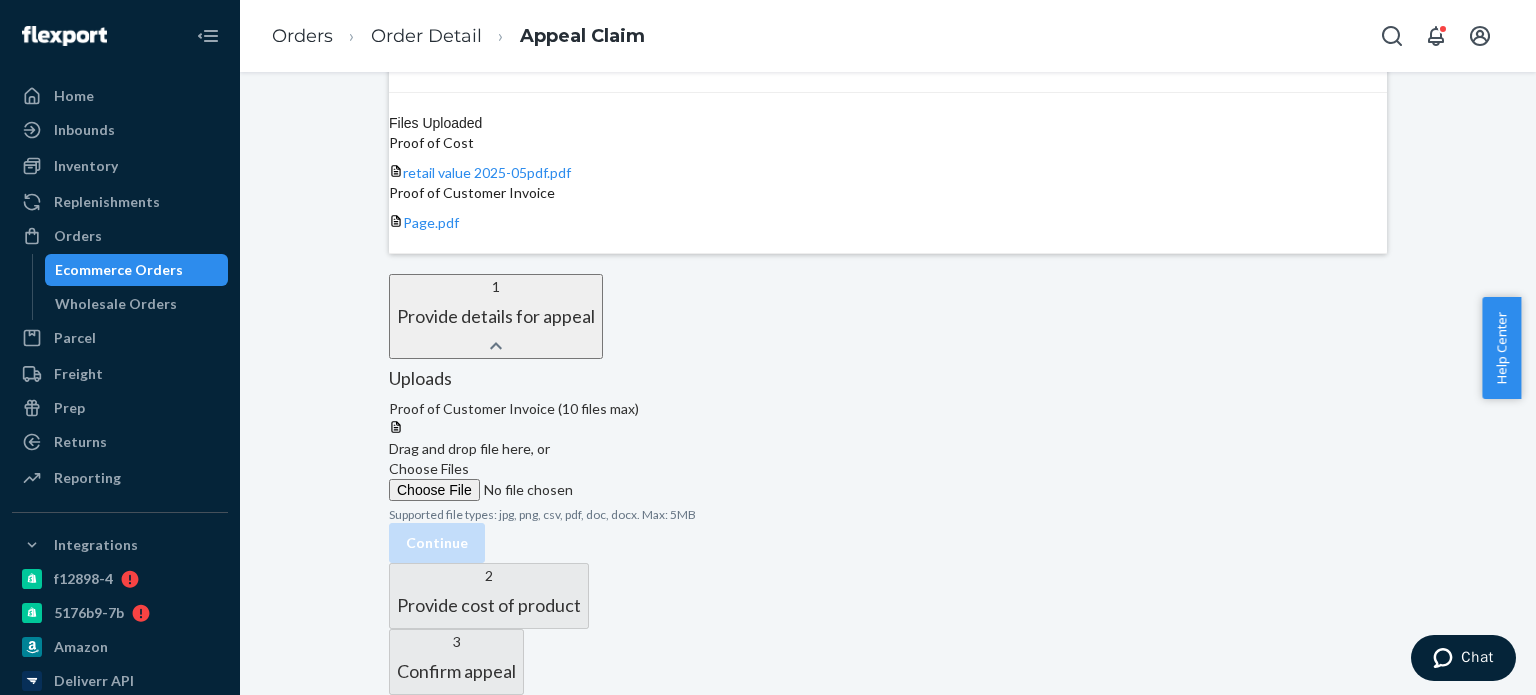 scroll, scrollTop: 461, scrollLeft: 0, axis: vertical 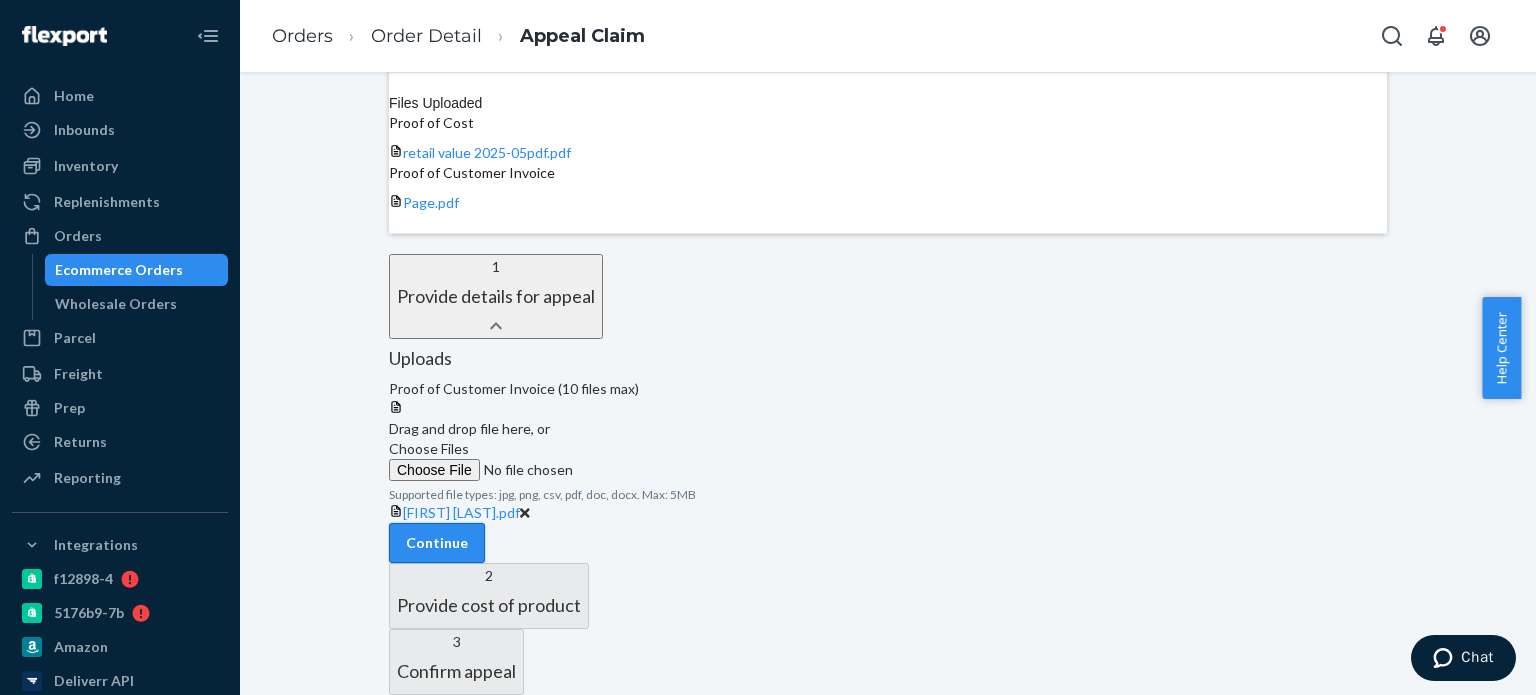 click on "Continue" at bounding box center (437, 543) 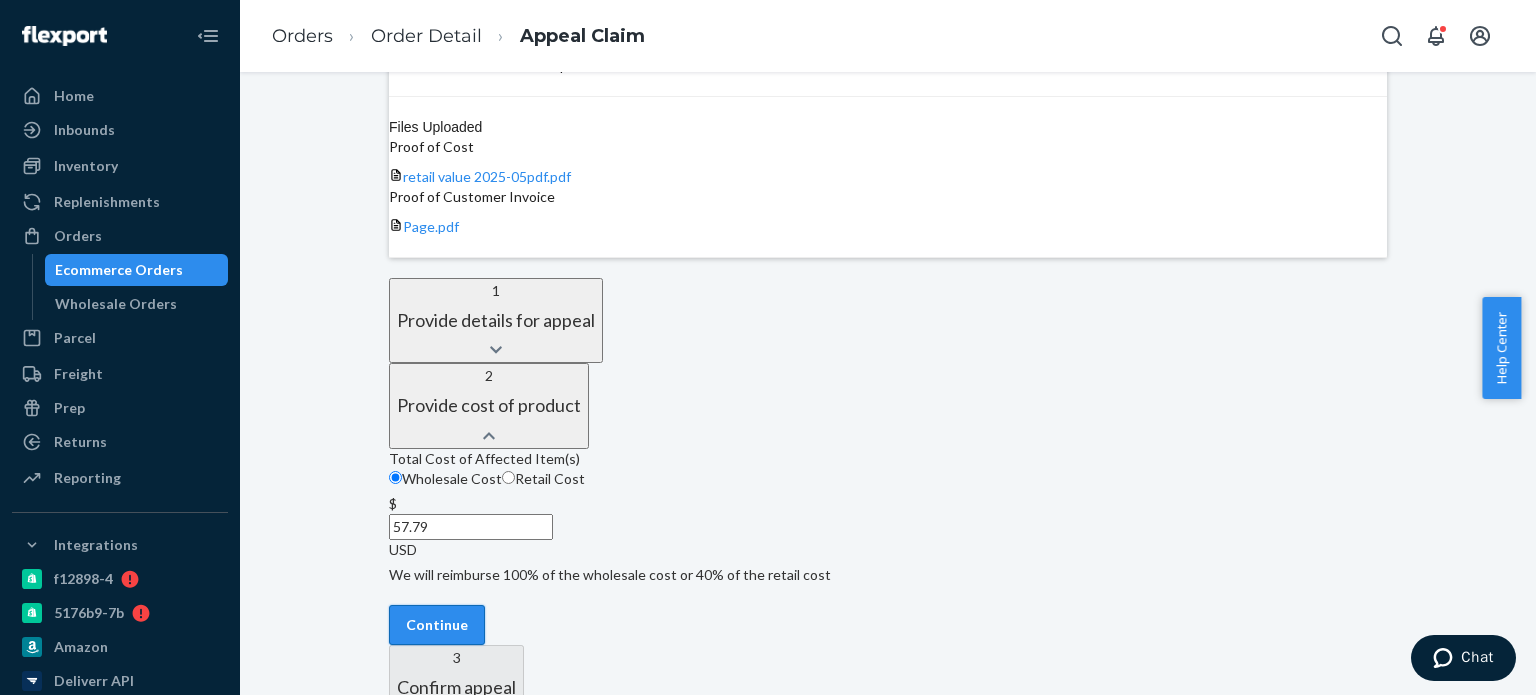 click on "Continue" at bounding box center (437, 625) 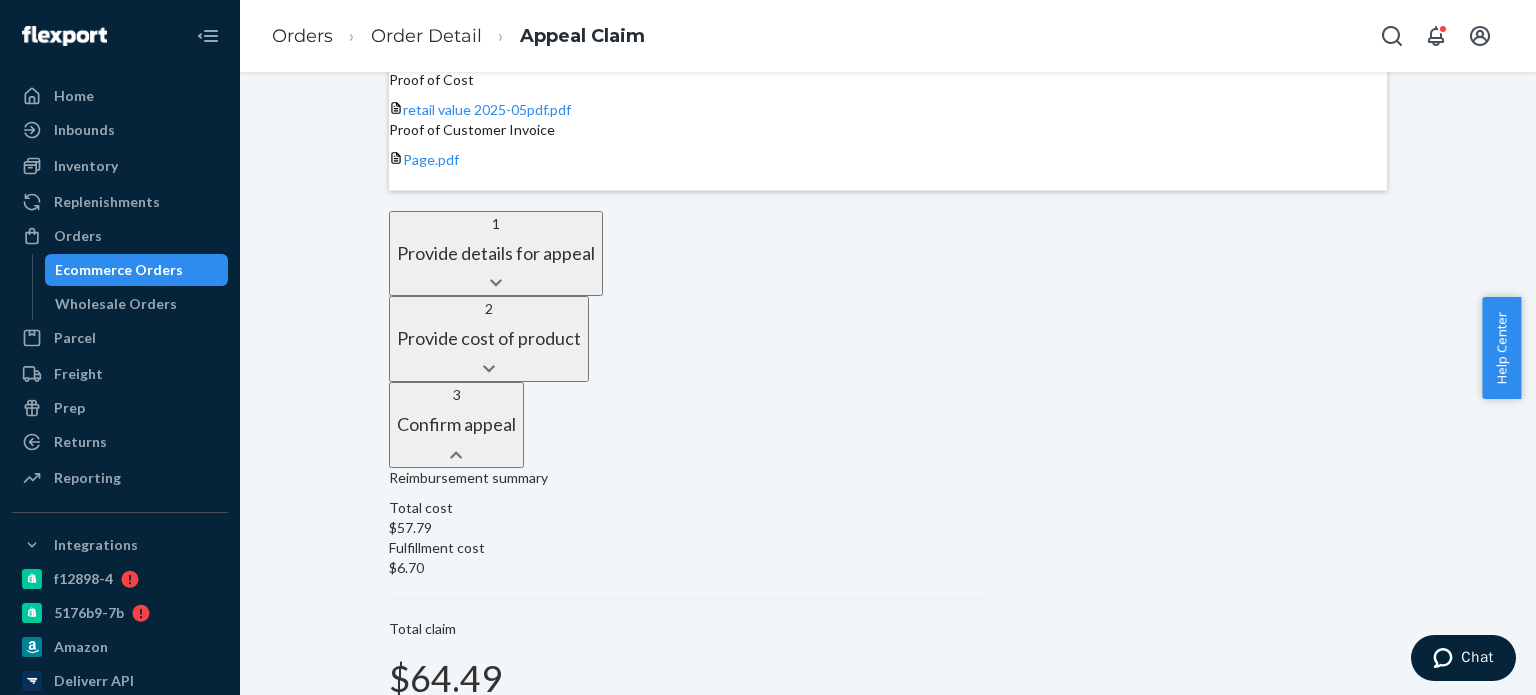 scroll, scrollTop: 482, scrollLeft: 0, axis: vertical 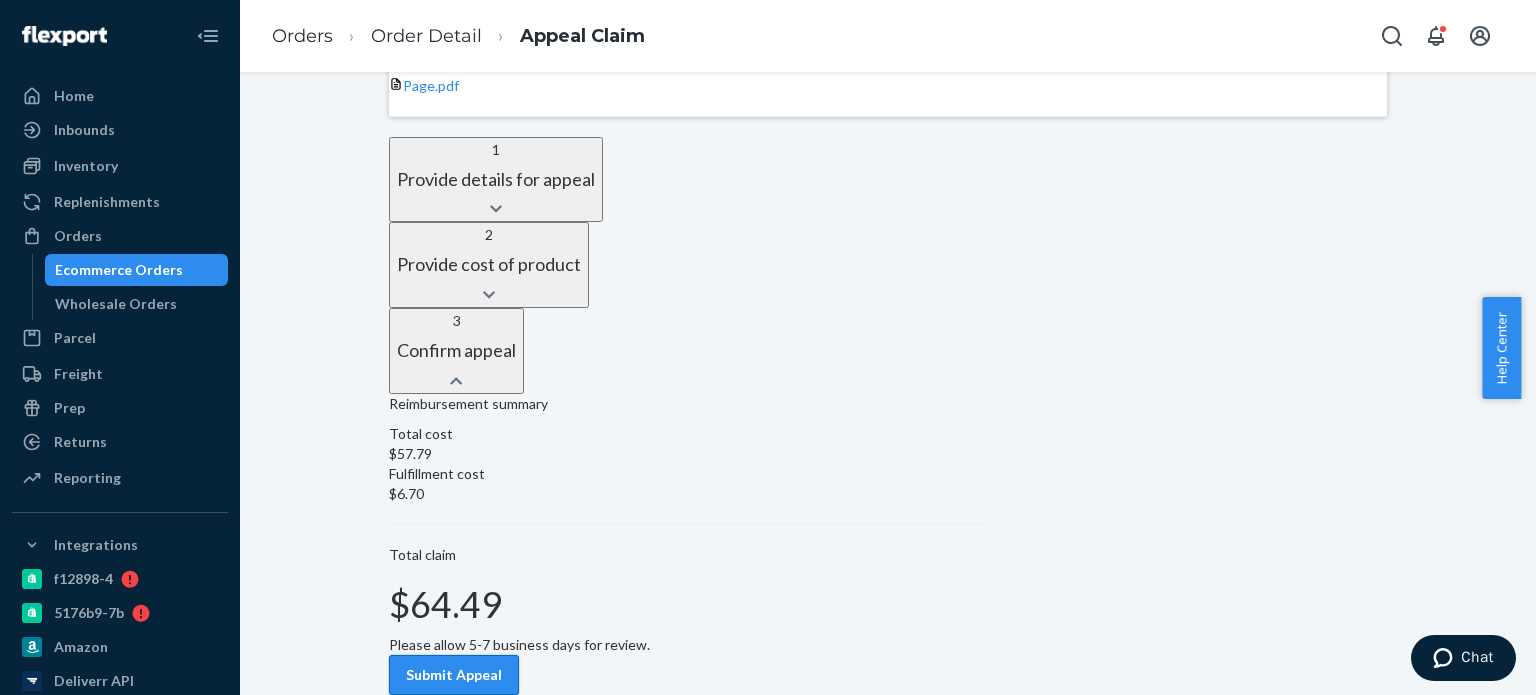 click on "Submit Appeal" at bounding box center [454, 675] 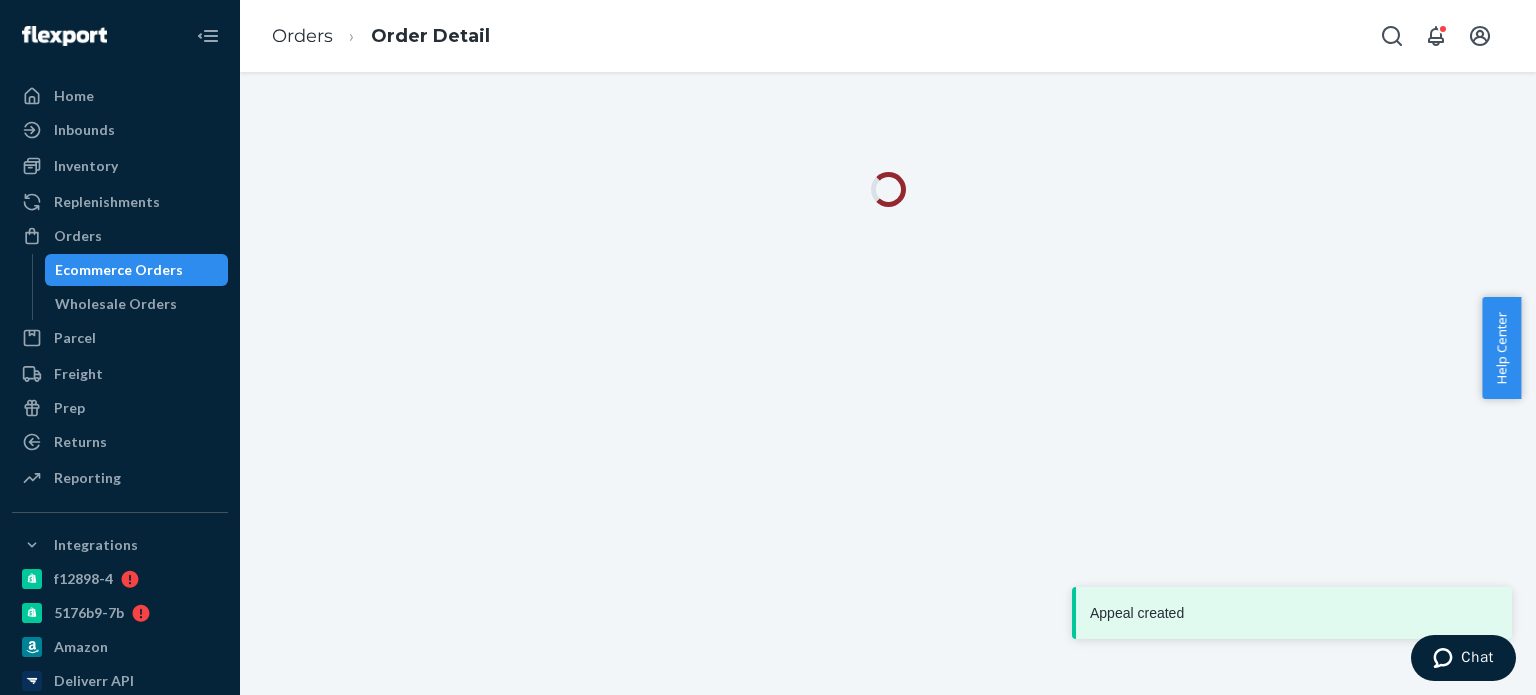 scroll, scrollTop: 0, scrollLeft: 0, axis: both 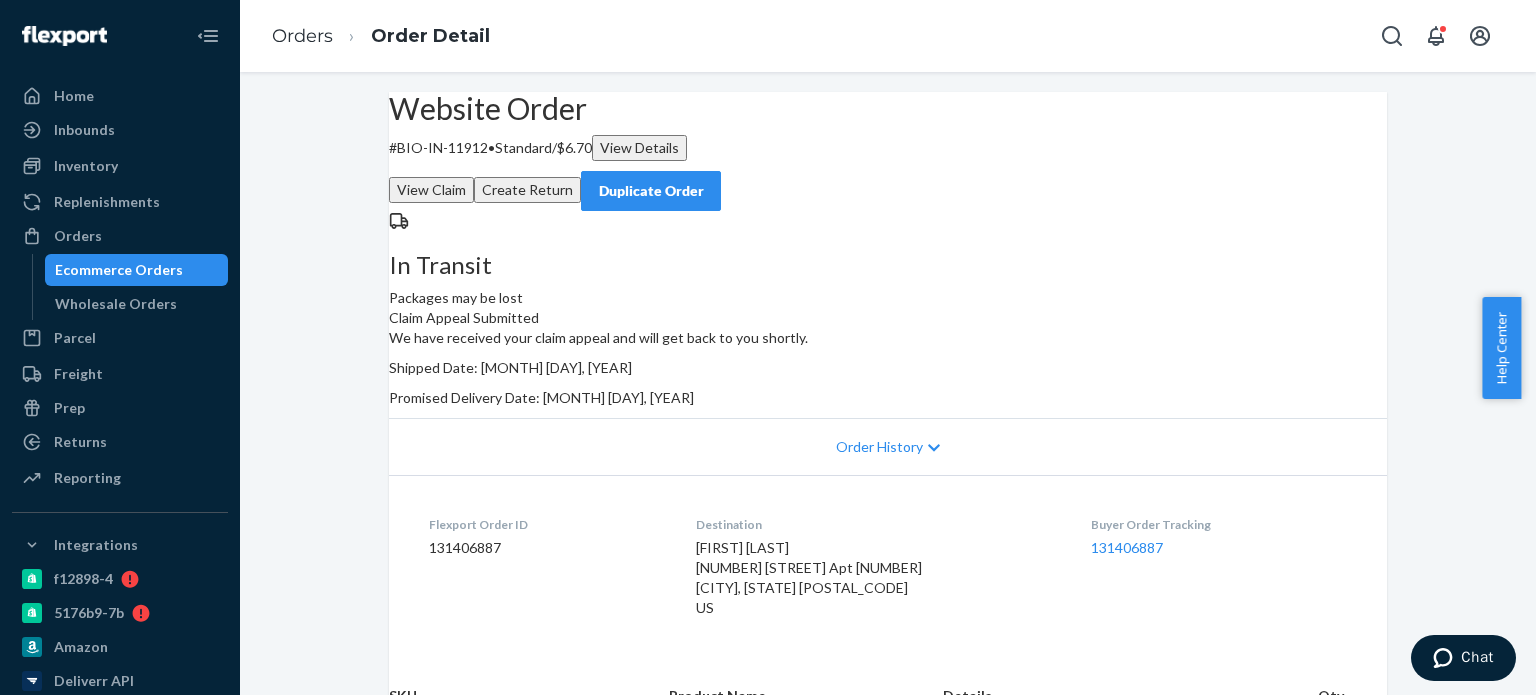 click on "Orders Order Detail" at bounding box center (888, 36) 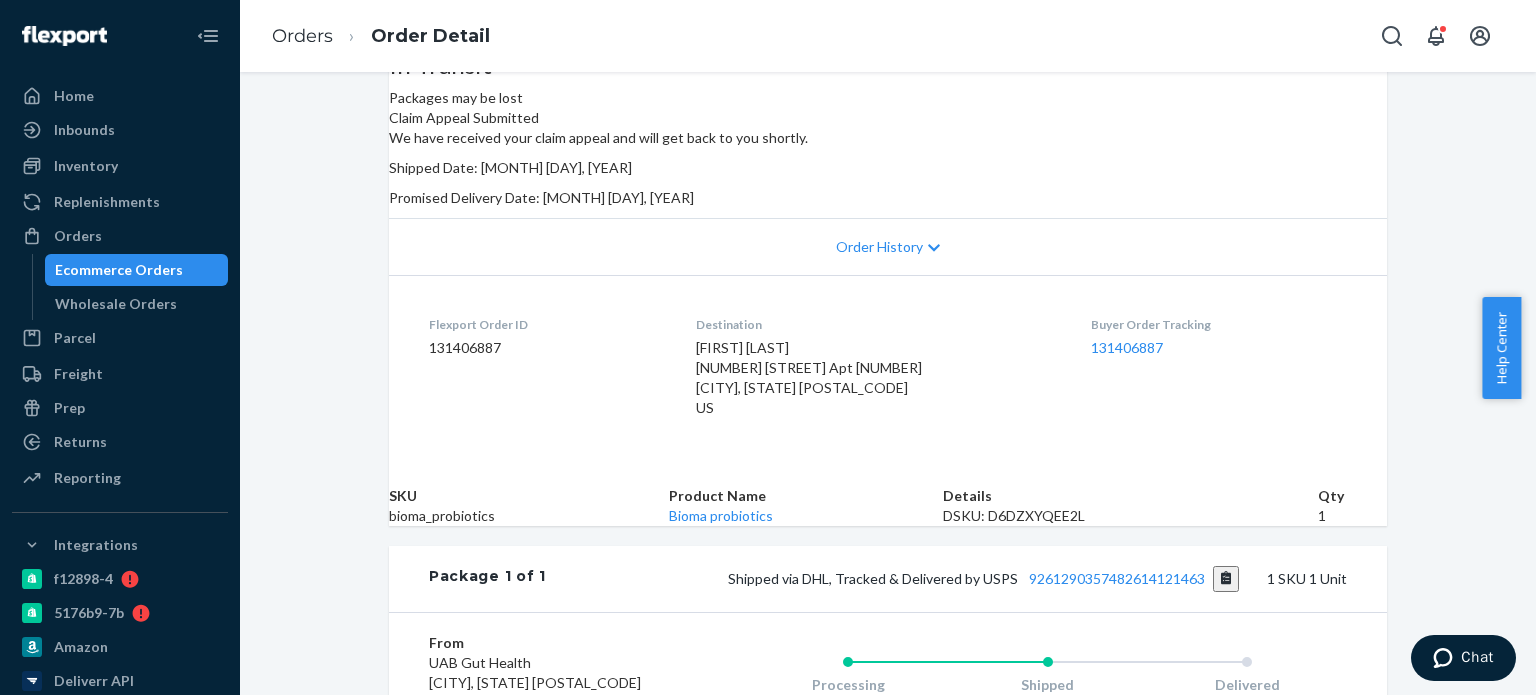 scroll, scrollTop: 500, scrollLeft: 0, axis: vertical 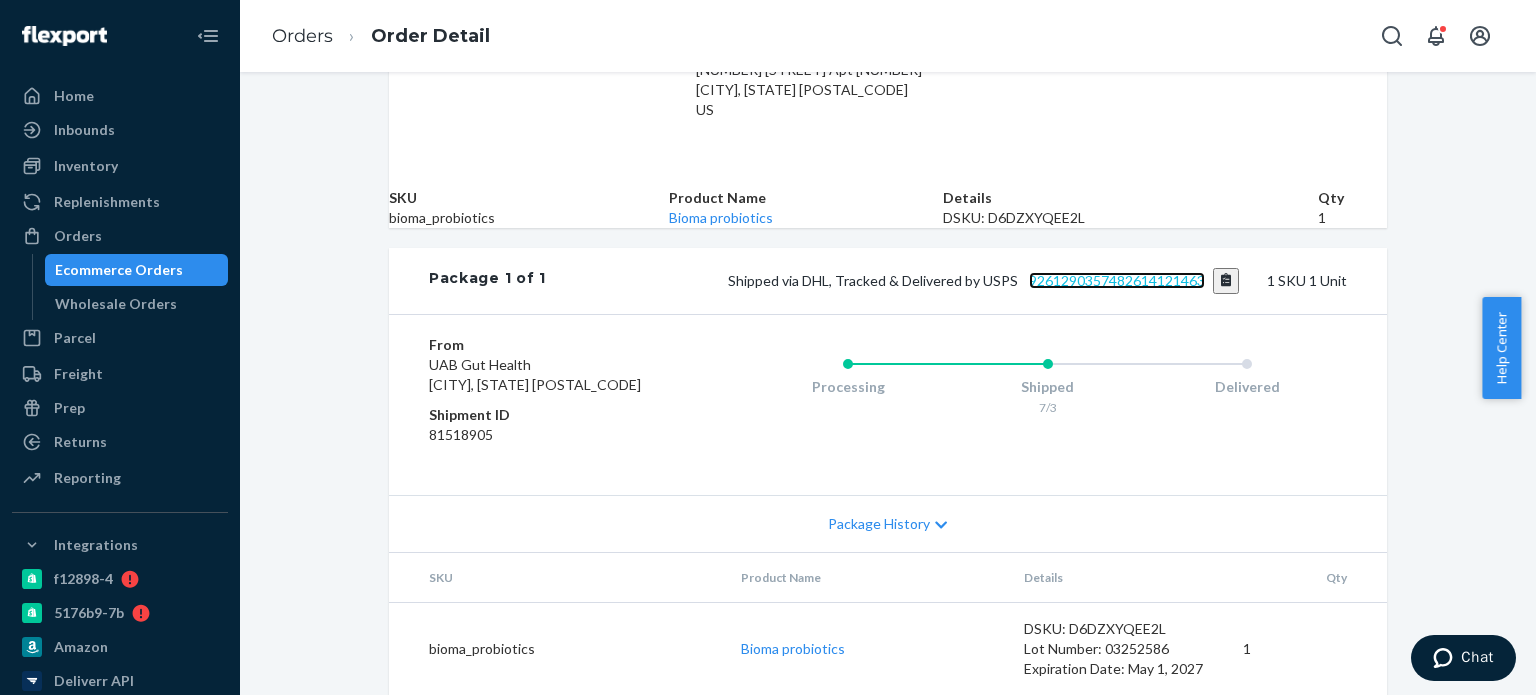 click on "9261290357482614121463" at bounding box center [1117, 280] 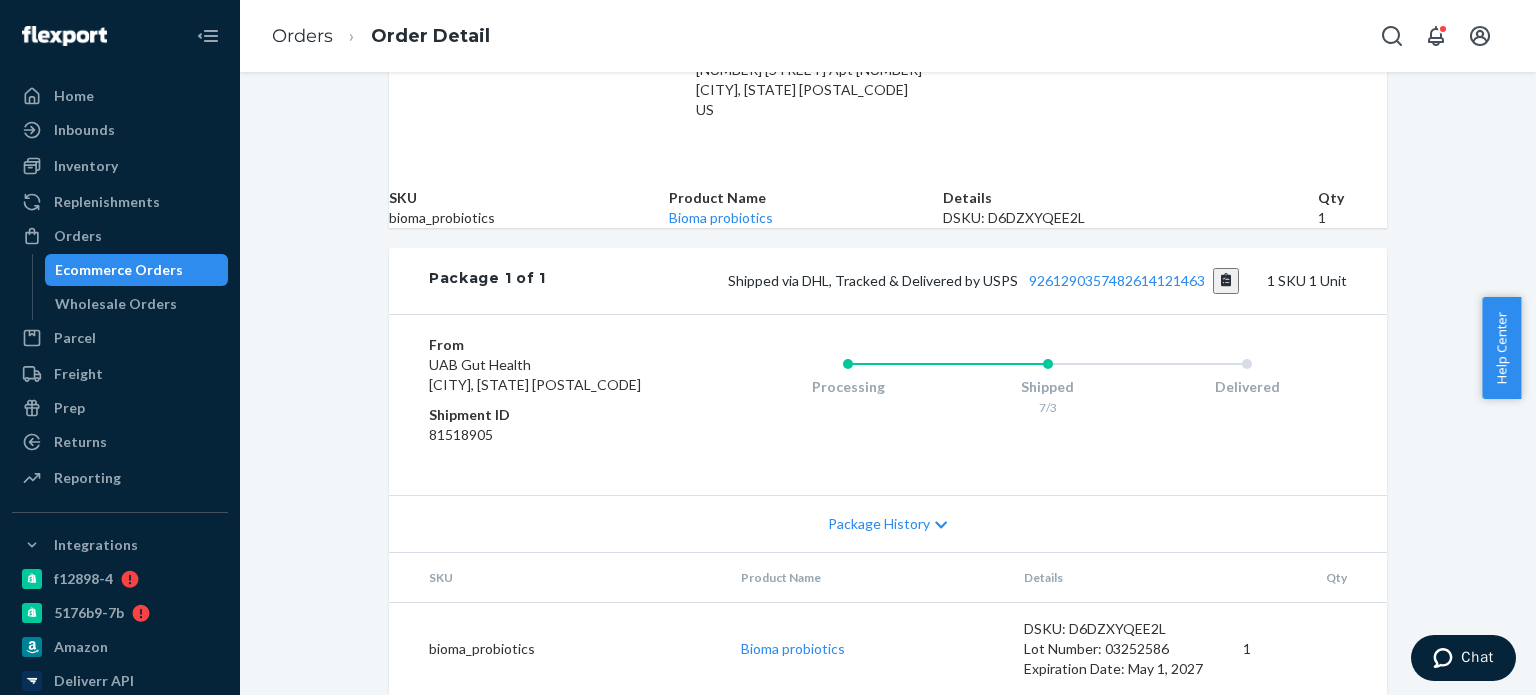 click on "Ecommerce Orders" at bounding box center [119, 270] 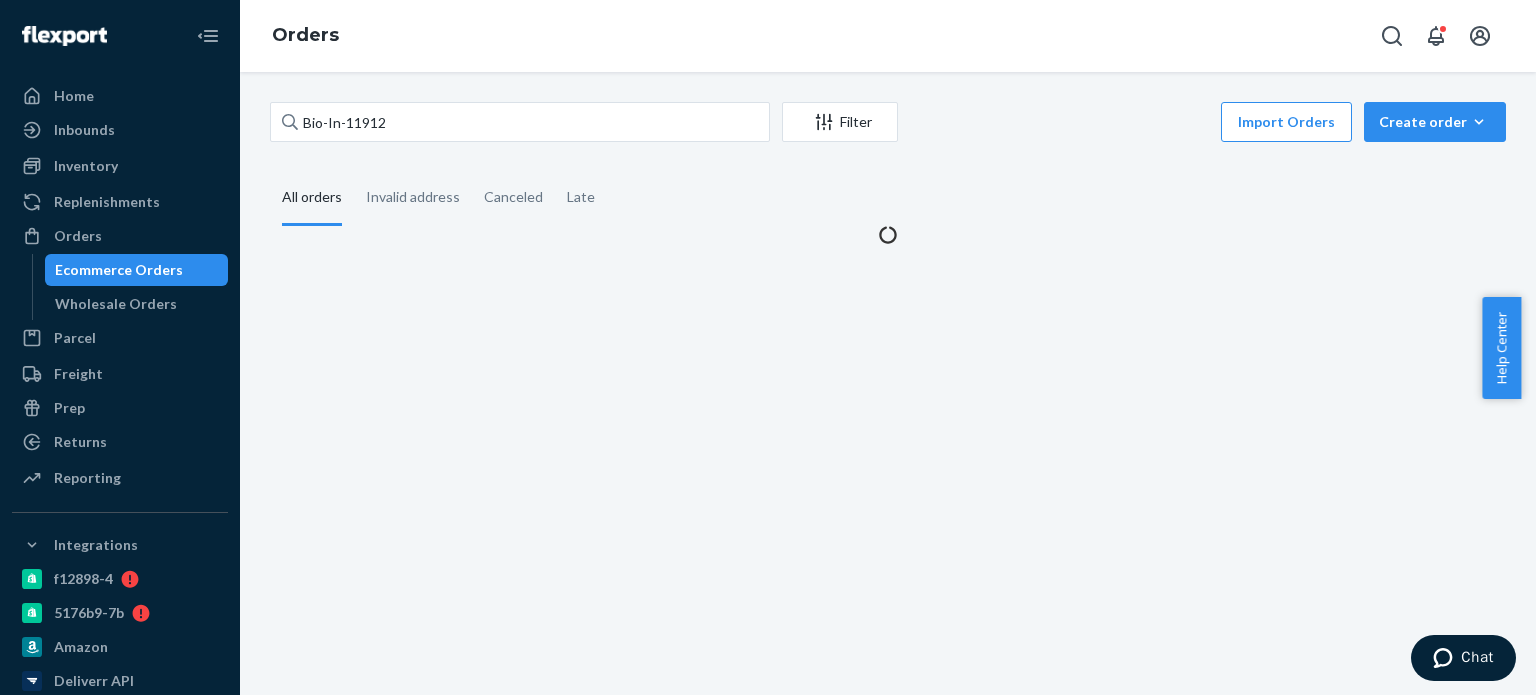 scroll, scrollTop: 0, scrollLeft: 0, axis: both 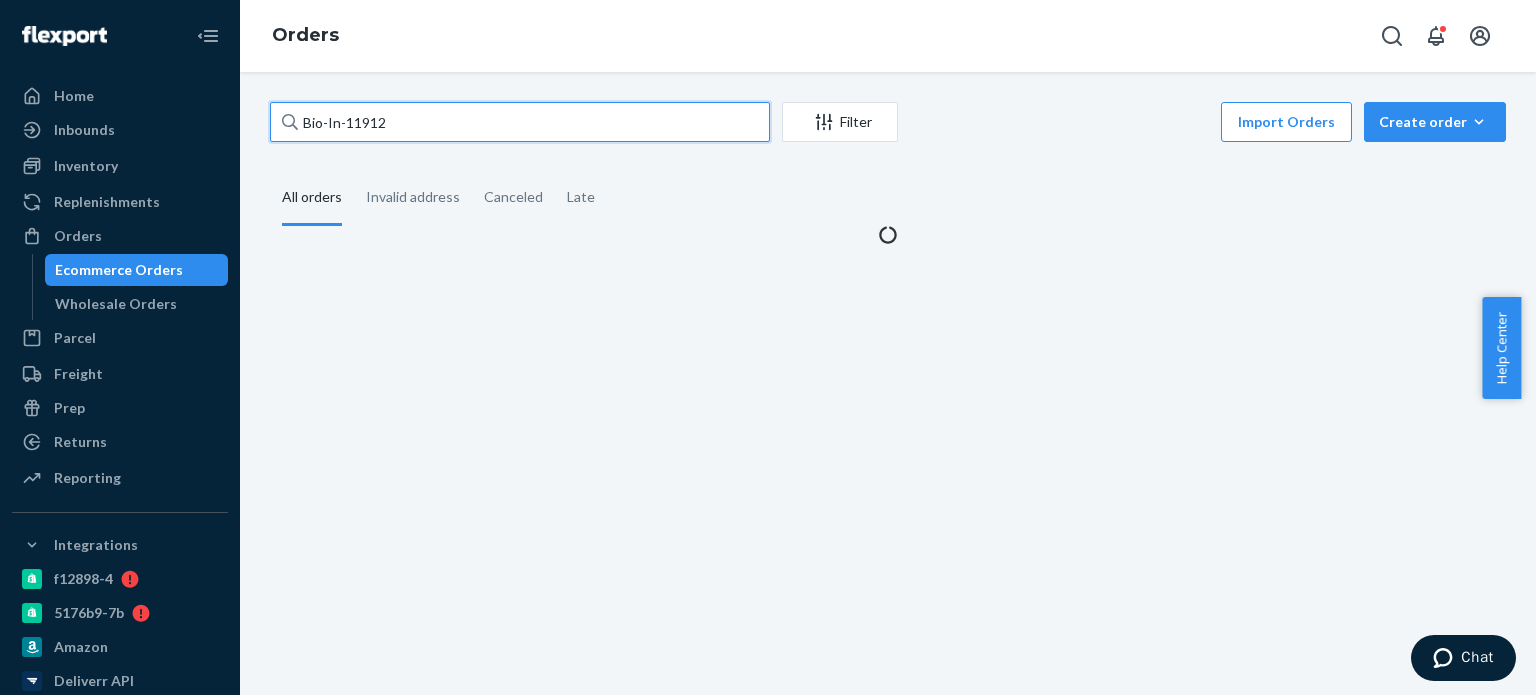 click on "Bio-In-11912" at bounding box center [520, 122] 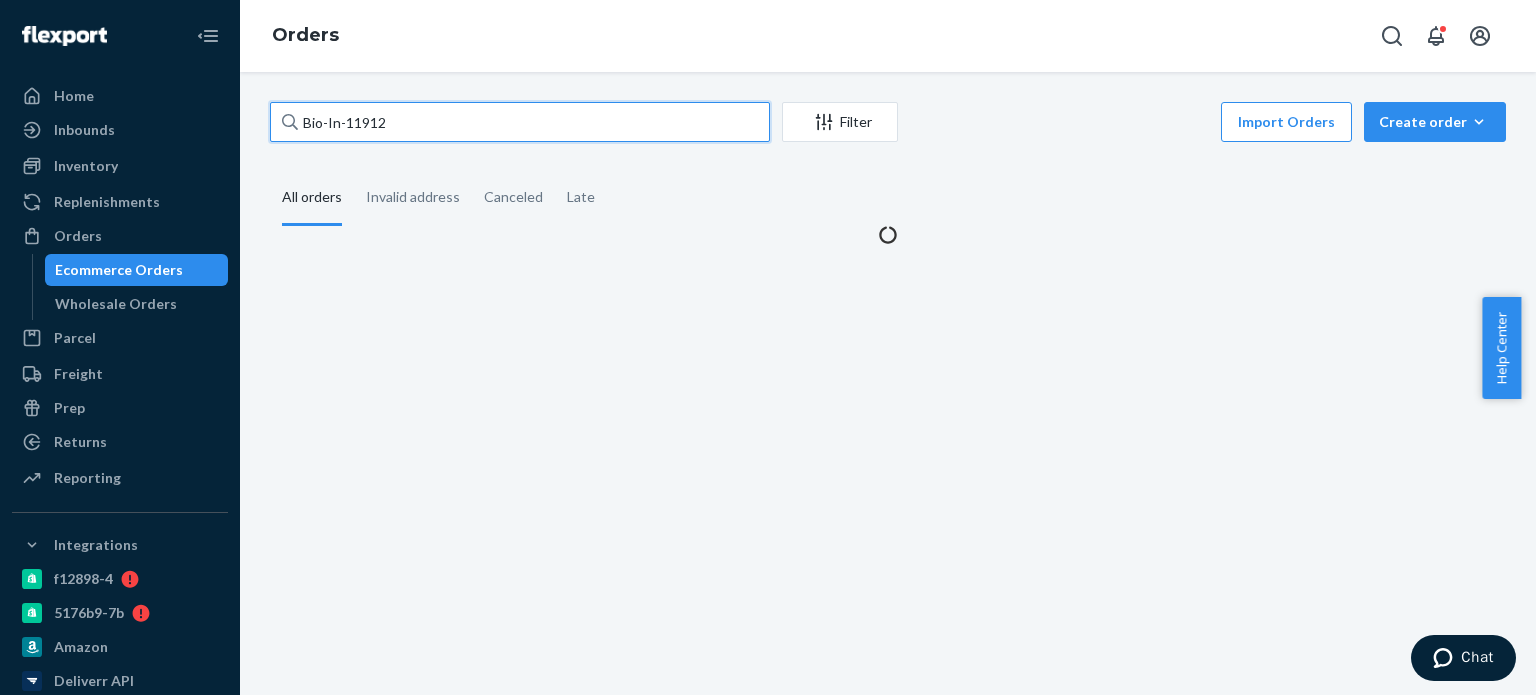 paste on "2323758" 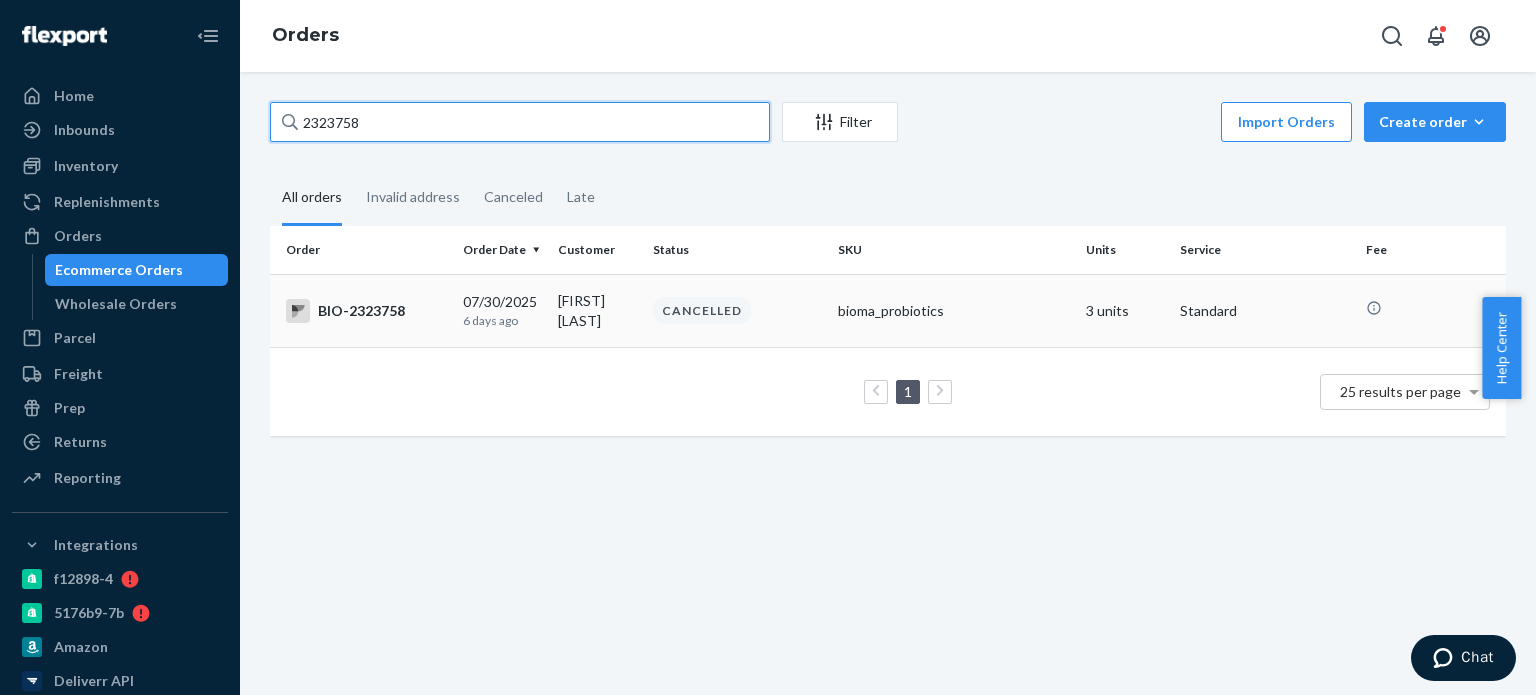 type on "2323758" 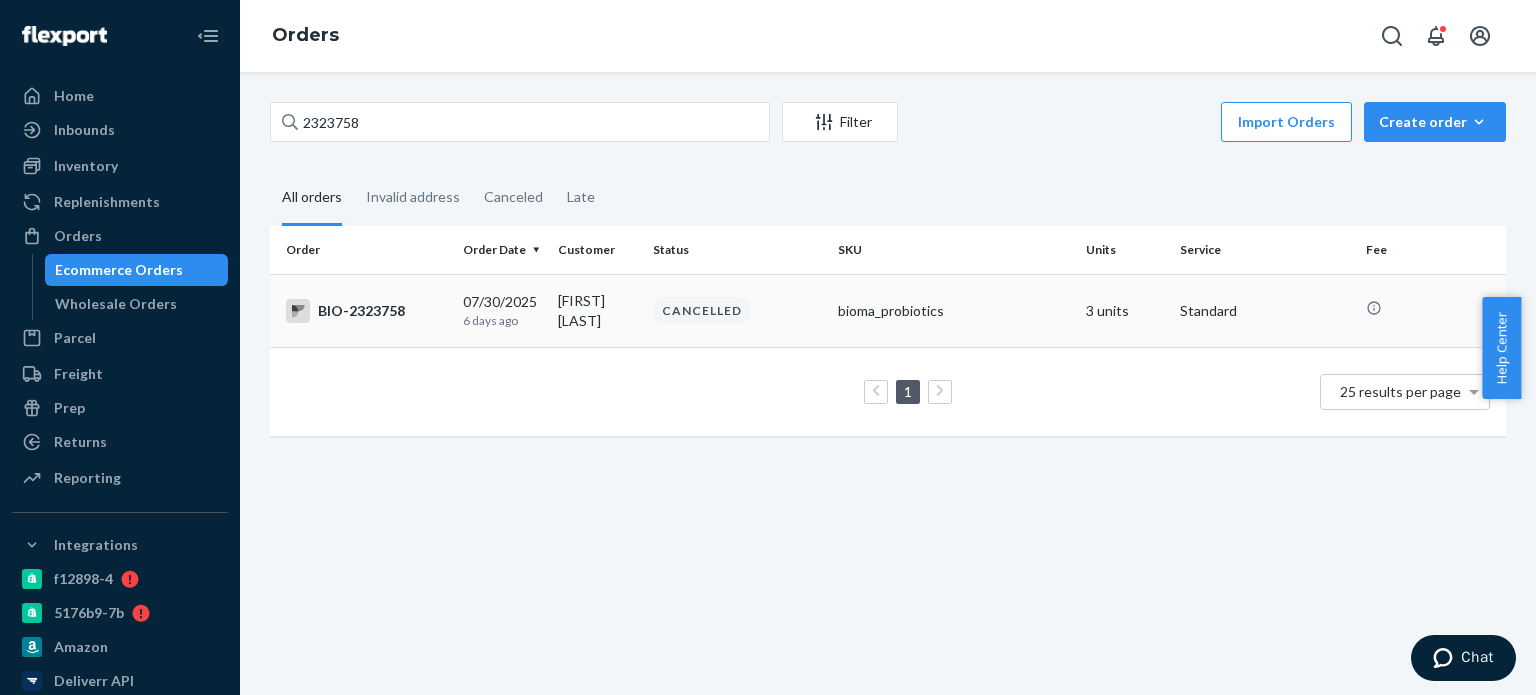 click on "6 days ago" at bounding box center [502, 320] 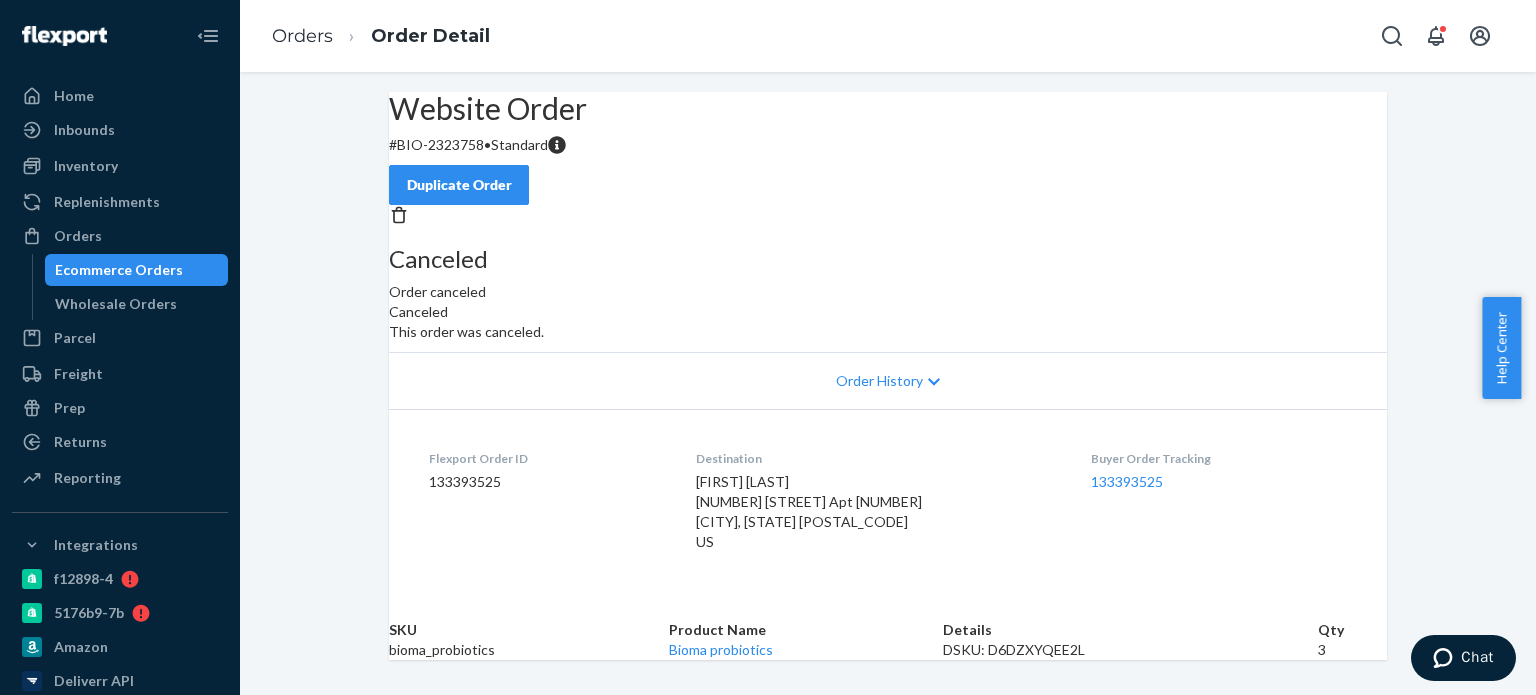 click on "Ecommerce Orders" at bounding box center (119, 270) 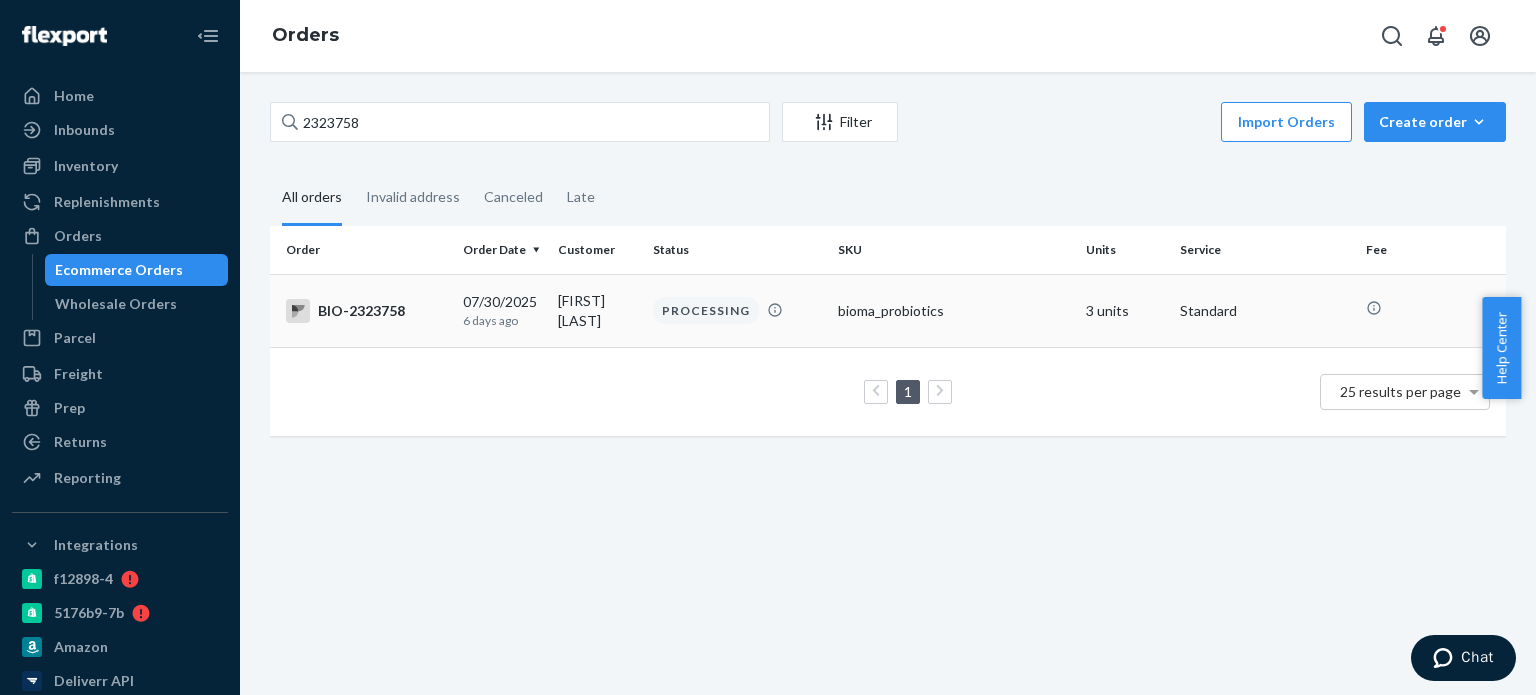 click on "[FIRST] [LAST]" at bounding box center [597, 310] 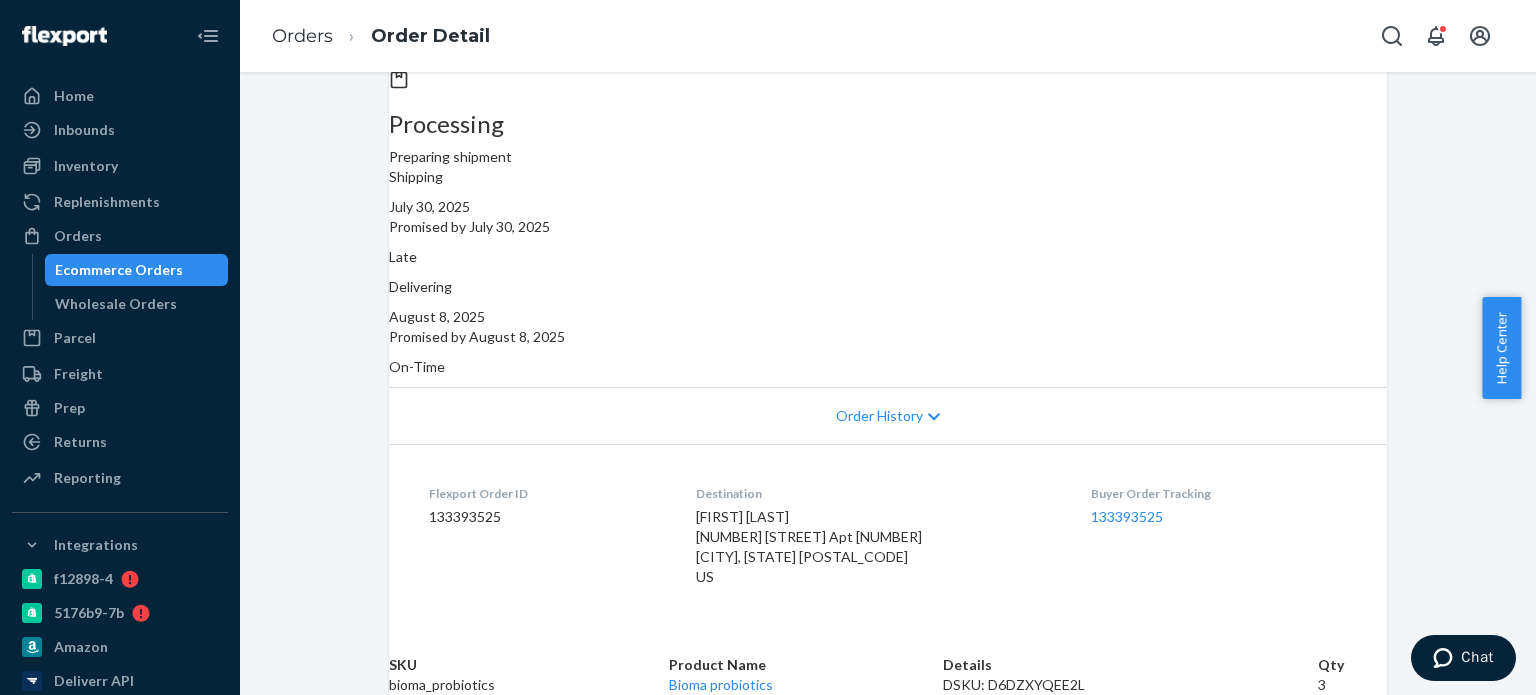 scroll, scrollTop: 202, scrollLeft: 0, axis: vertical 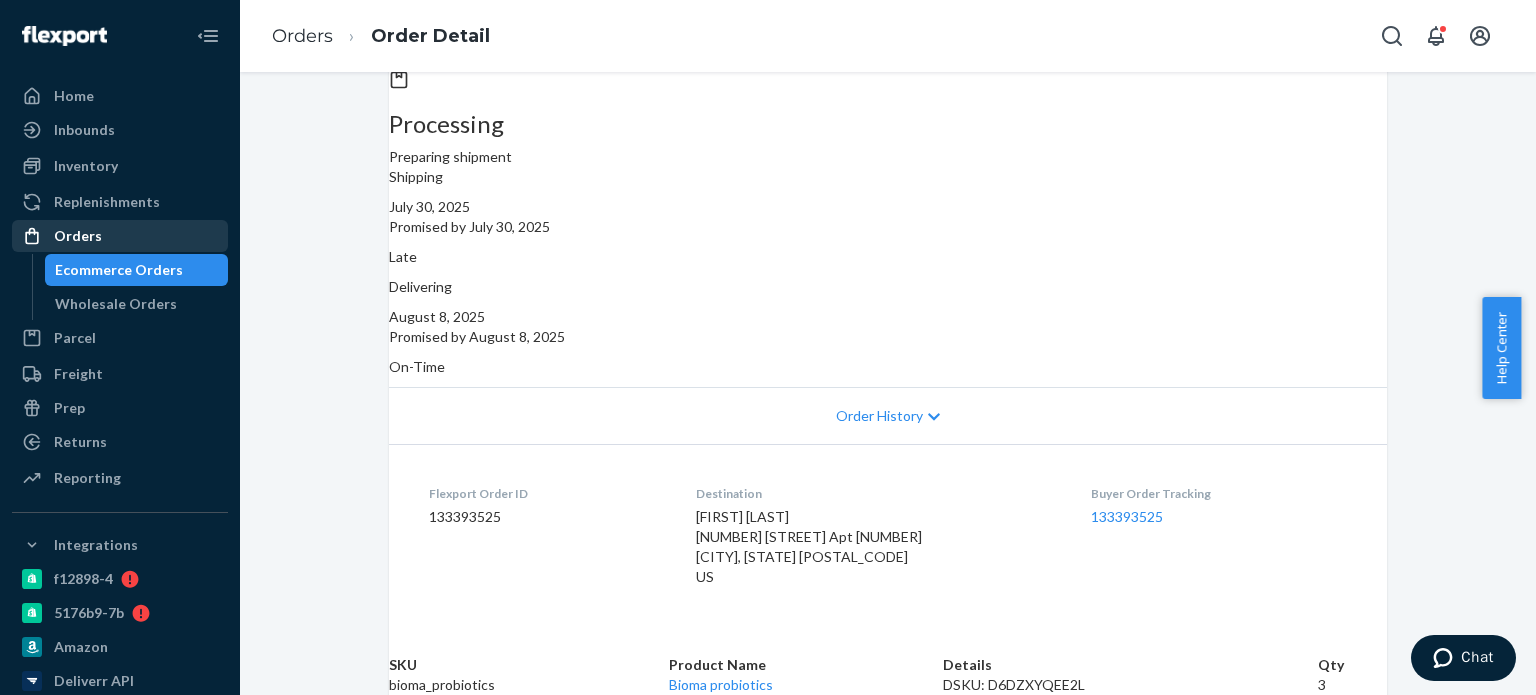 click on "Ecommerce Orders" at bounding box center (119, 270) 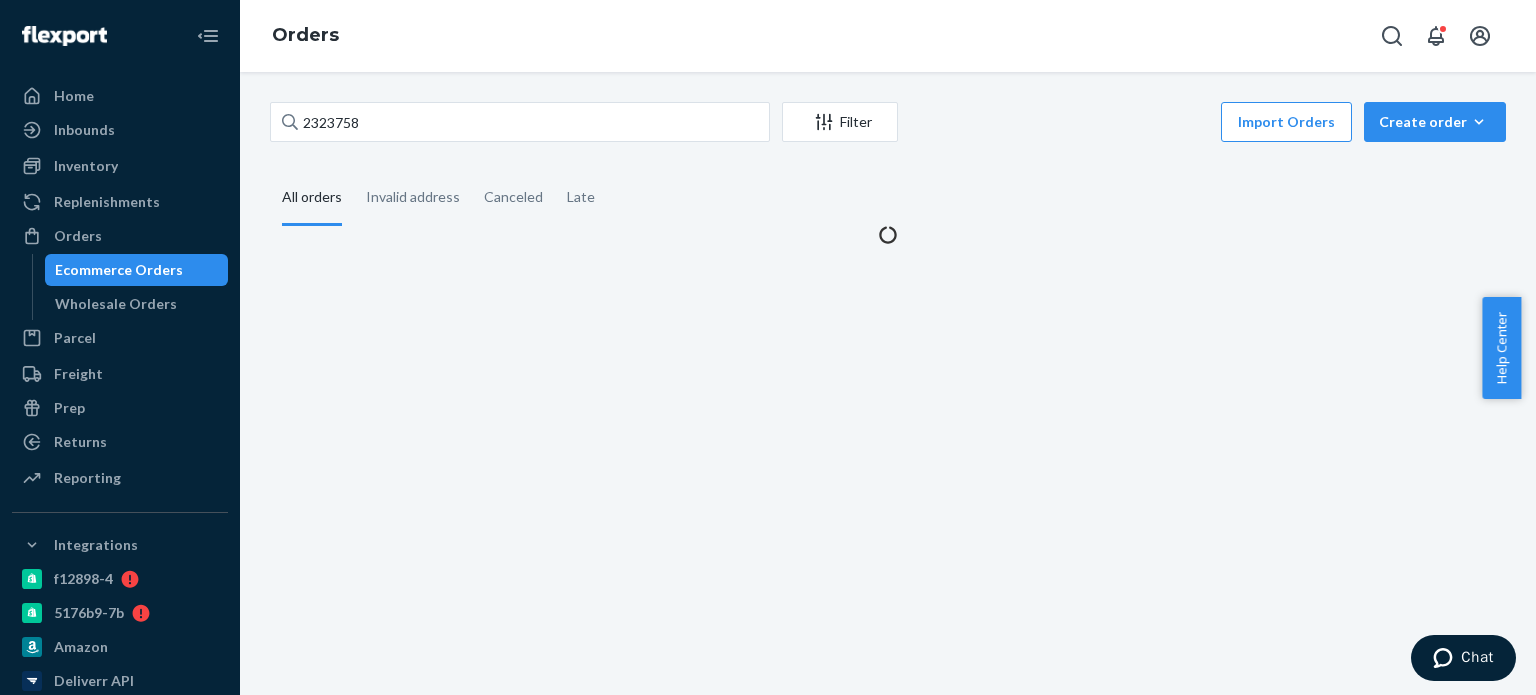 scroll, scrollTop: 0, scrollLeft: 0, axis: both 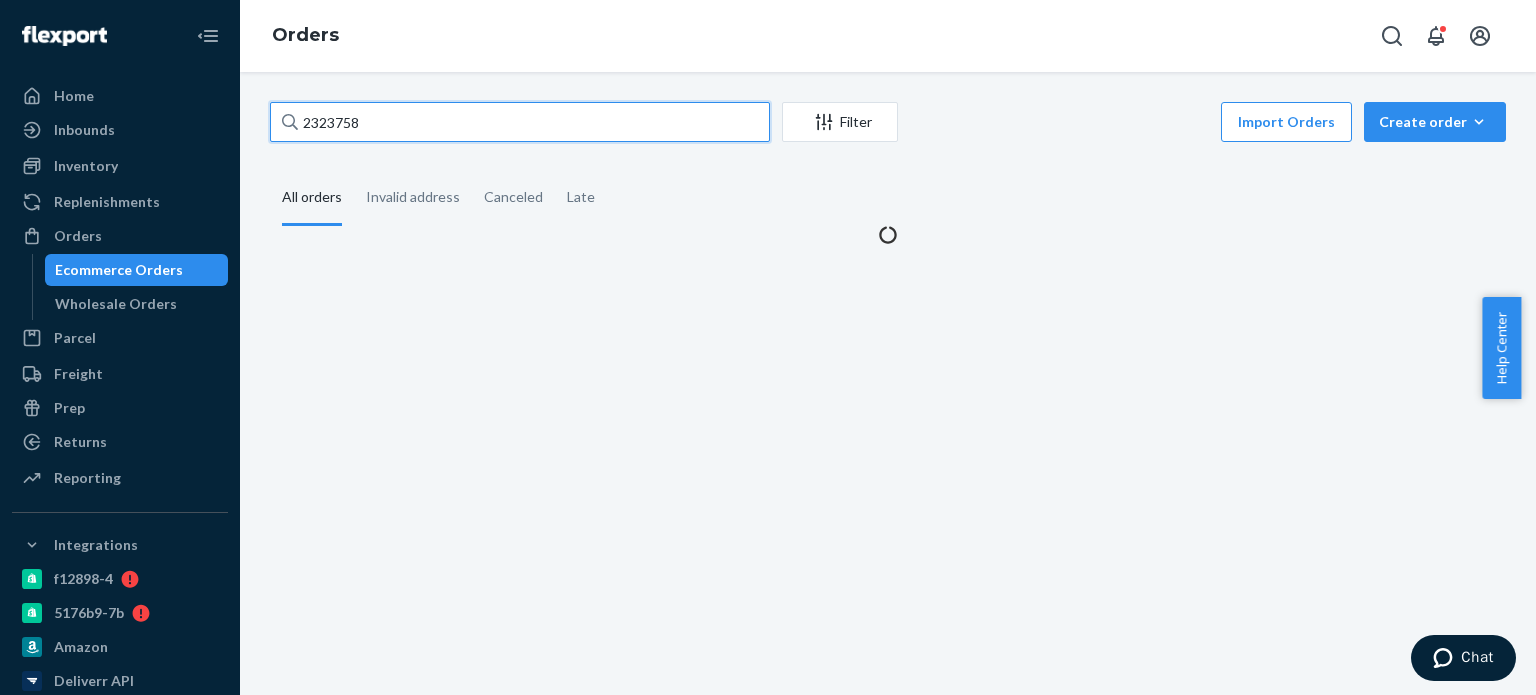 click on "2323758" at bounding box center [520, 122] 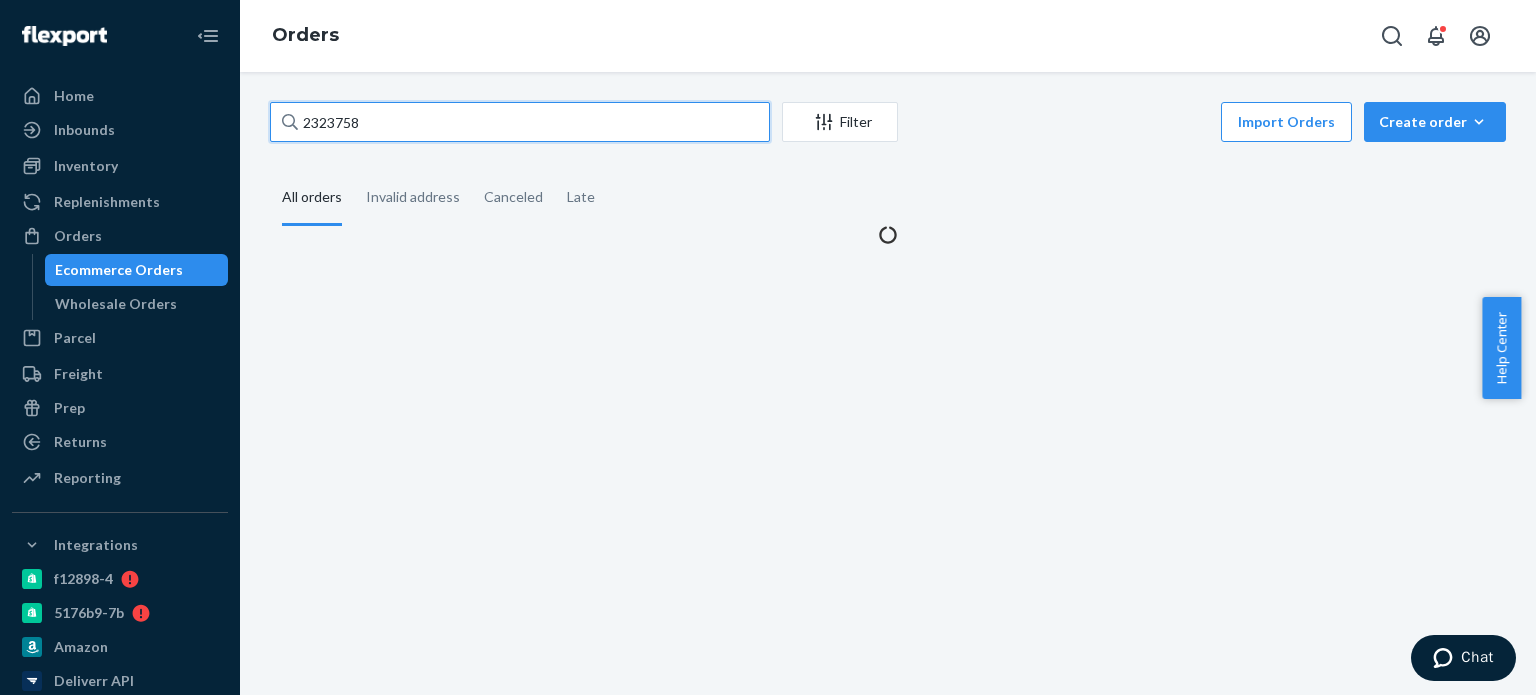 paste on "166094" 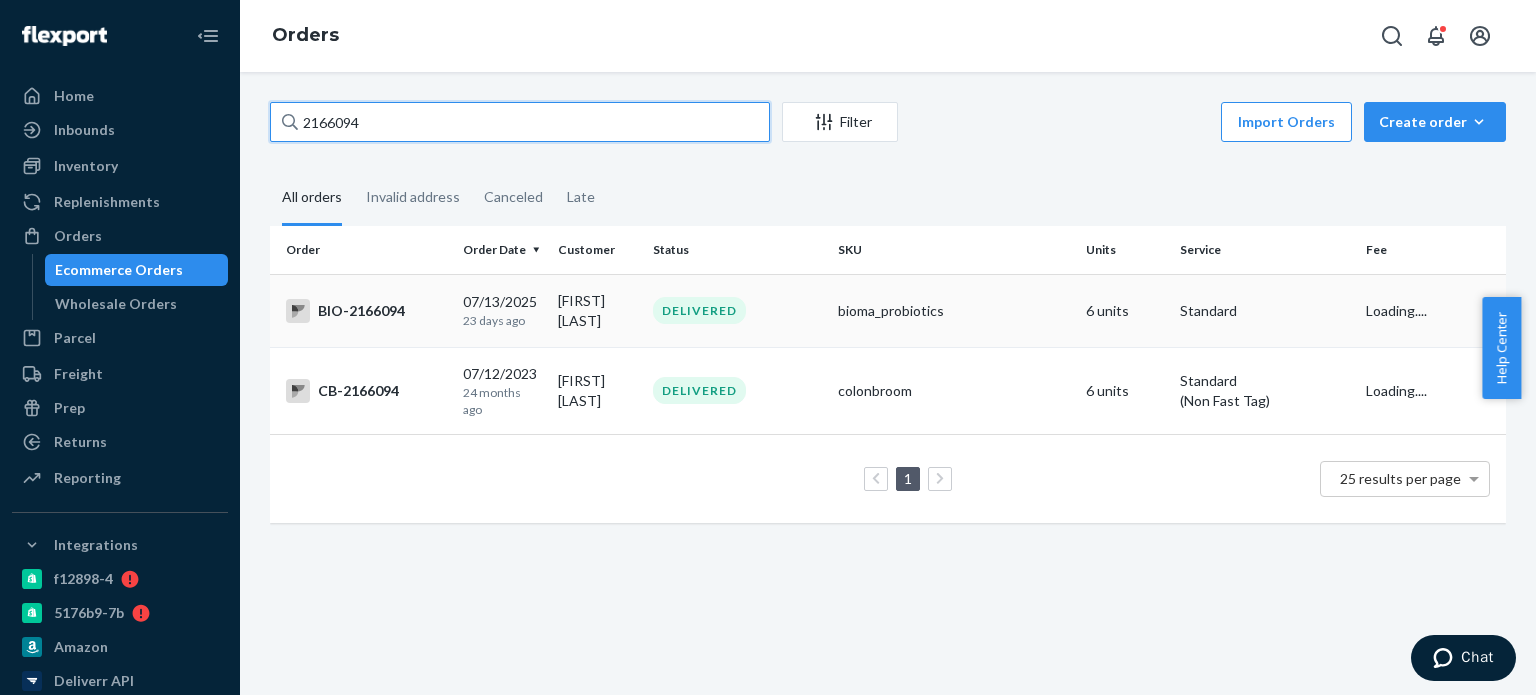 type on "2166094" 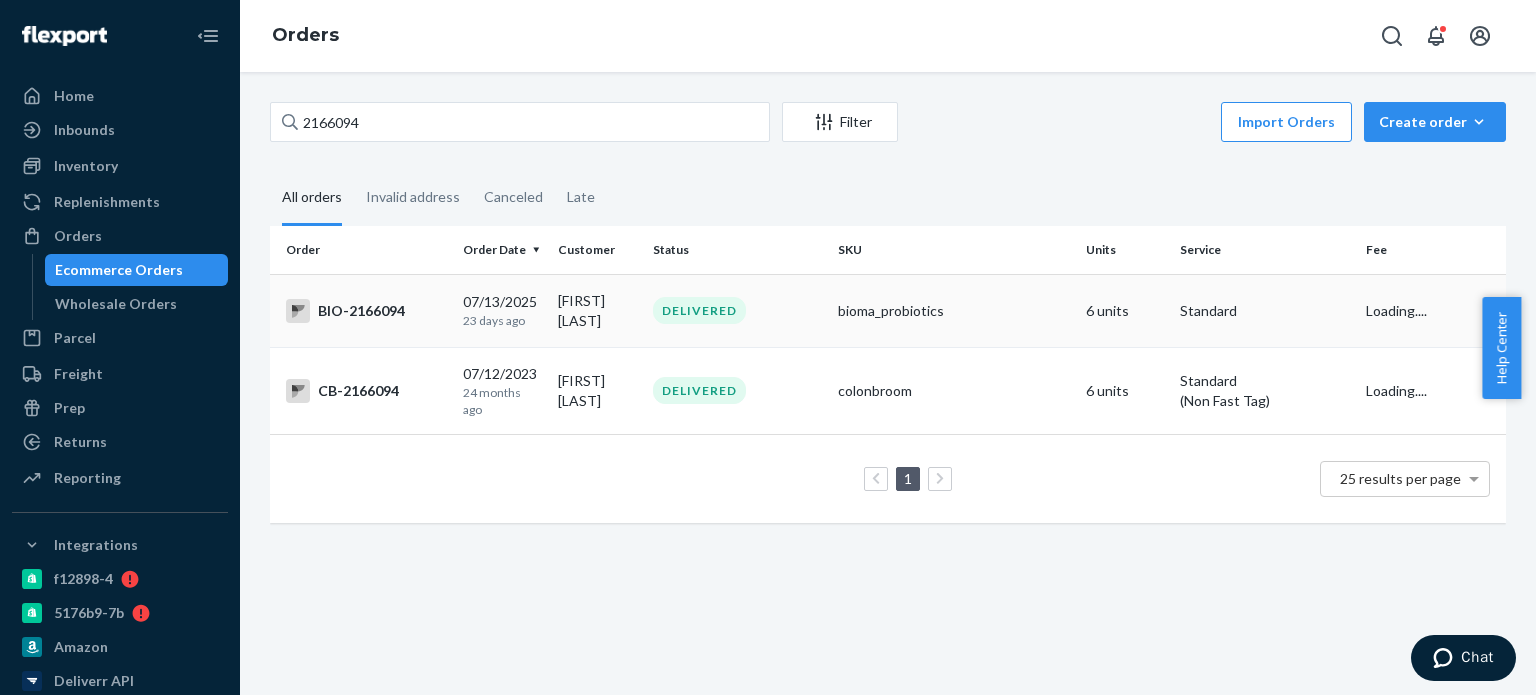 click on "DELIVERED" at bounding box center [699, 310] 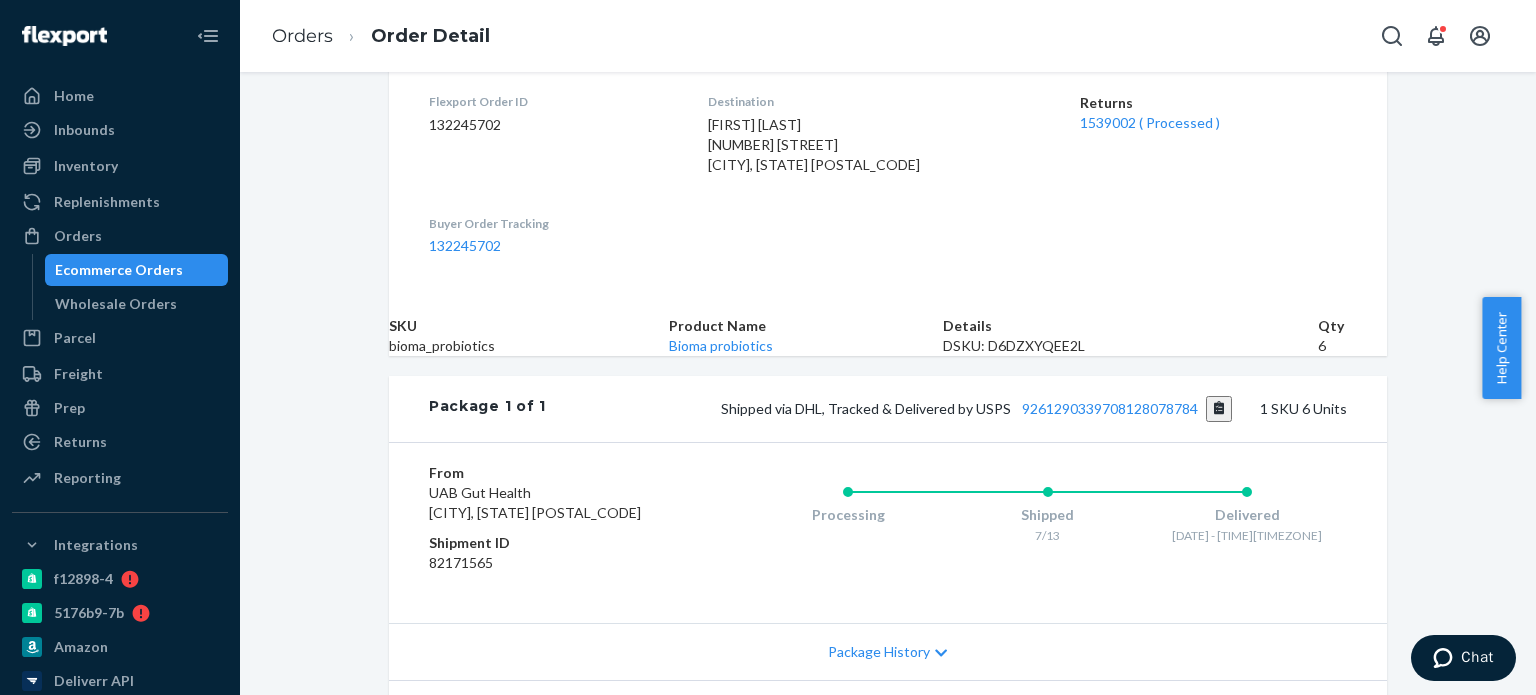 scroll, scrollTop: 500, scrollLeft: 0, axis: vertical 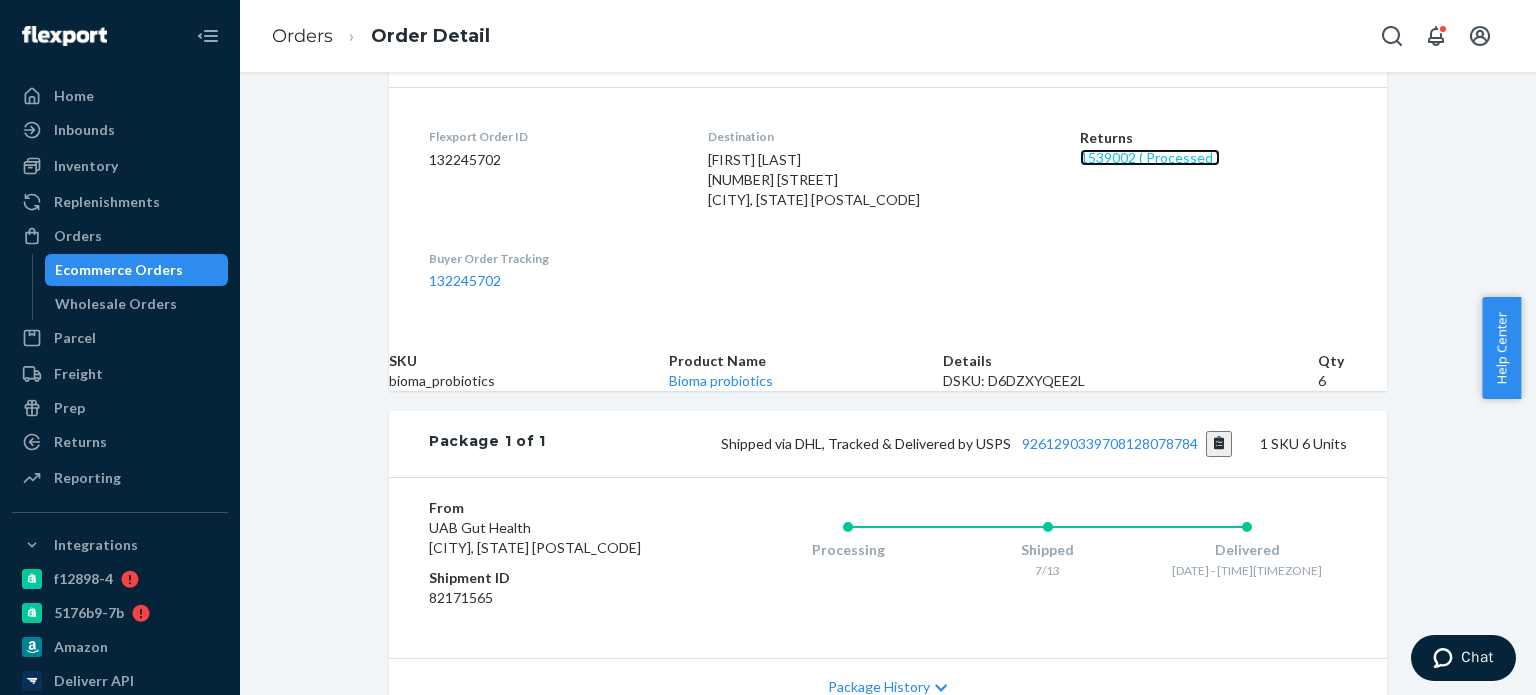 click on "1539002 ( Processed )" at bounding box center [1150, 157] 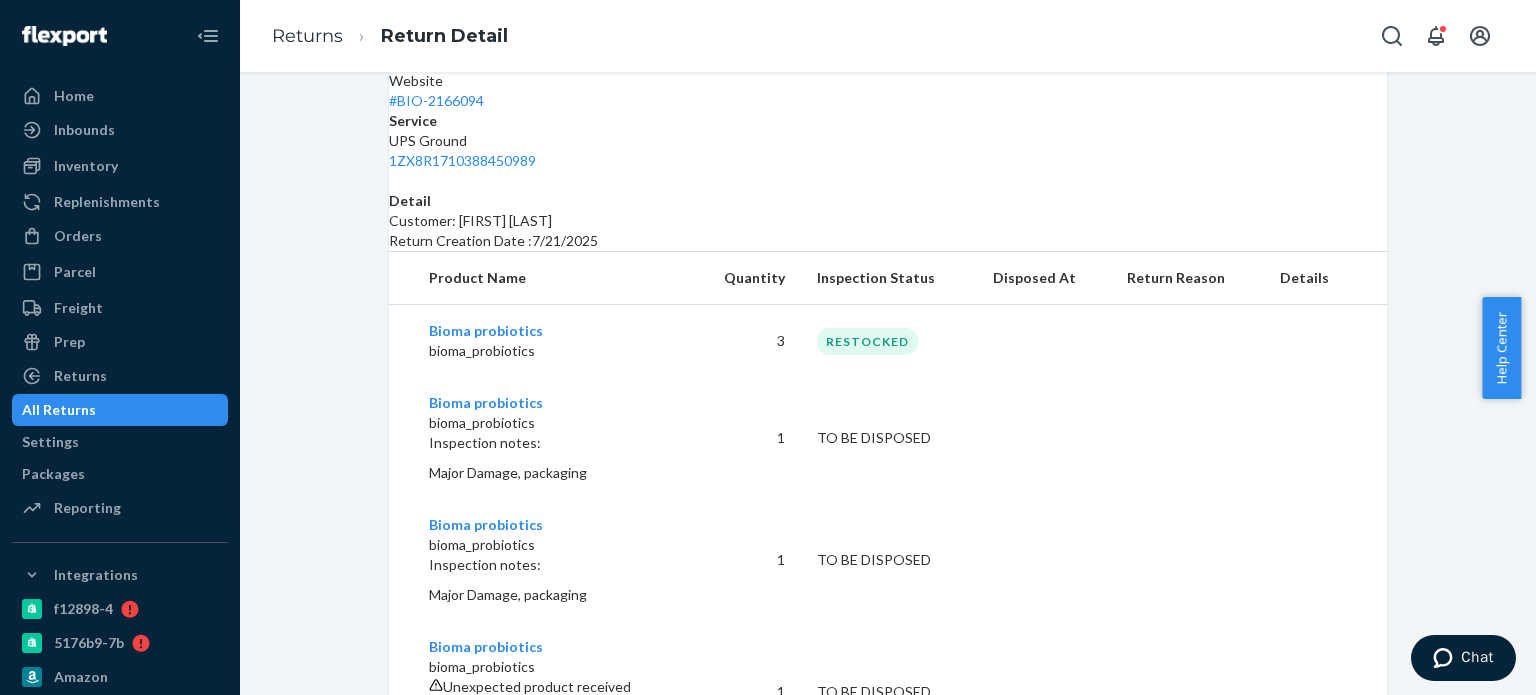 scroll, scrollTop: 600, scrollLeft: 0, axis: vertical 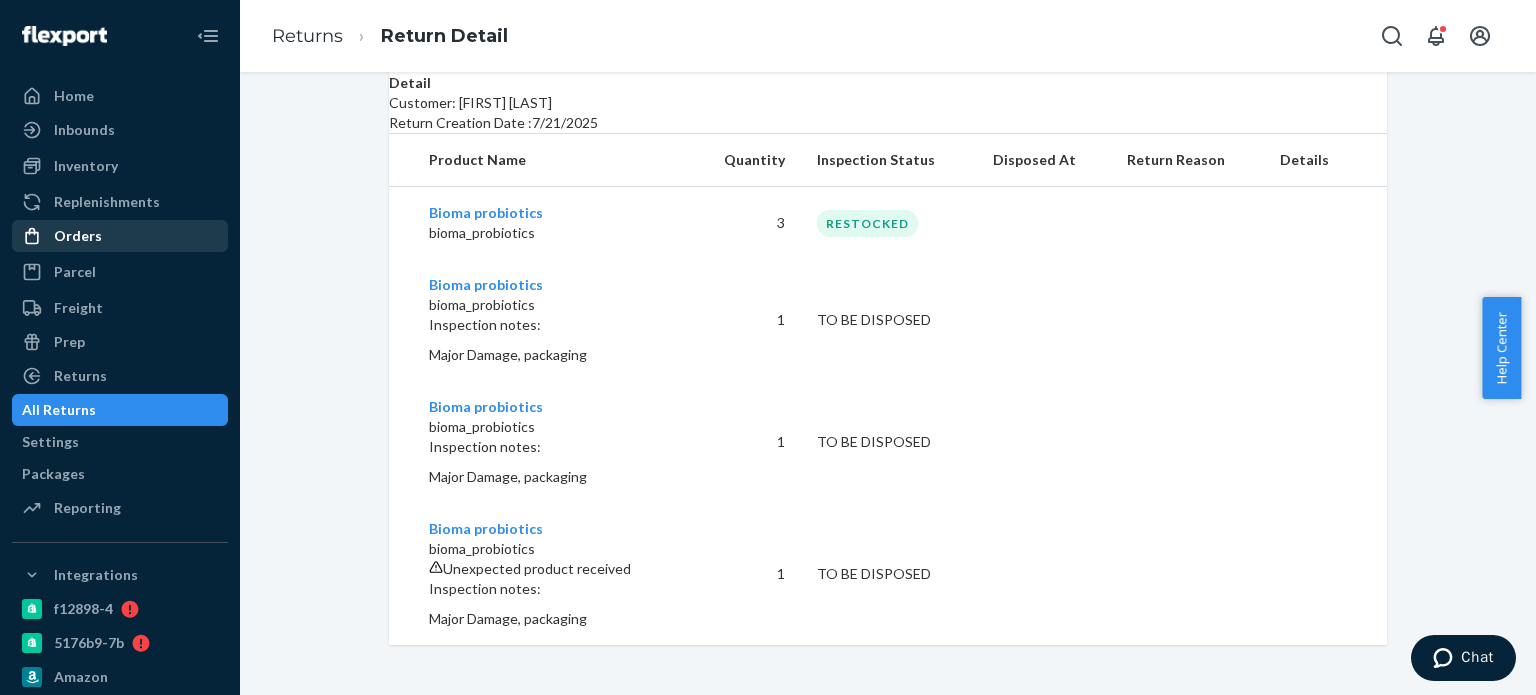 click on "Orders" at bounding box center [120, 236] 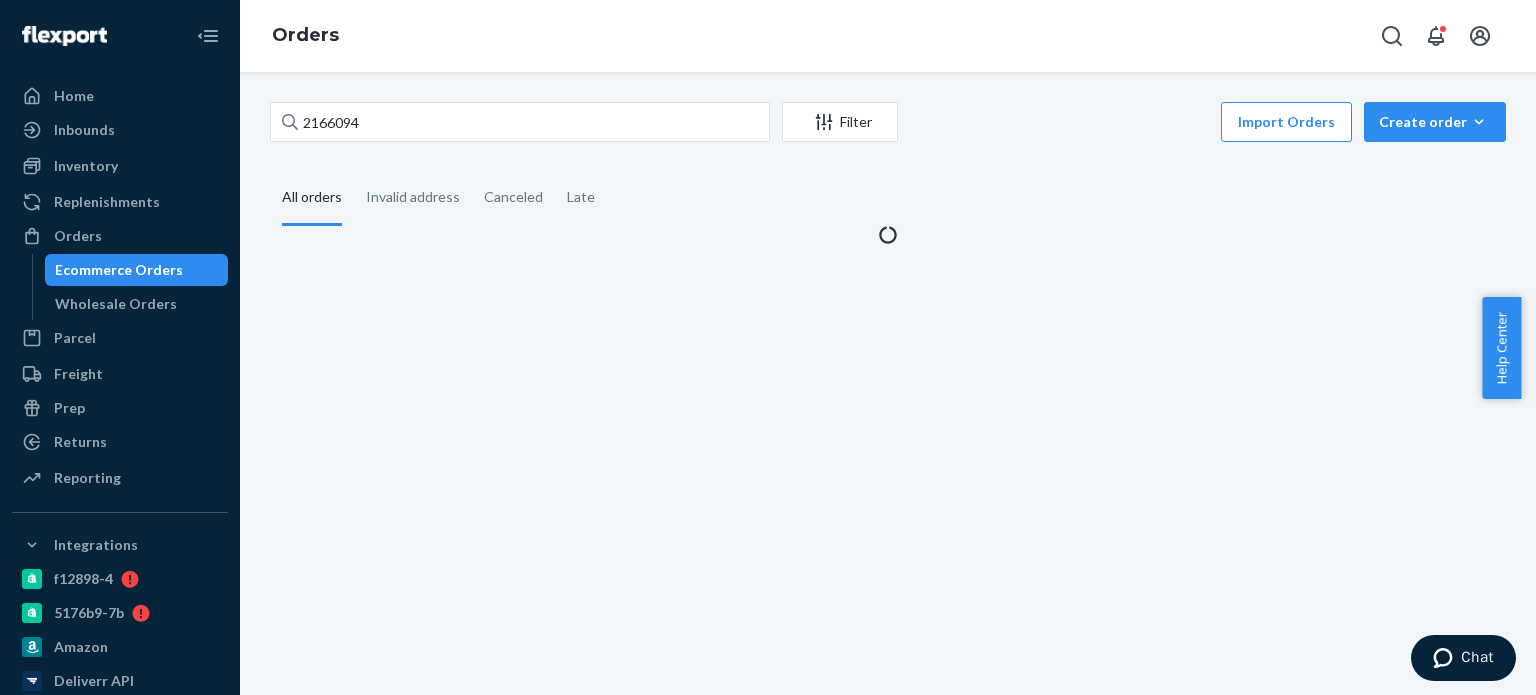 scroll, scrollTop: 0, scrollLeft: 0, axis: both 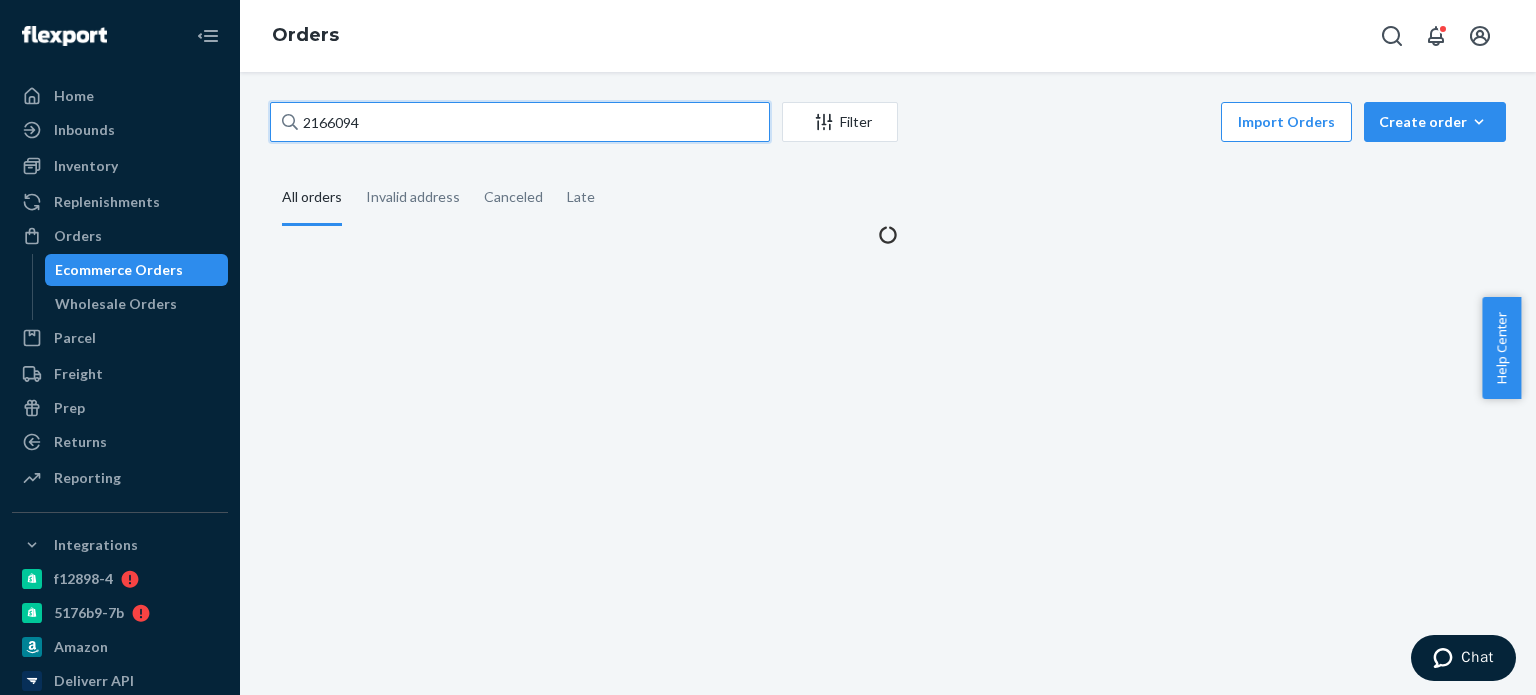 click on "2166094" at bounding box center [520, 122] 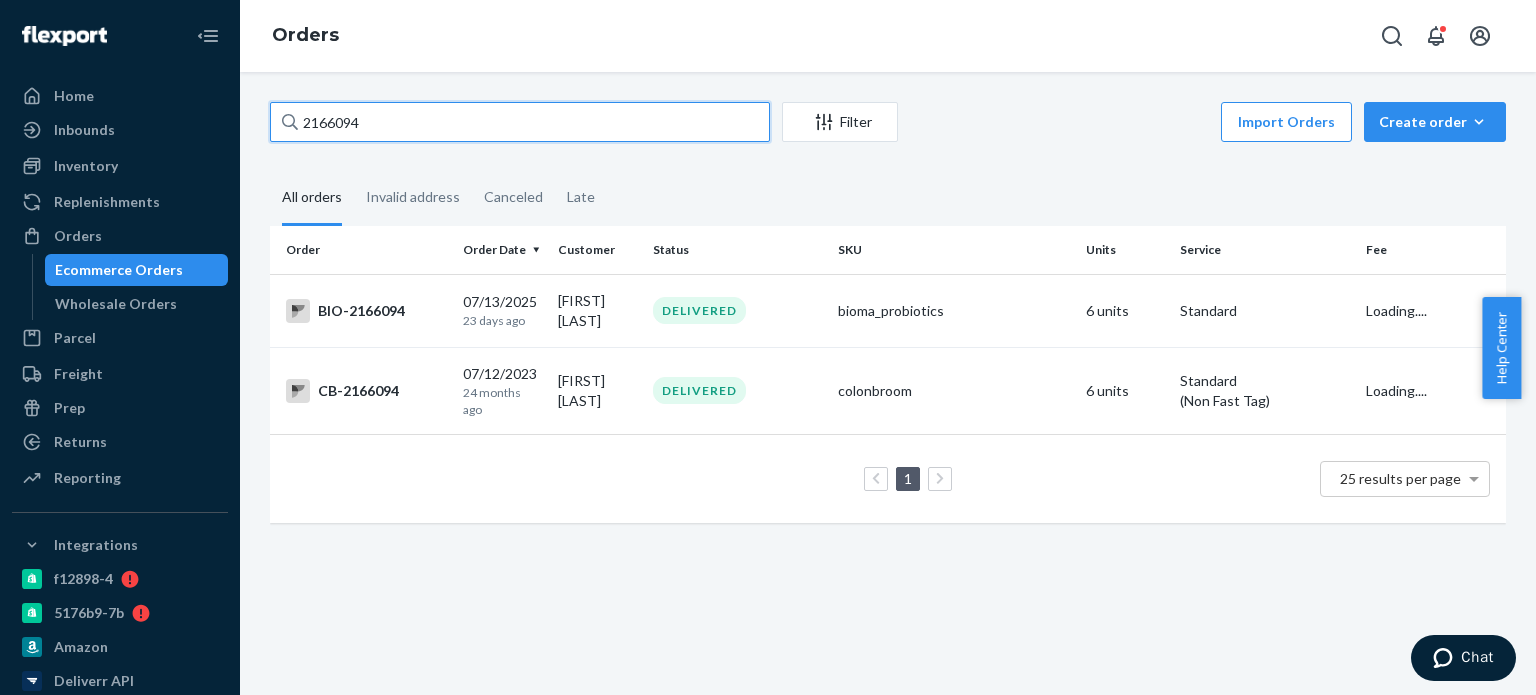 paste on "94611" 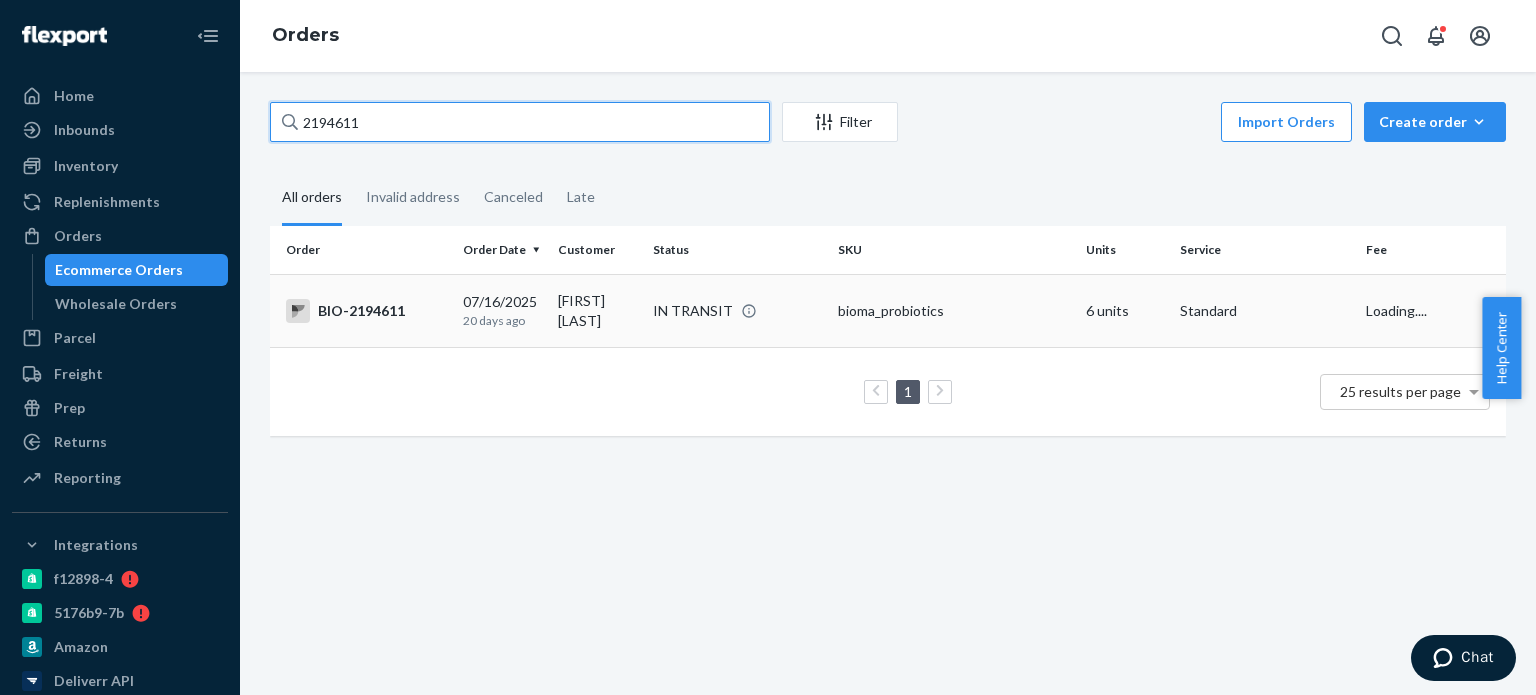 type on "2194611" 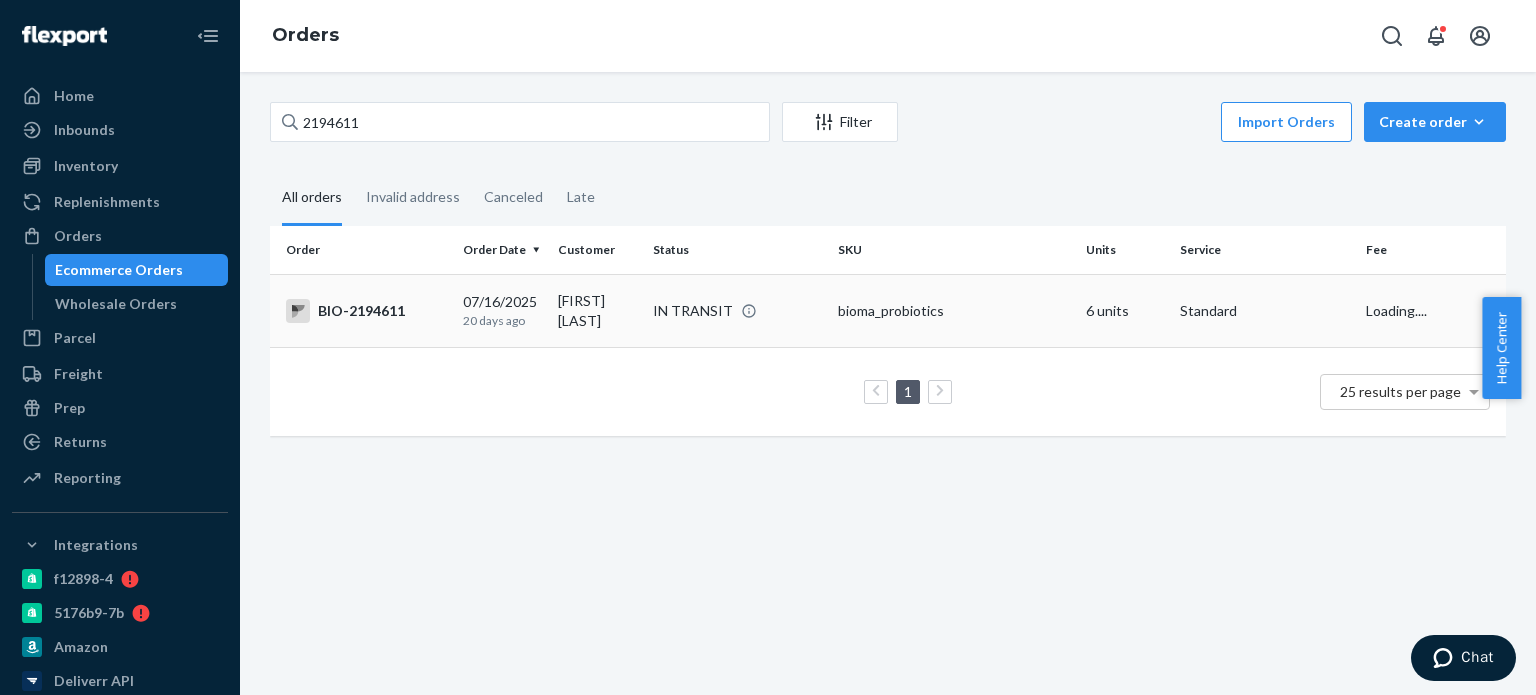click on "[FIRST] [LAST]" at bounding box center (597, 310) 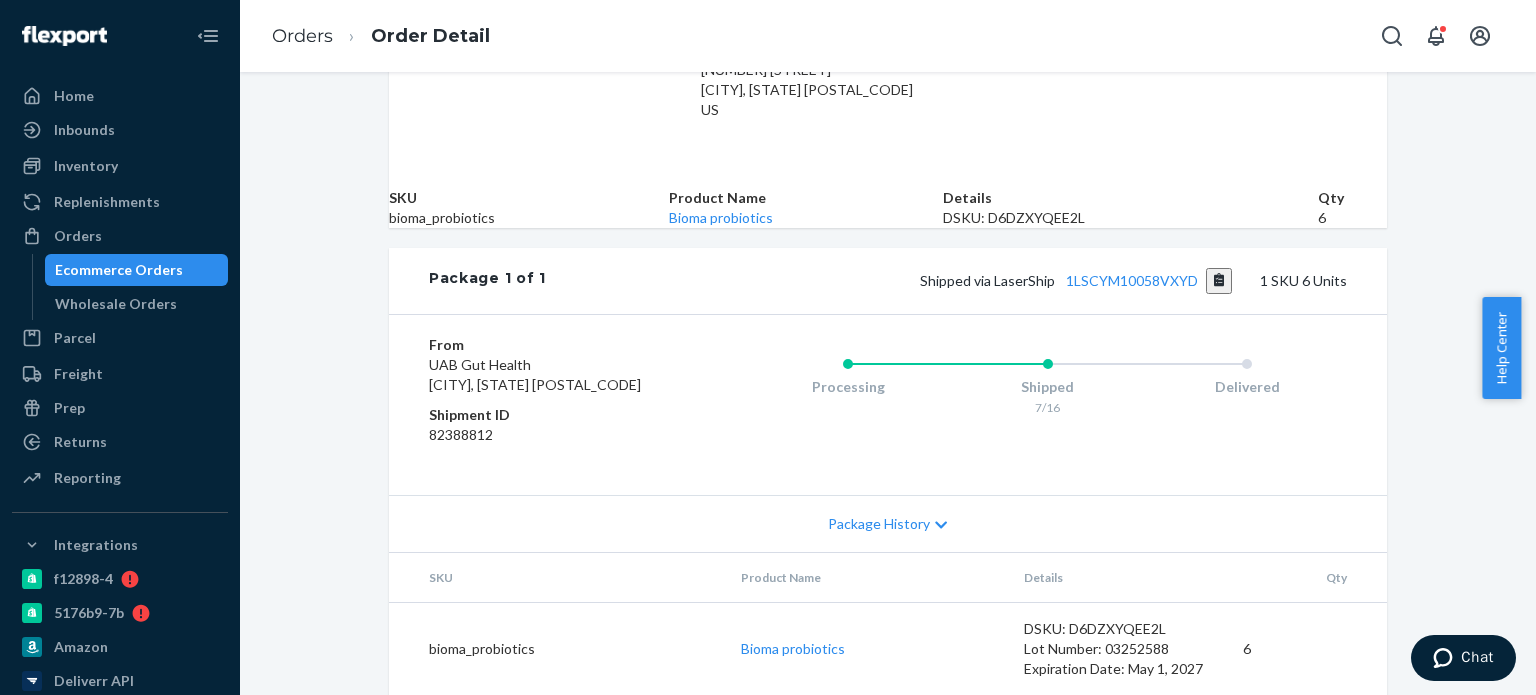 scroll, scrollTop: 272, scrollLeft: 0, axis: vertical 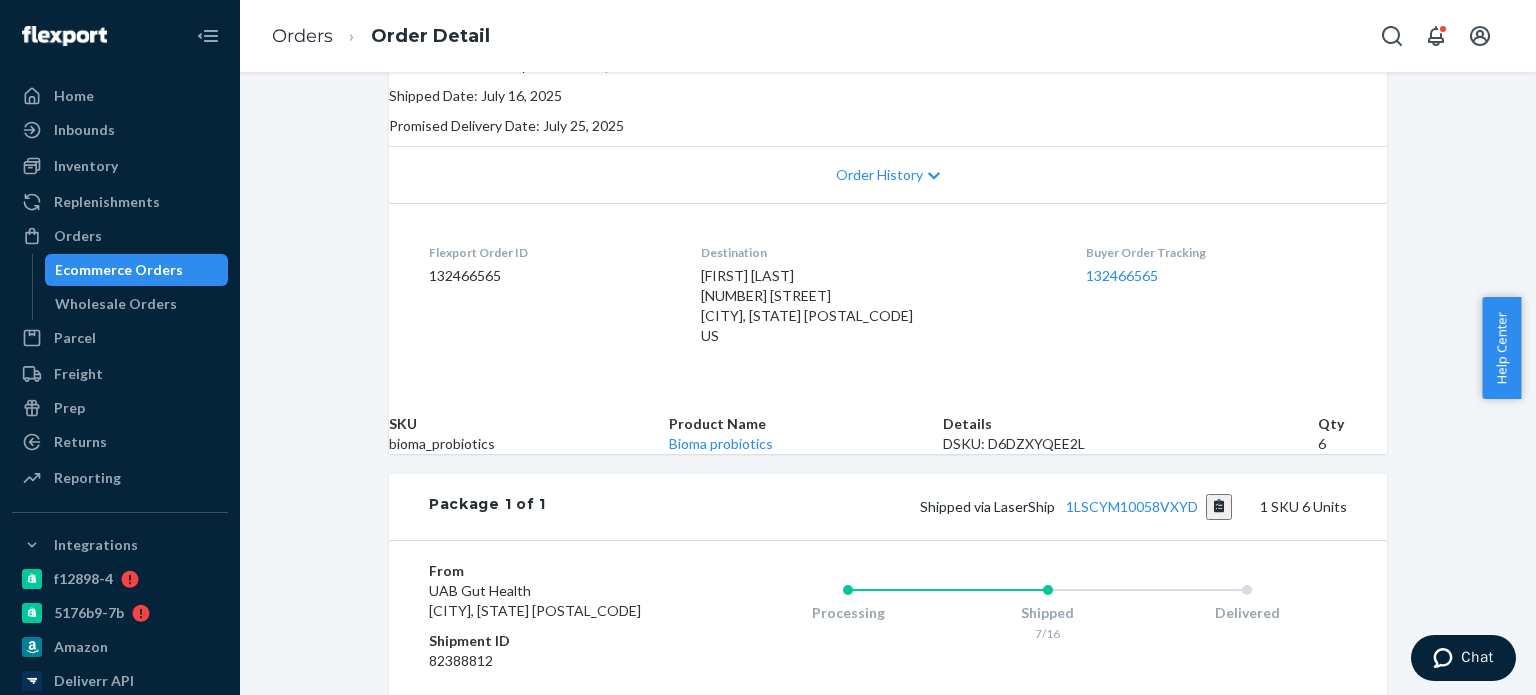 click on "Ecommerce Orders" at bounding box center (137, 270) 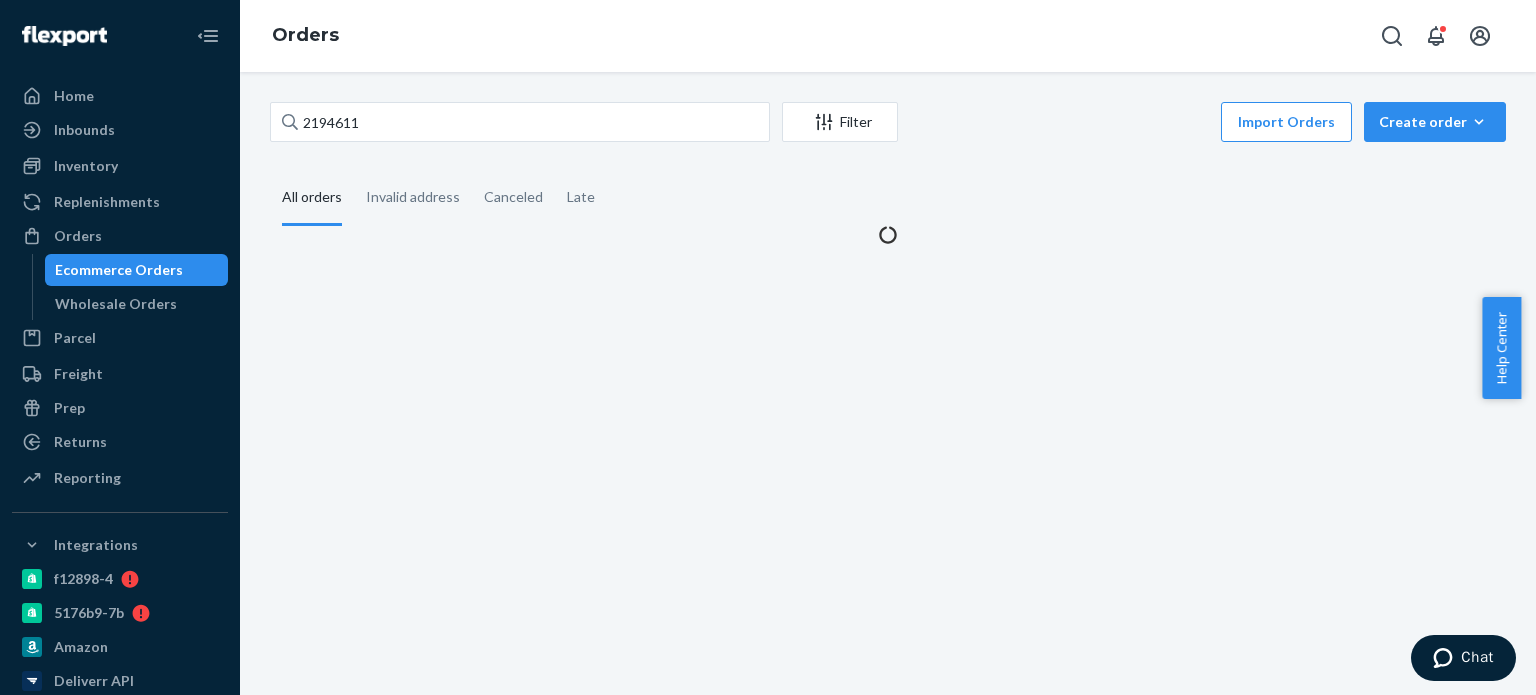 scroll, scrollTop: 0, scrollLeft: 0, axis: both 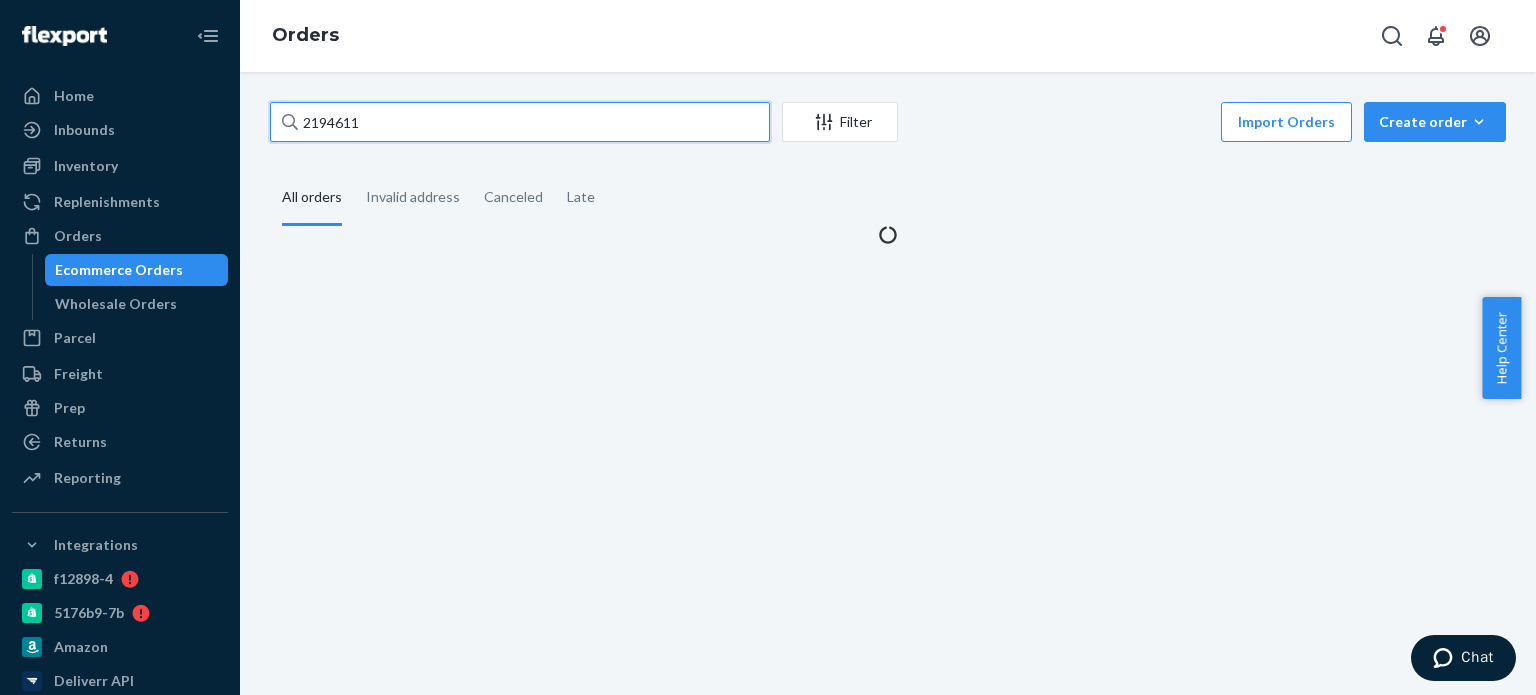 click on "2194611" at bounding box center [520, 122] 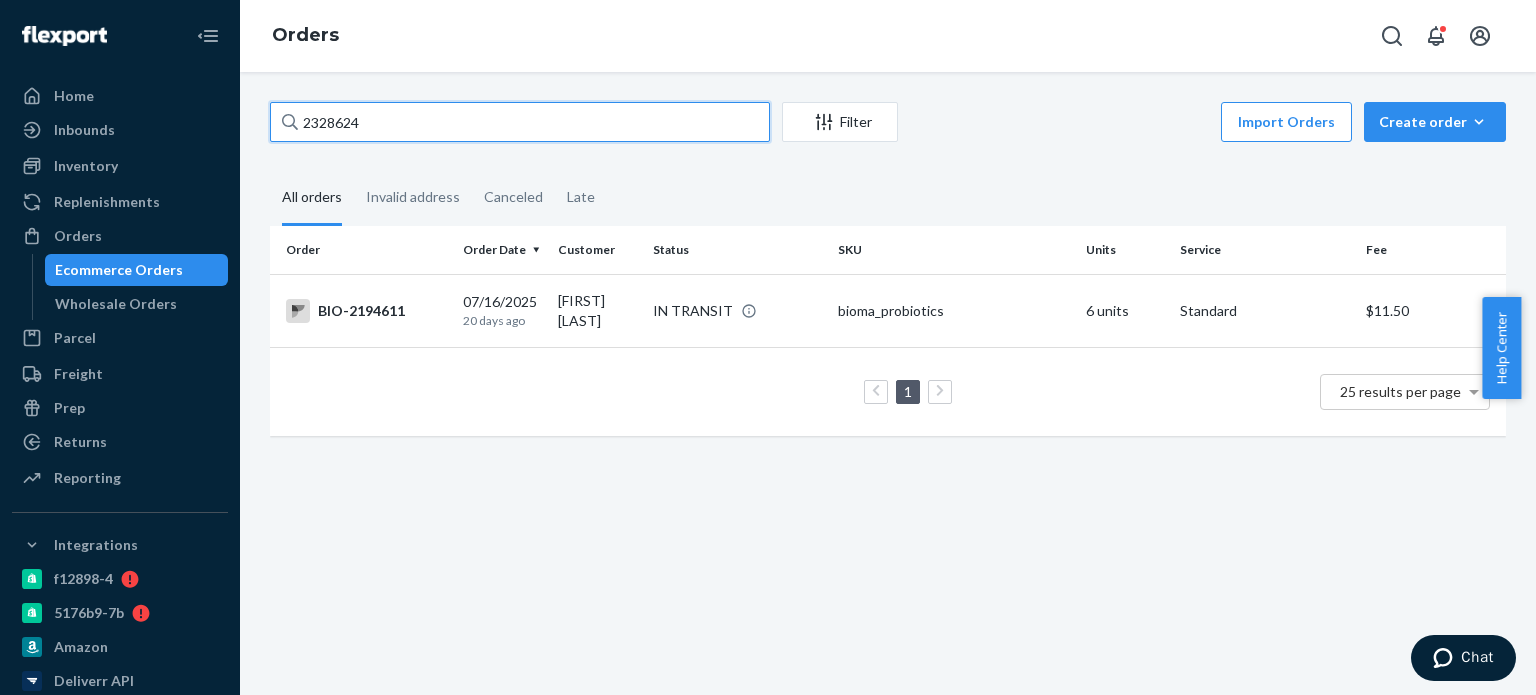 type on "2328624" 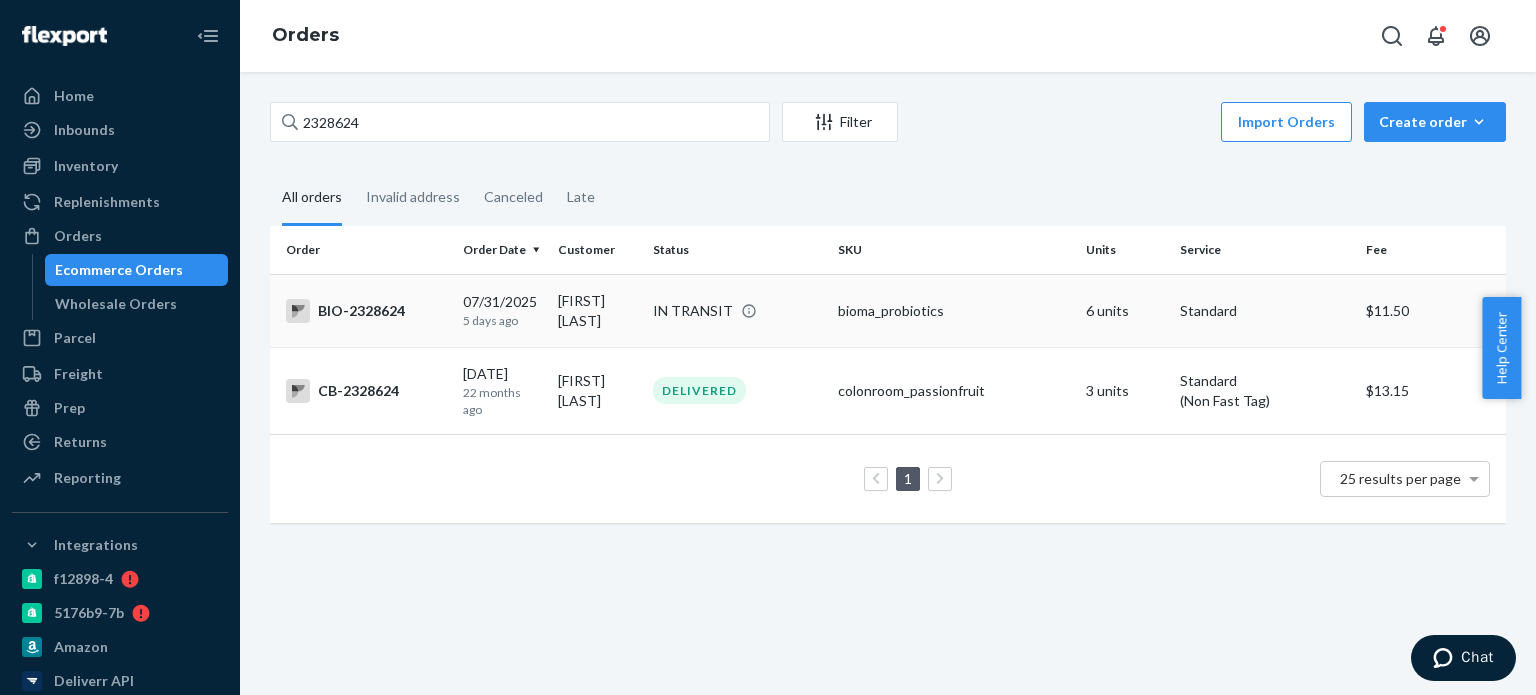 click on "IN TRANSIT" at bounding box center (737, 311) 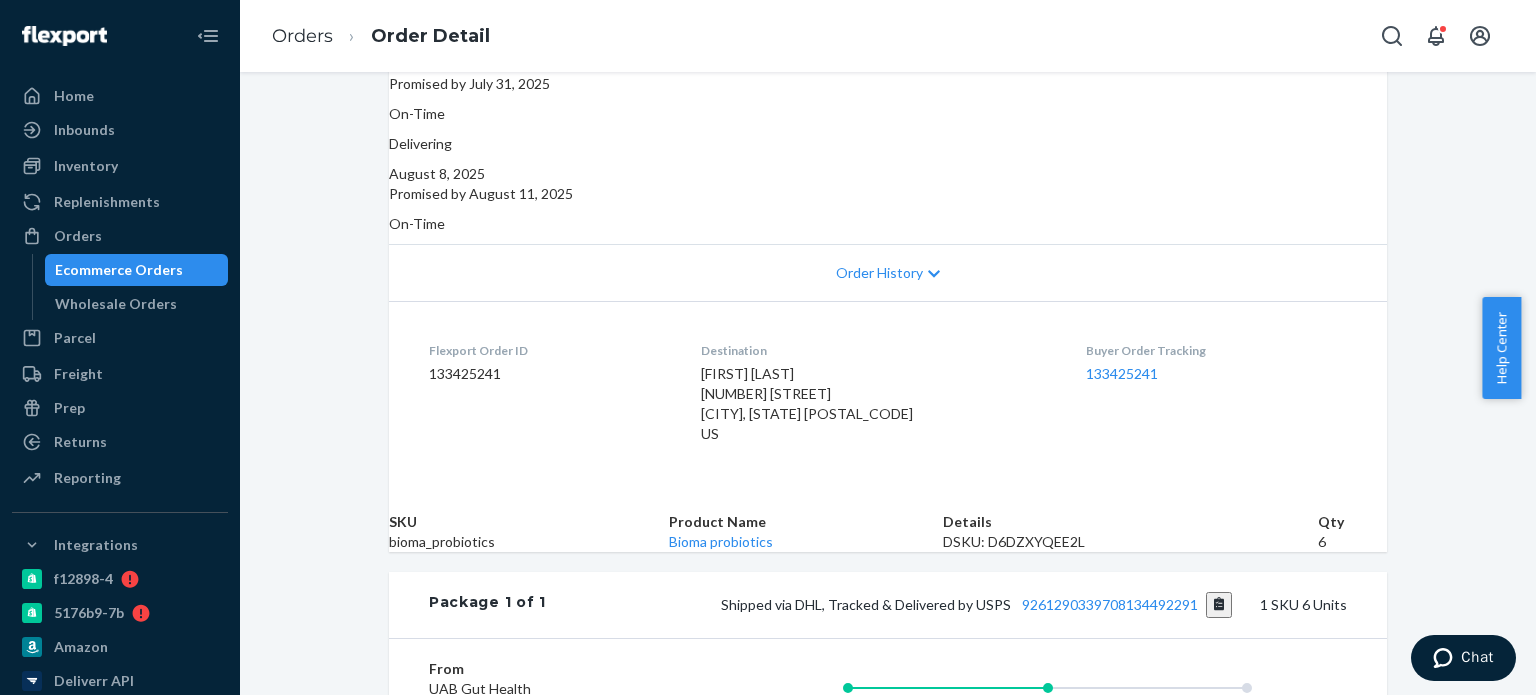 scroll, scrollTop: 300, scrollLeft: 0, axis: vertical 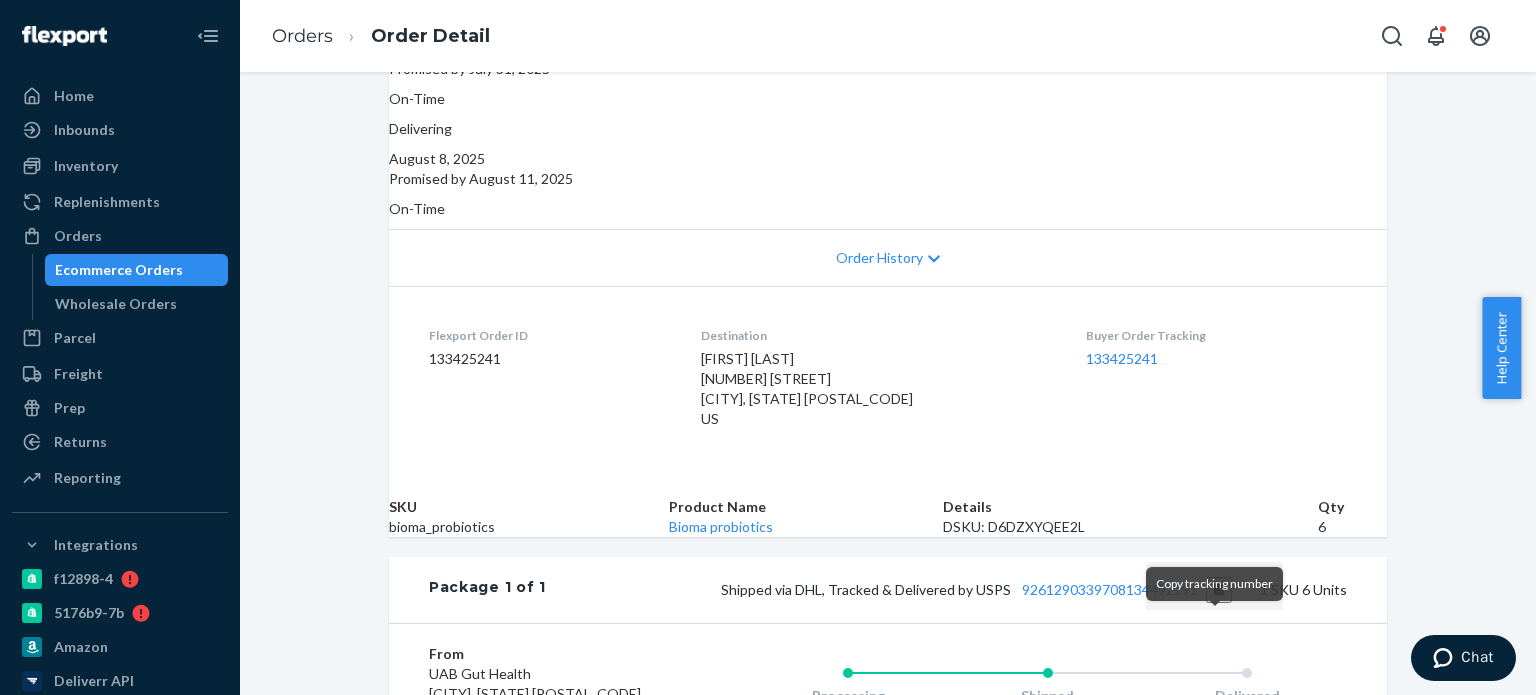 click at bounding box center [1219, 590] 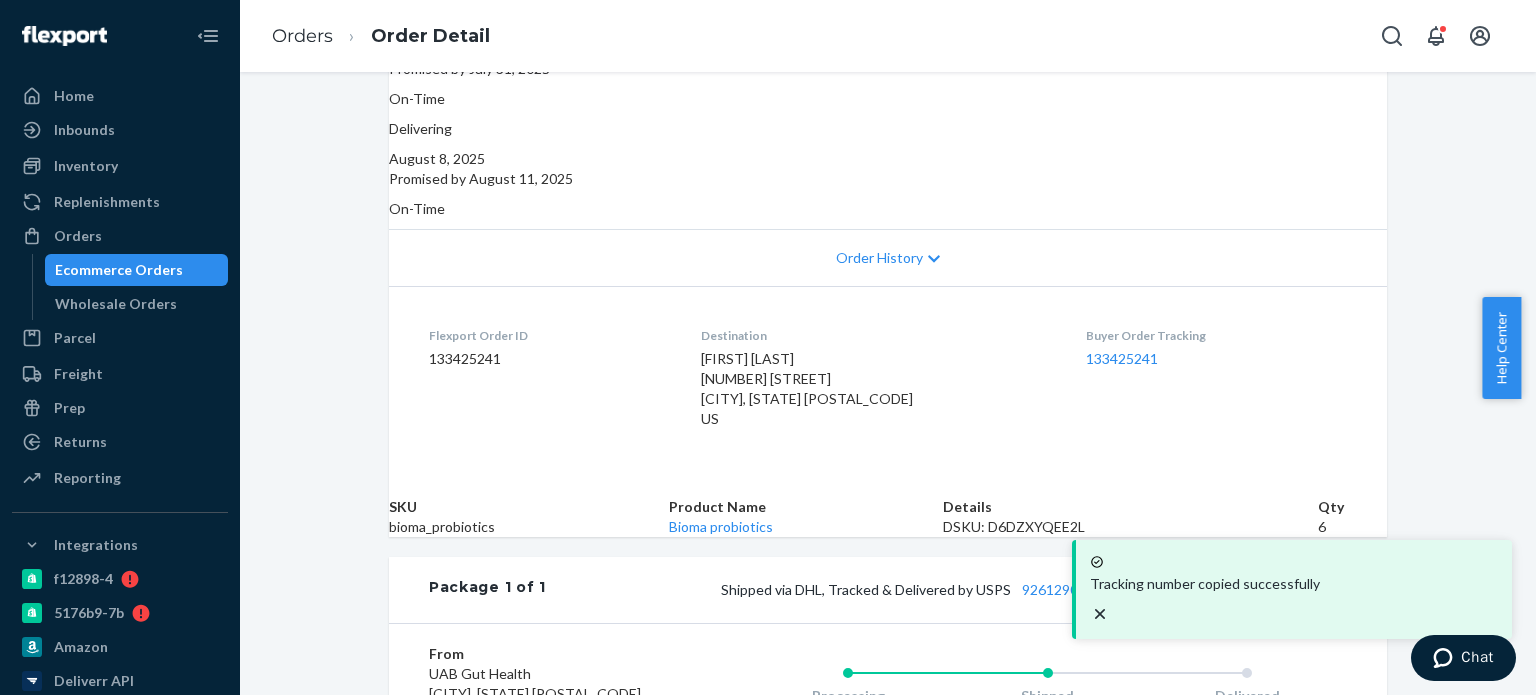 click on "Tracking number copied successfully" at bounding box center (1292, 589) 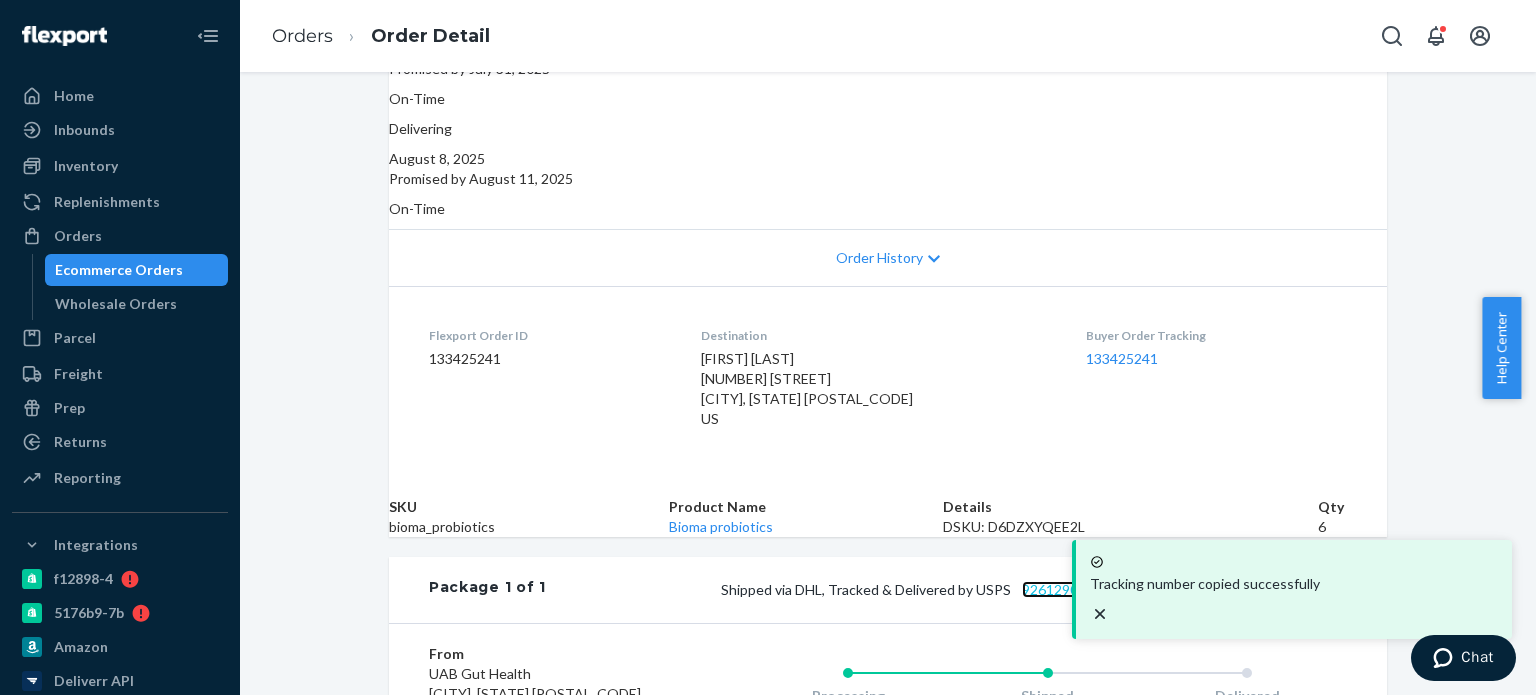 click on "9261290339708134492291" at bounding box center (1110, 589) 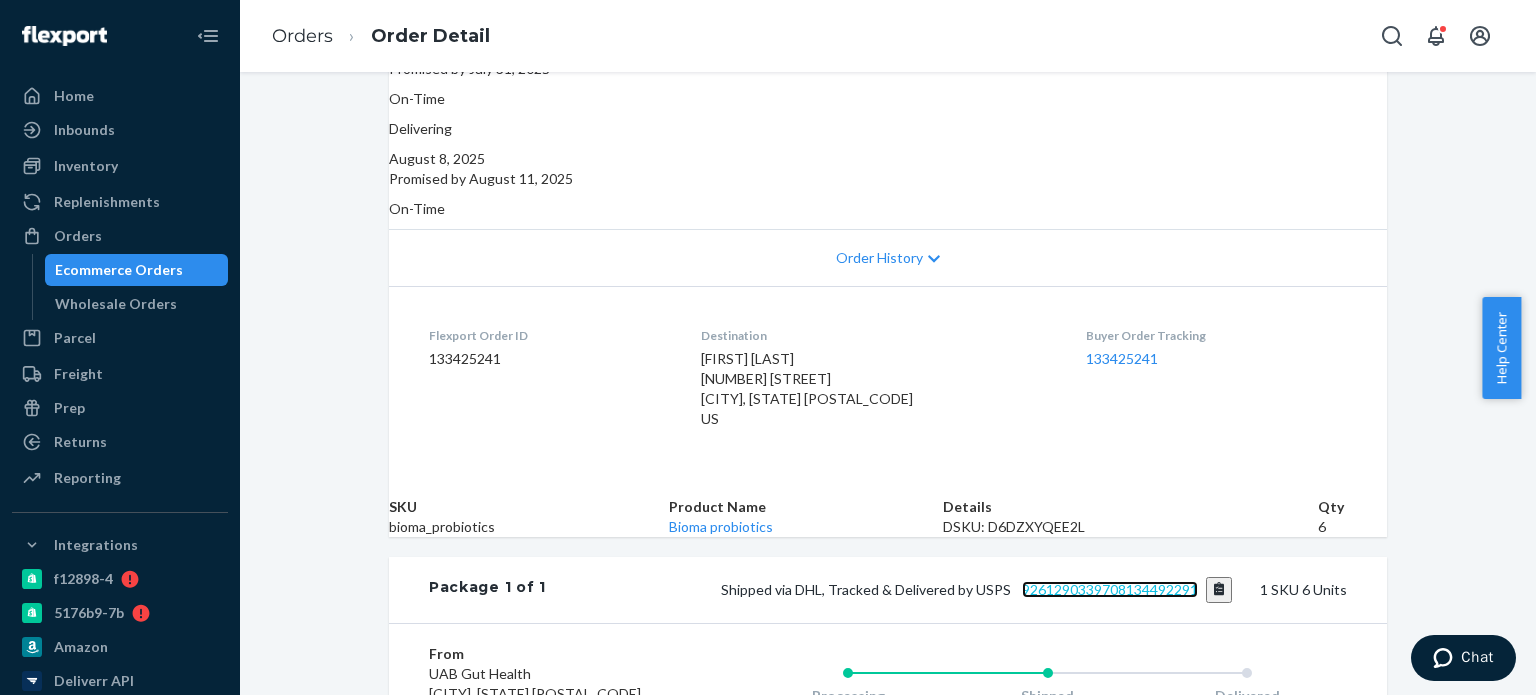 scroll, scrollTop: 500, scrollLeft: 0, axis: vertical 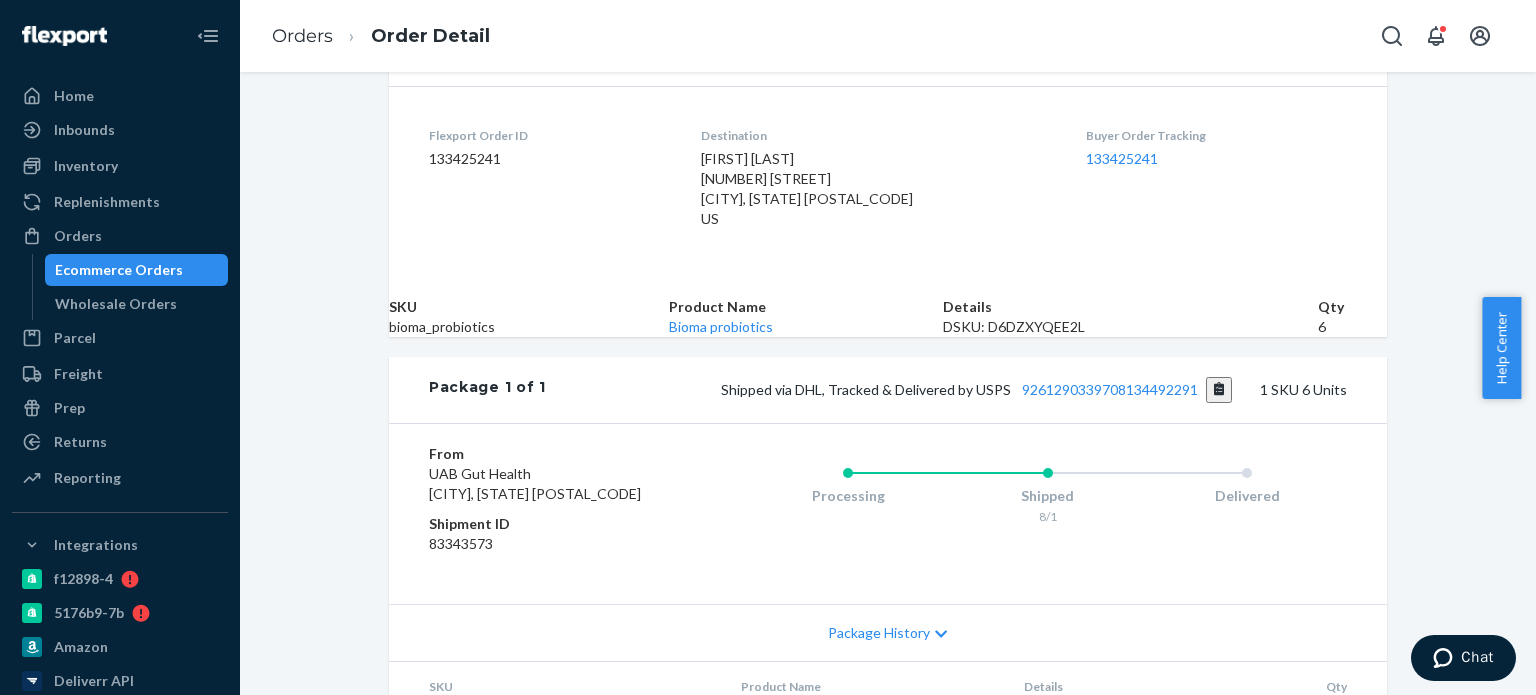 click on "Product Name" at bounding box center [806, 307] 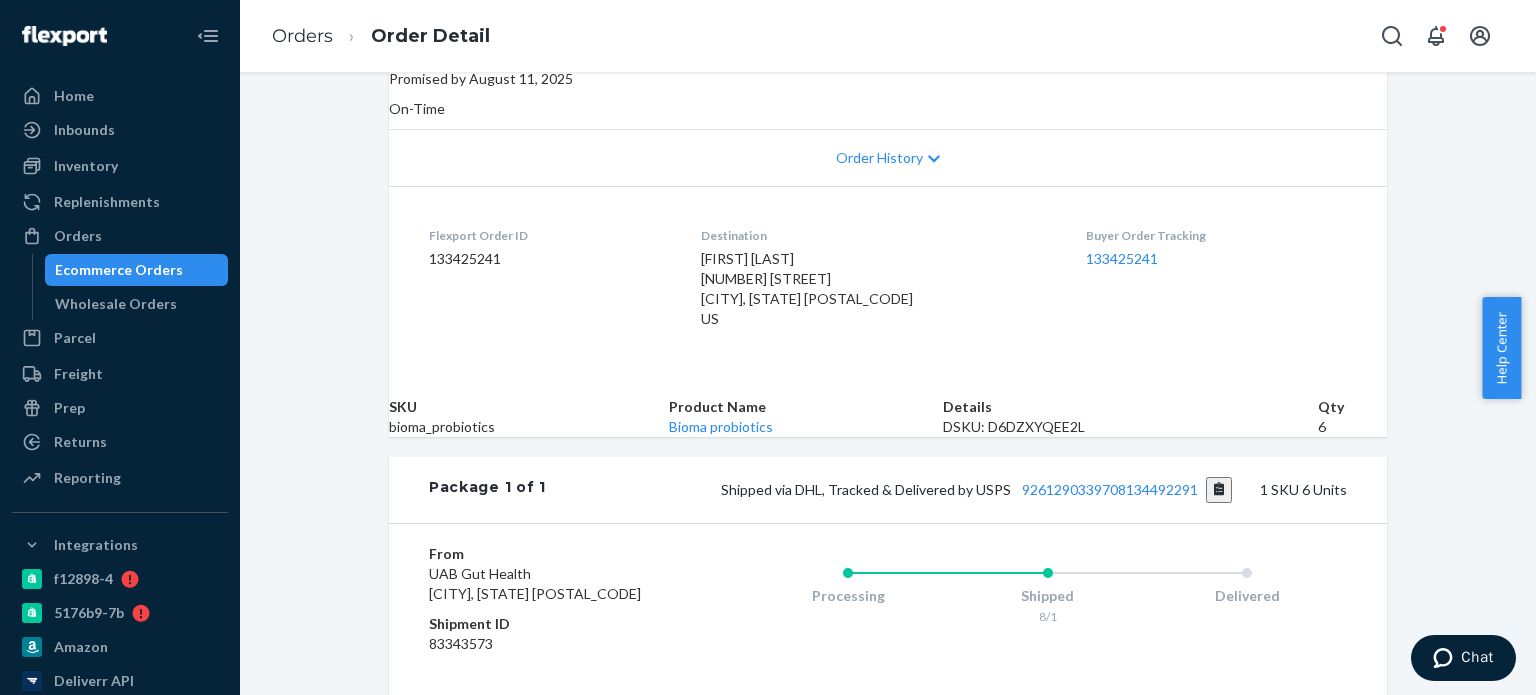 click on "Ecommerce Orders" at bounding box center [119, 270] 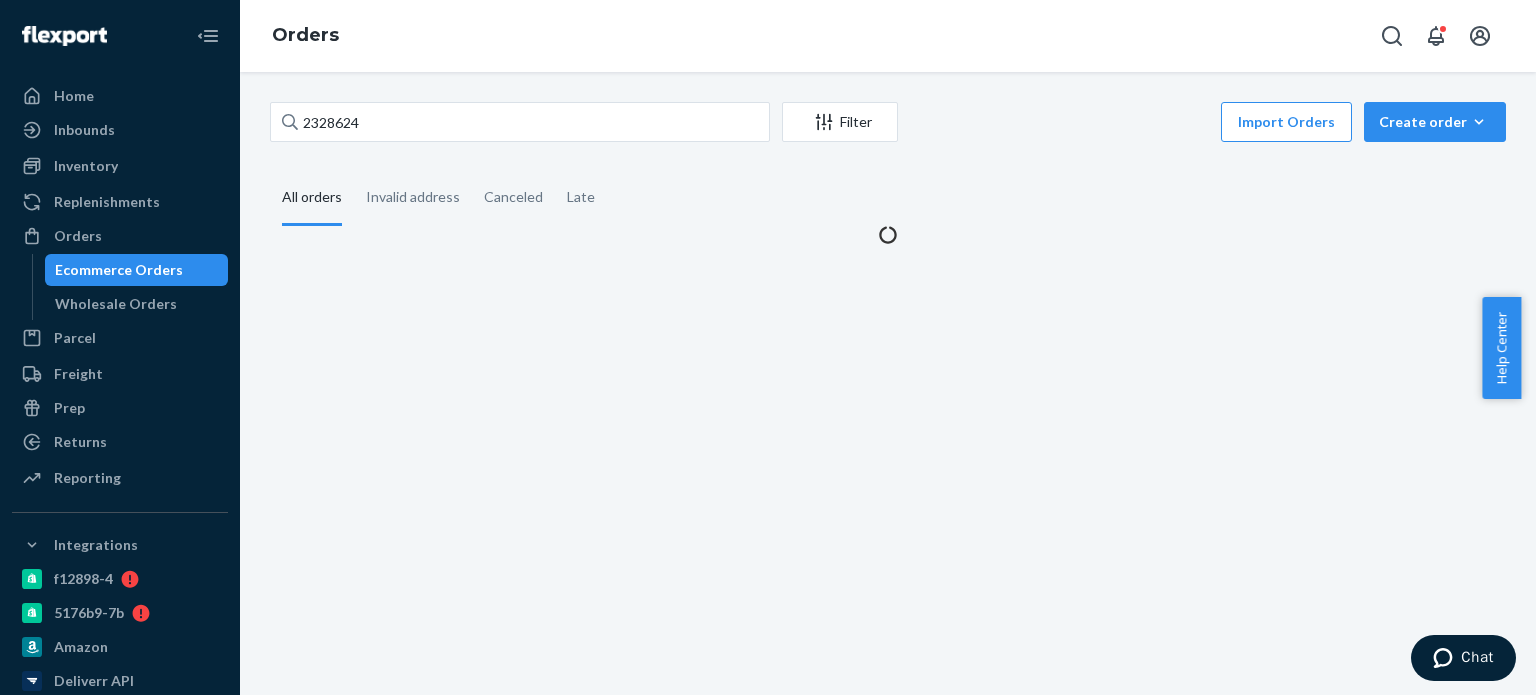 scroll, scrollTop: 0, scrollLeft: 0, axis: both 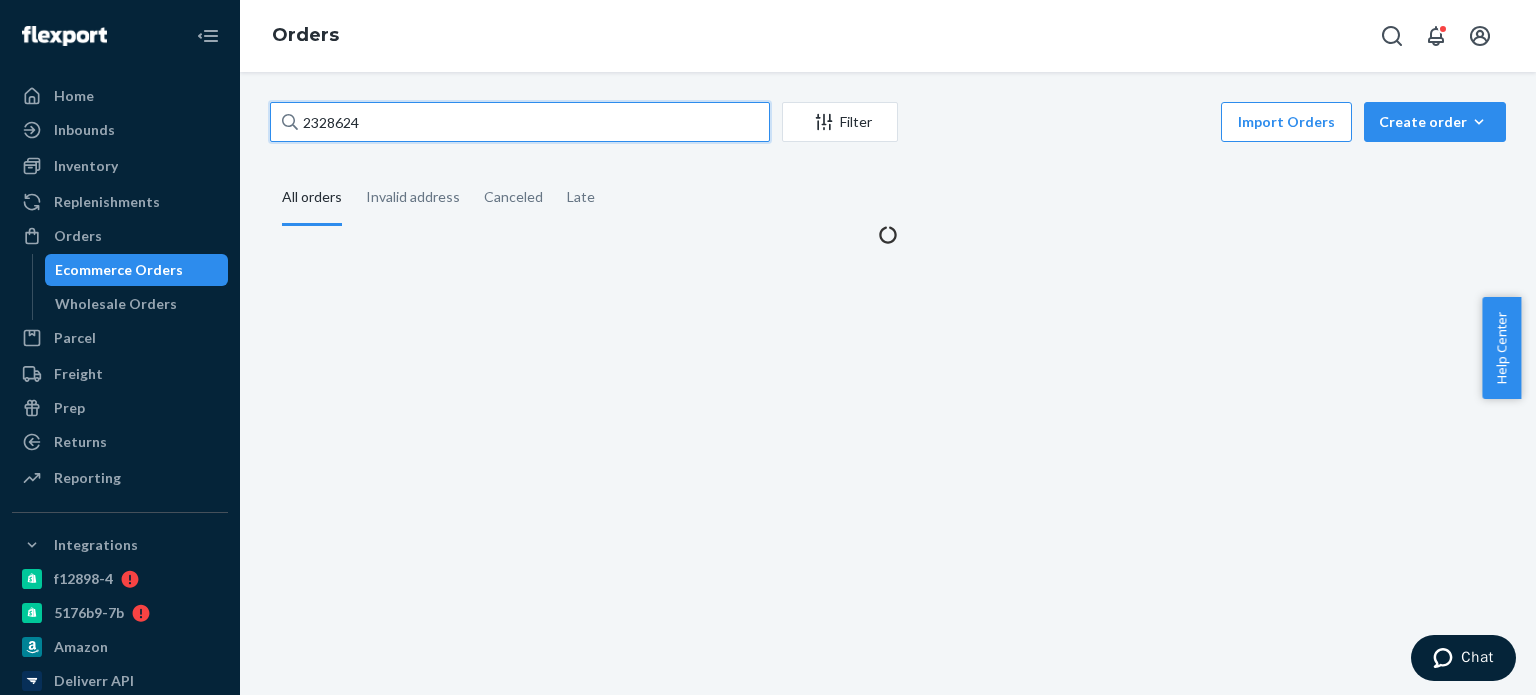 click on "2328624" at bounding box center (520, 122) 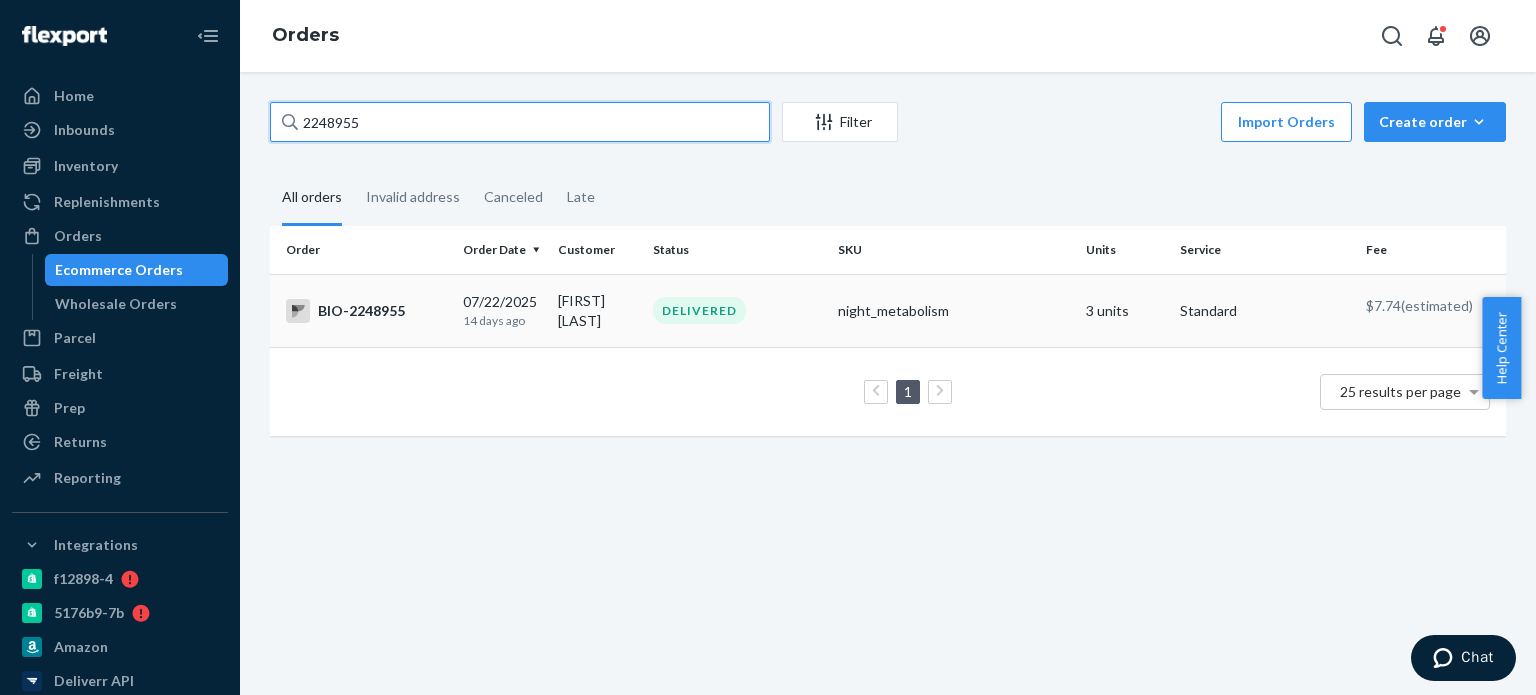 type on "2248955" 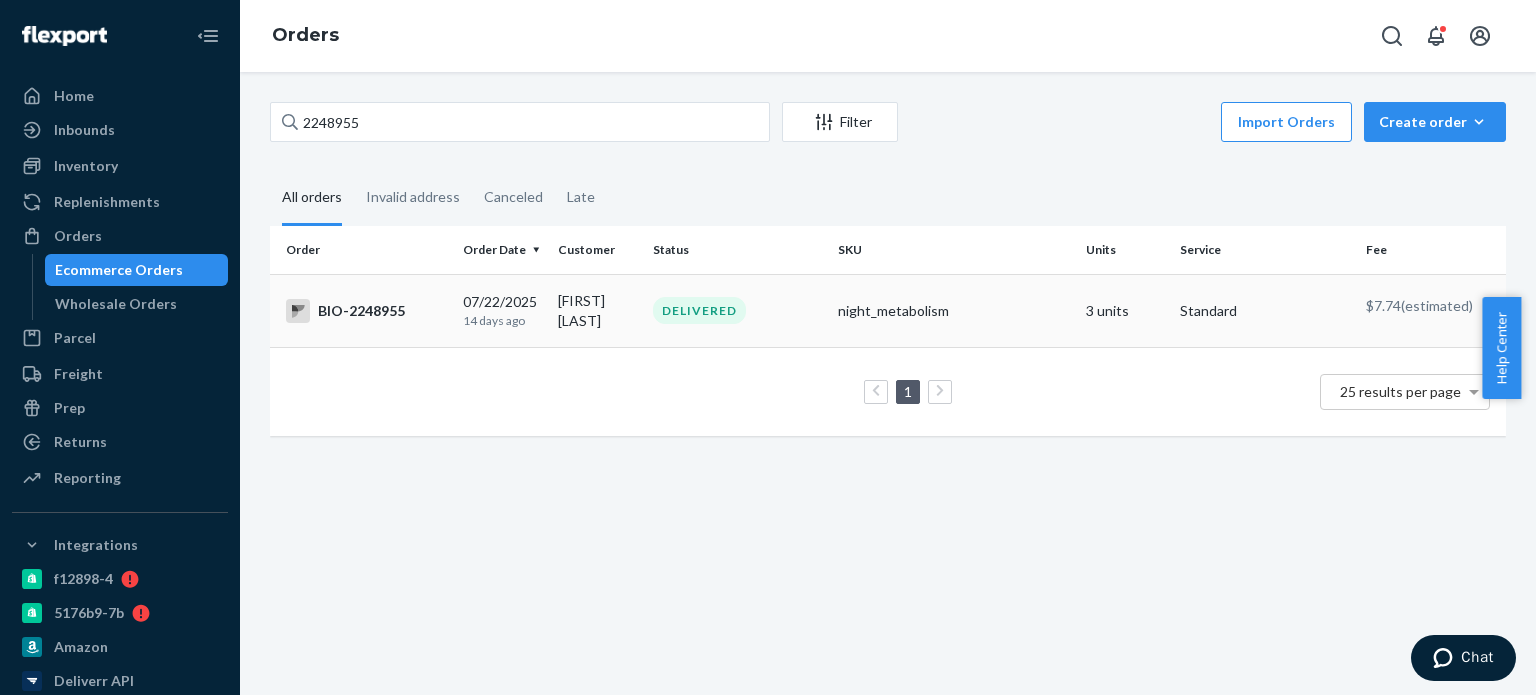 click on "DELIVERED" at bounding box center (737, 310) 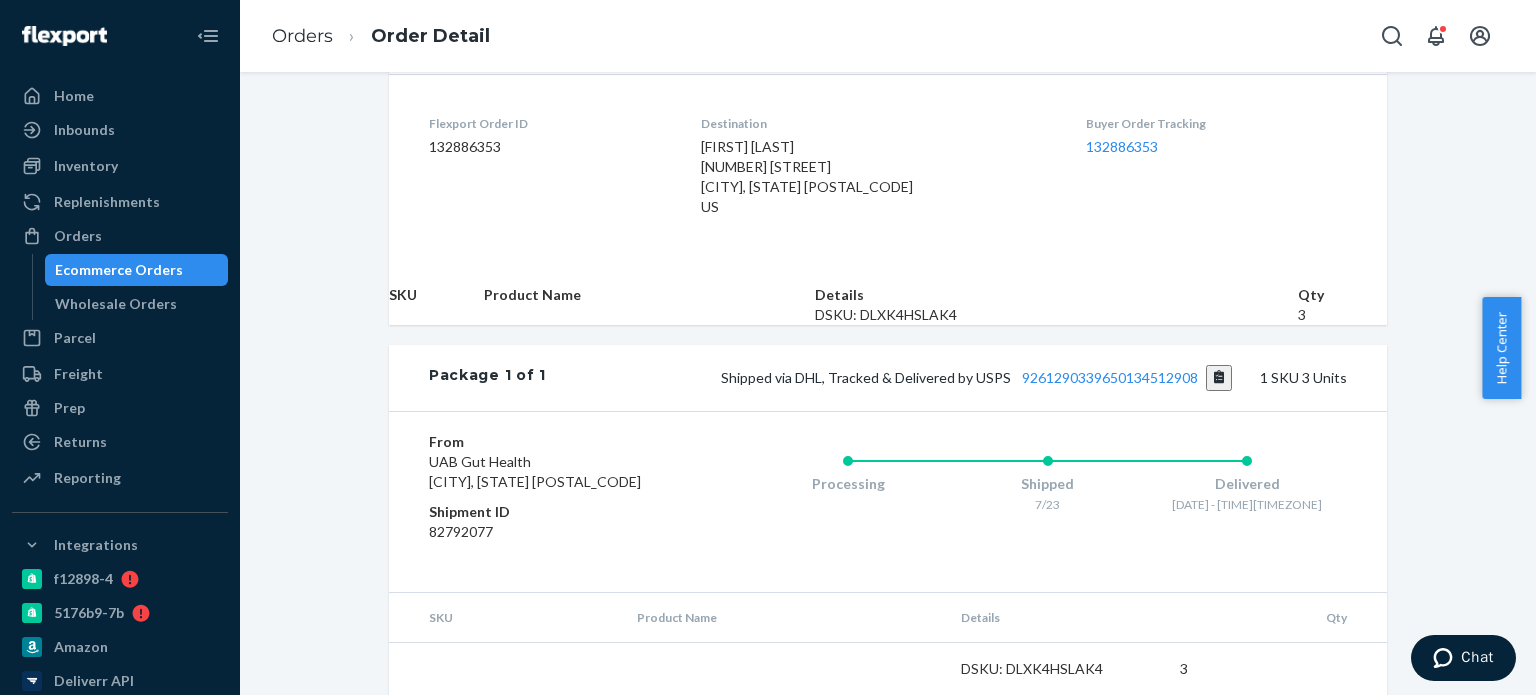 scroll, scrollTop: 476, scrollLeft: 0, axis: vertical 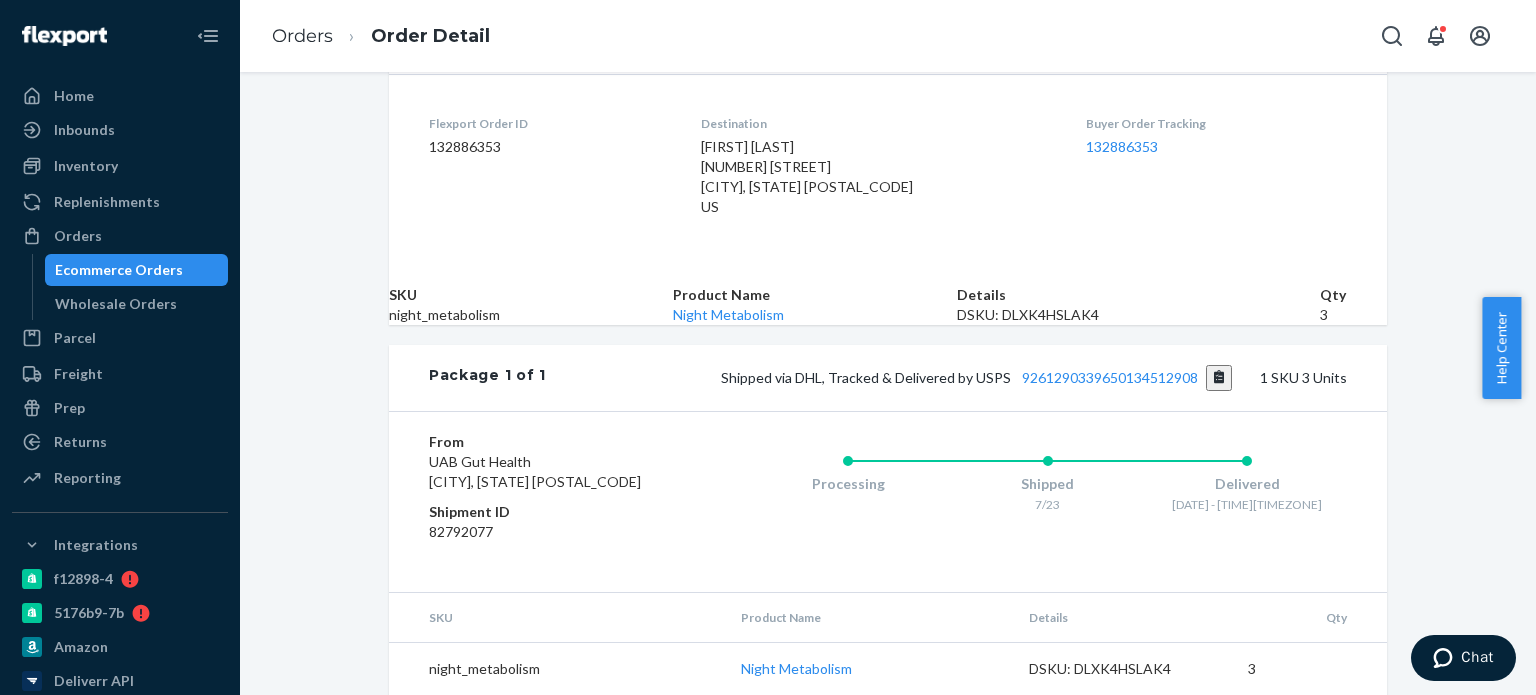 click on "Ecommerce Orders" at bounding box center (119, 270) 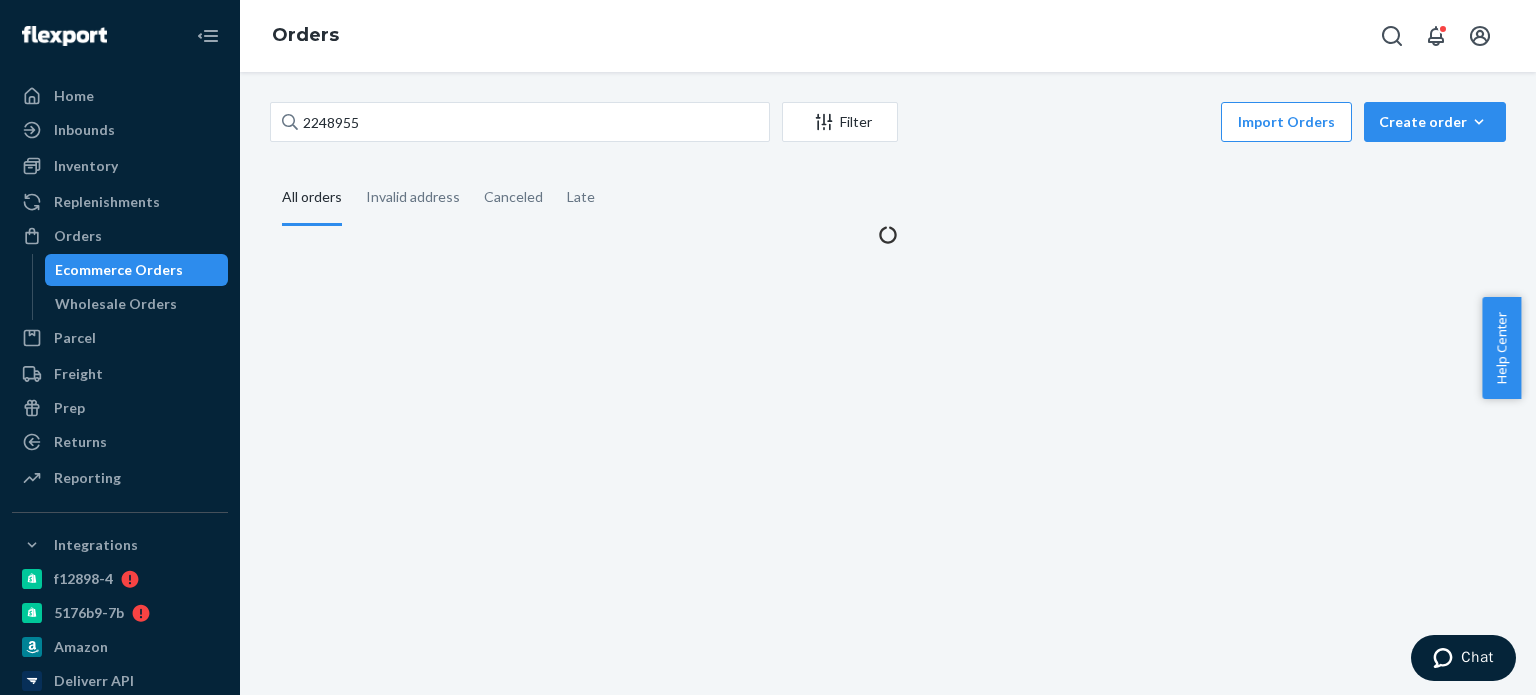 scroll, scrollTop: 0, scrollLeft: 0, axis: both 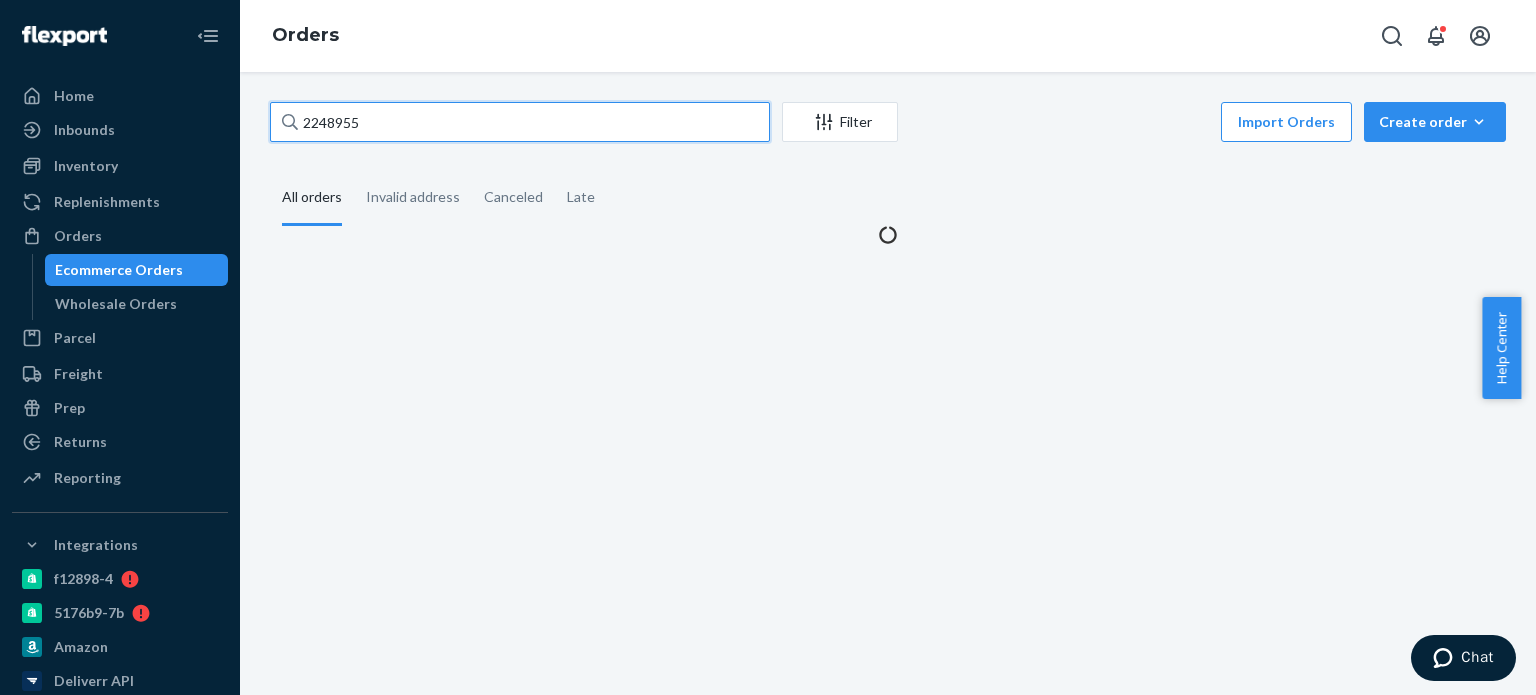 click on "2248955" at bounding box center (520, 122) 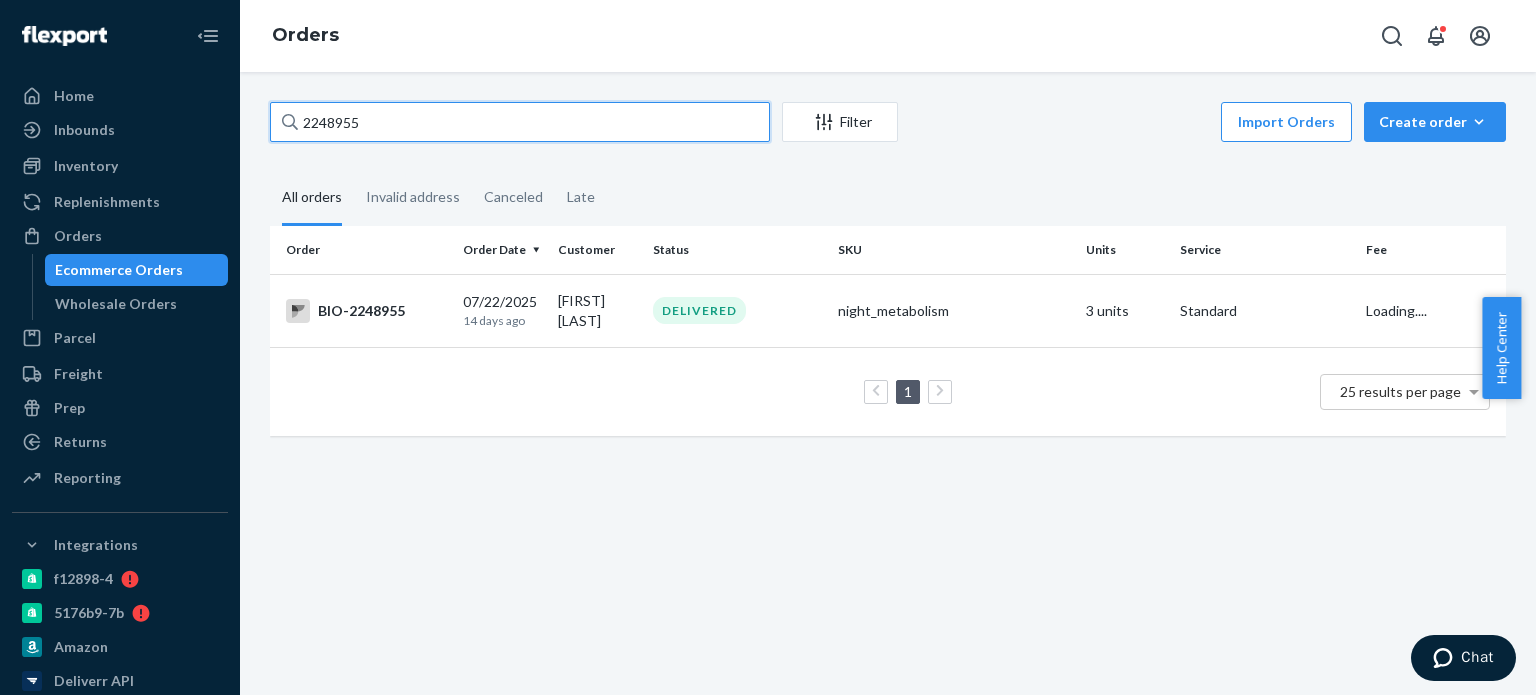 paste on "BIO-IN-13922" 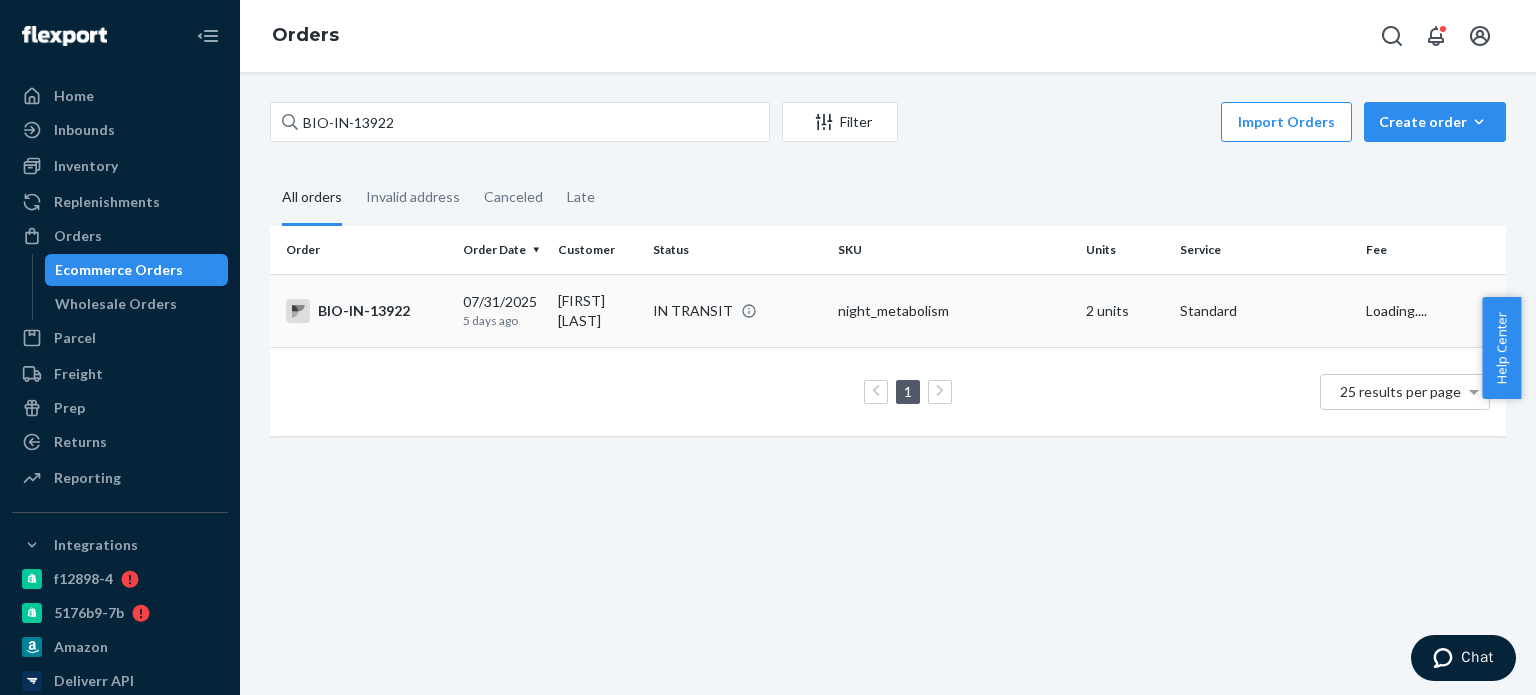 click on "[FIRST] [LAST]" at bounding box center [597, 310] 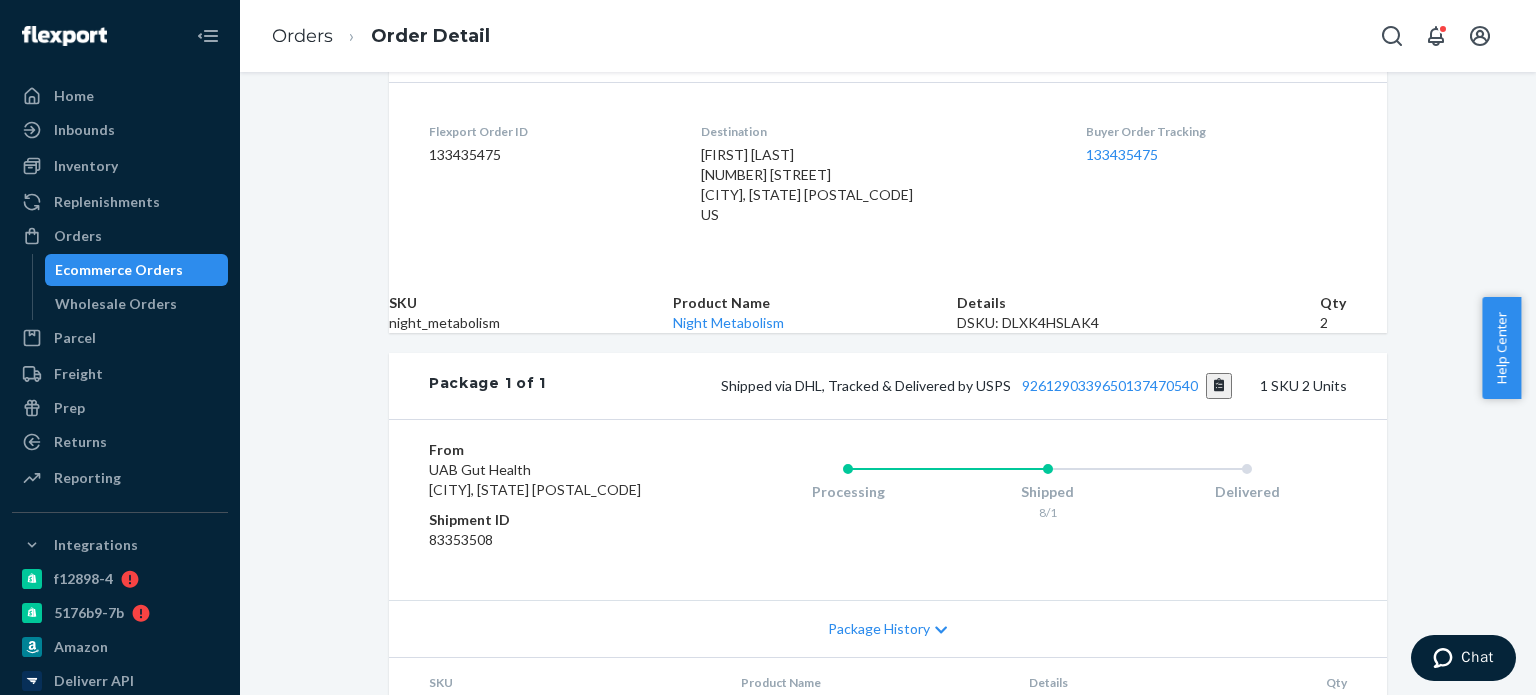 scroll, scrollTop: 500, scrollLeft: 0, axis: vertical 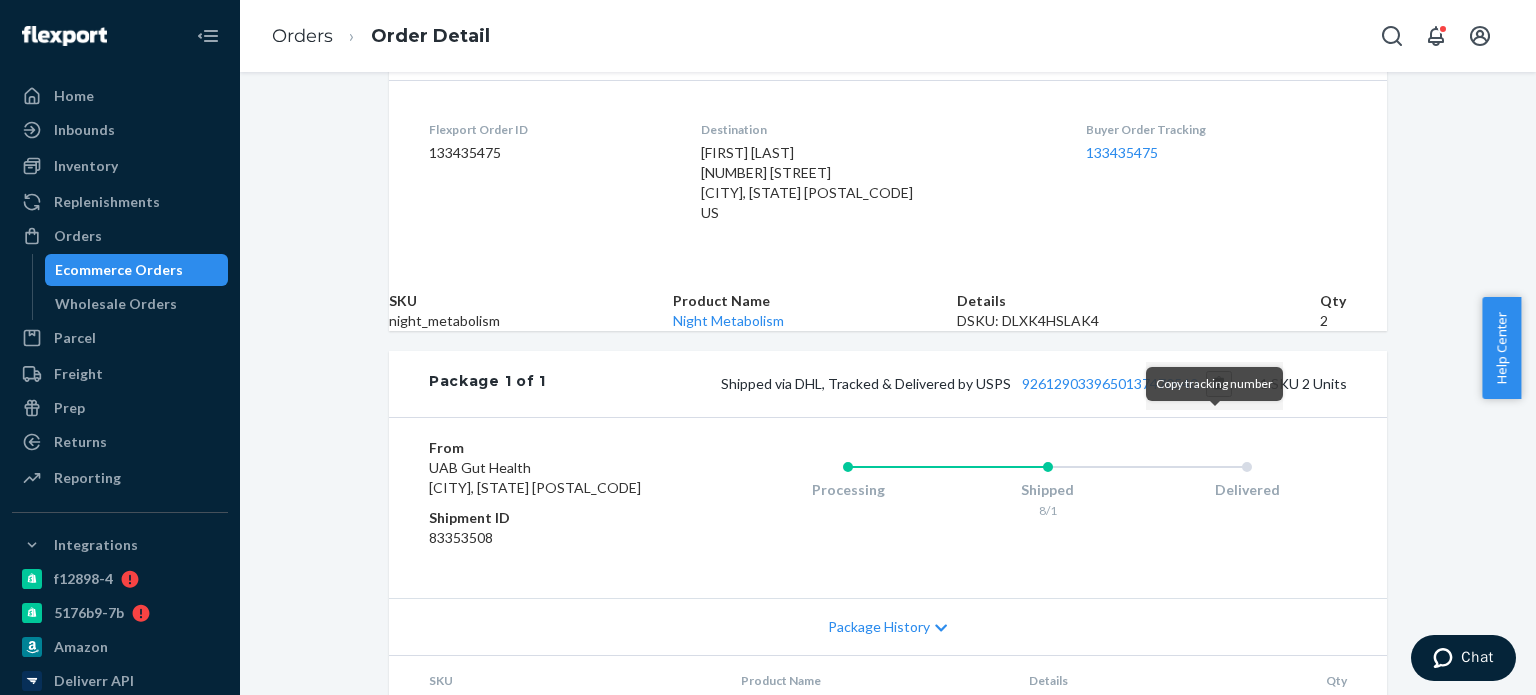 click at bounding box center (1219, 384) 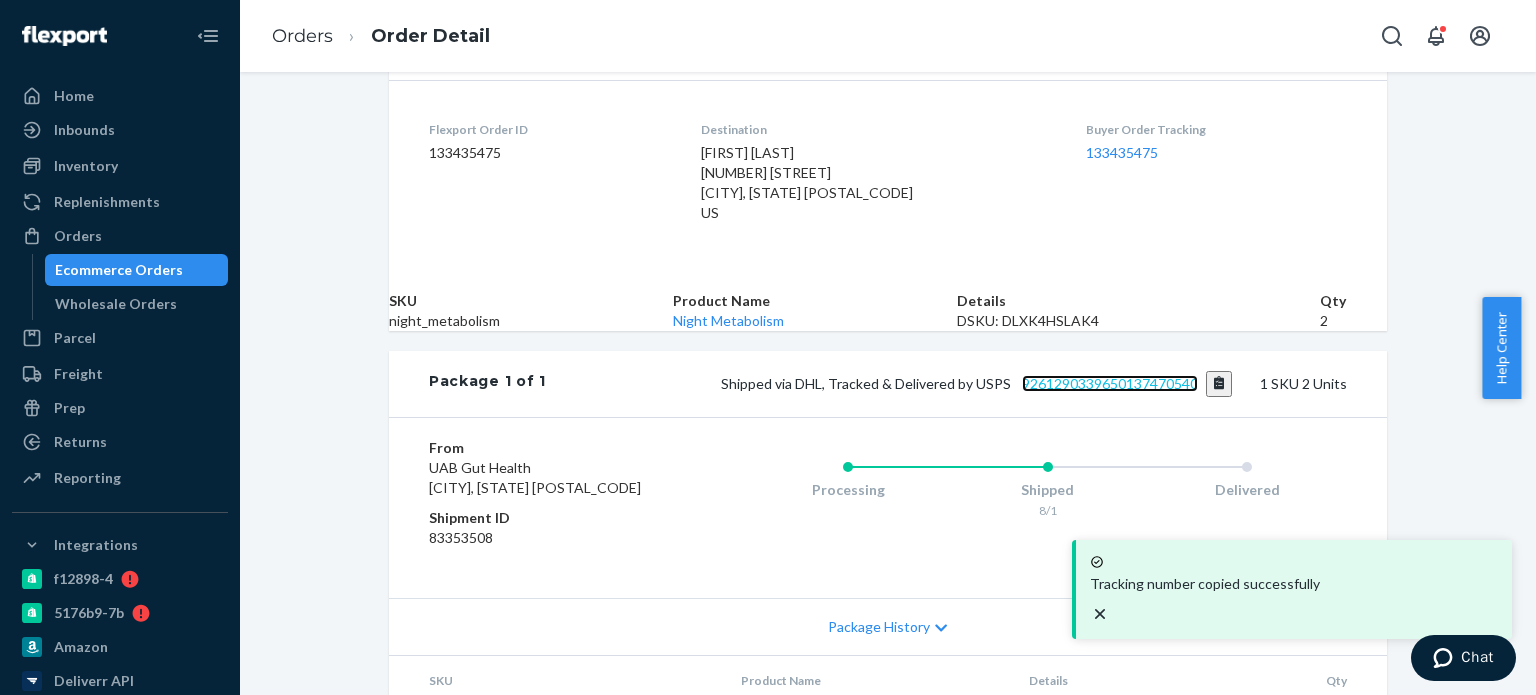 click on "9261290339650137470540" at bounding box center [1110, 383] 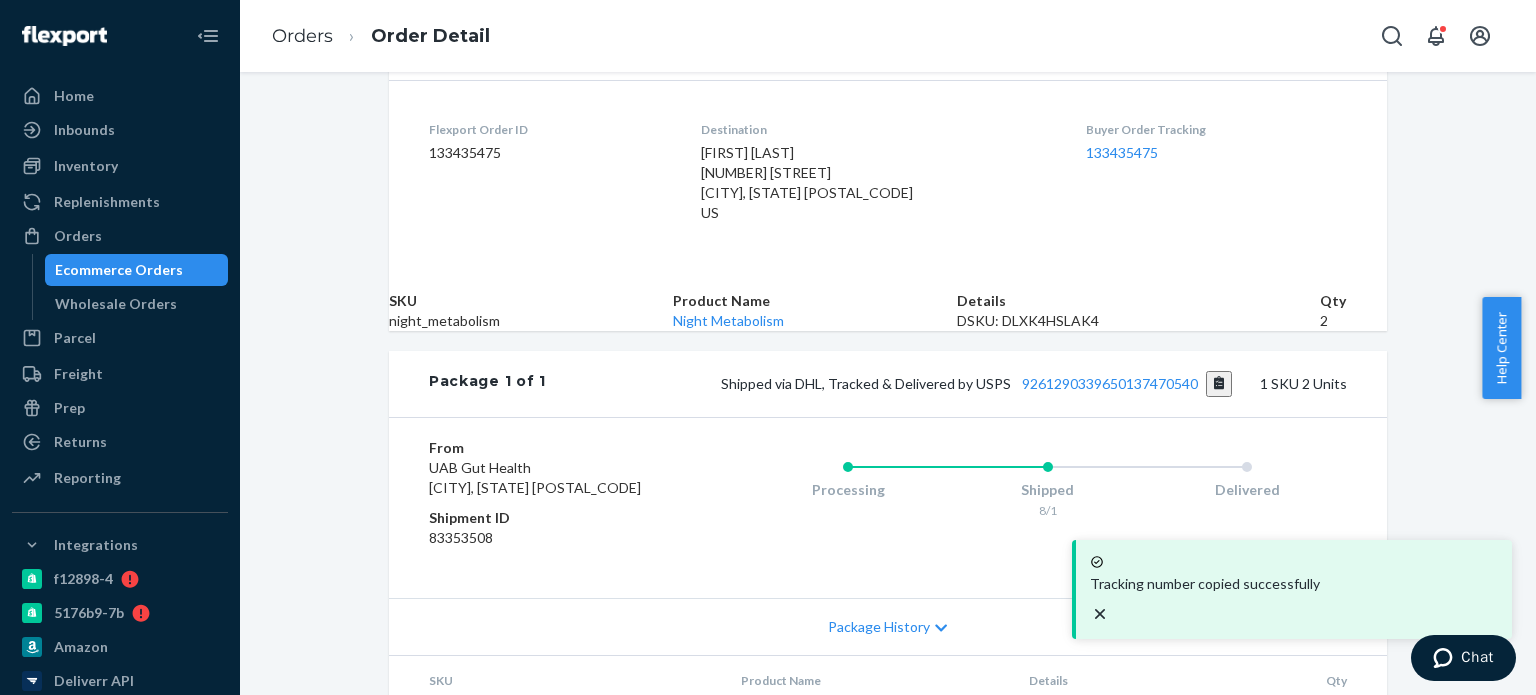 click on "Ecommerce Orders" at bounding box center [119, 270] 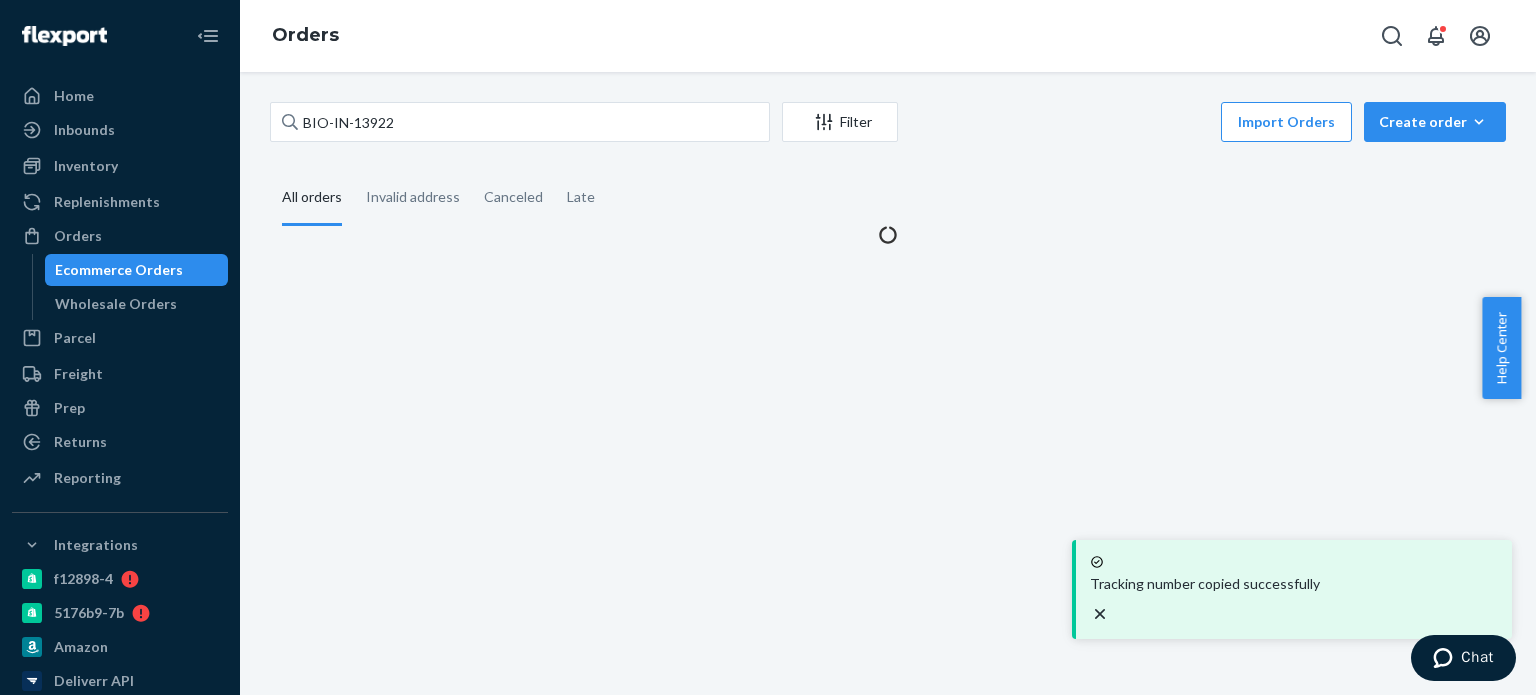 scroll, scrollTop: 0, scrollLeft: 0, axis: both 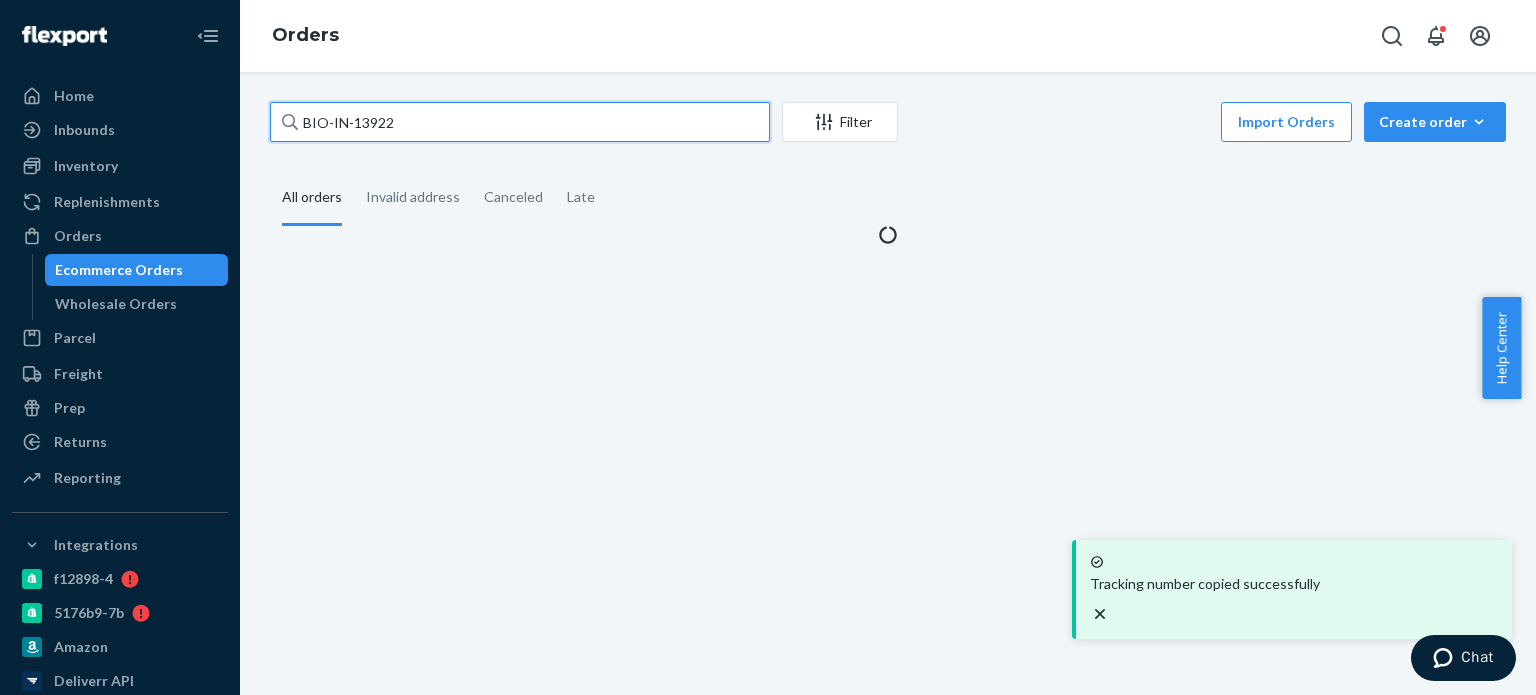 drag, startPoint x: 332, startPoint y: 122, endPoint x: 782, endPoint y: 179, distance: 453.59564 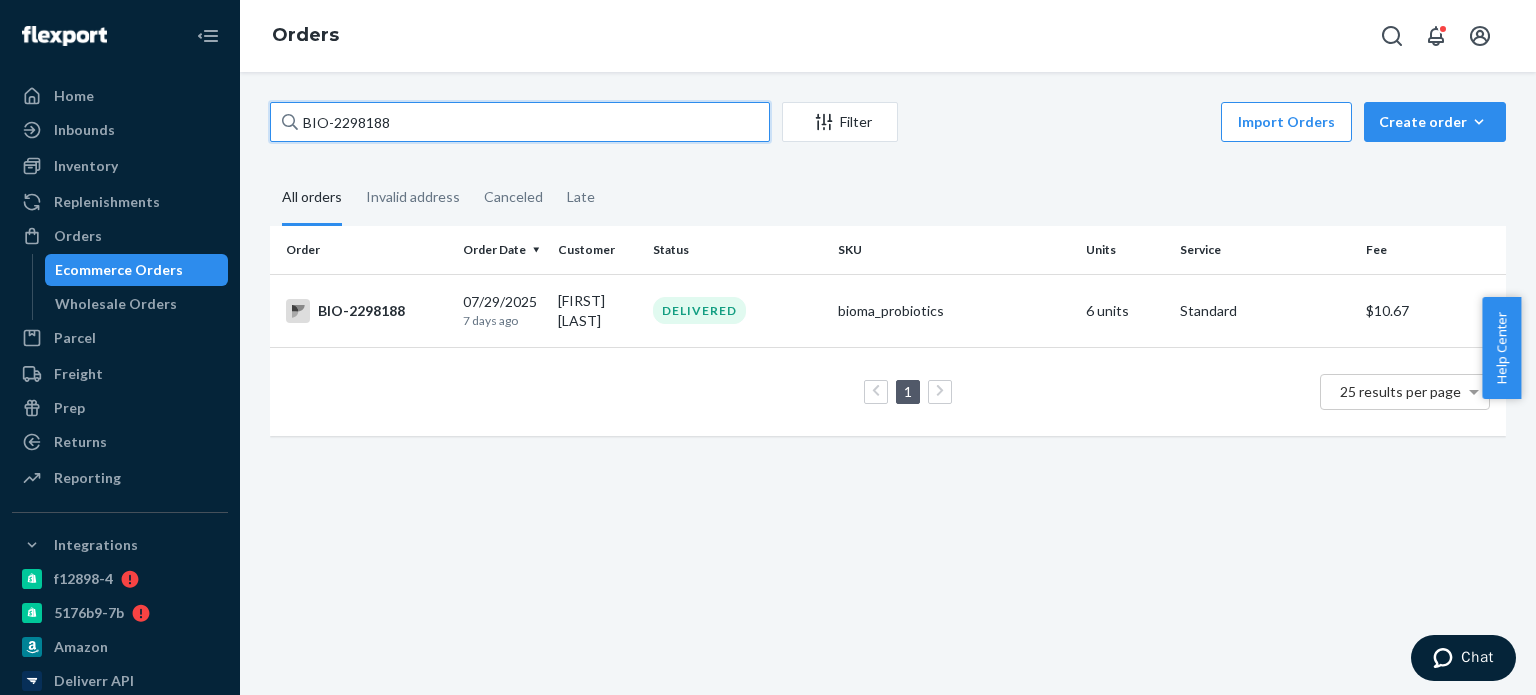 click on "BIO-2298188" at bounding box center [520, 122] 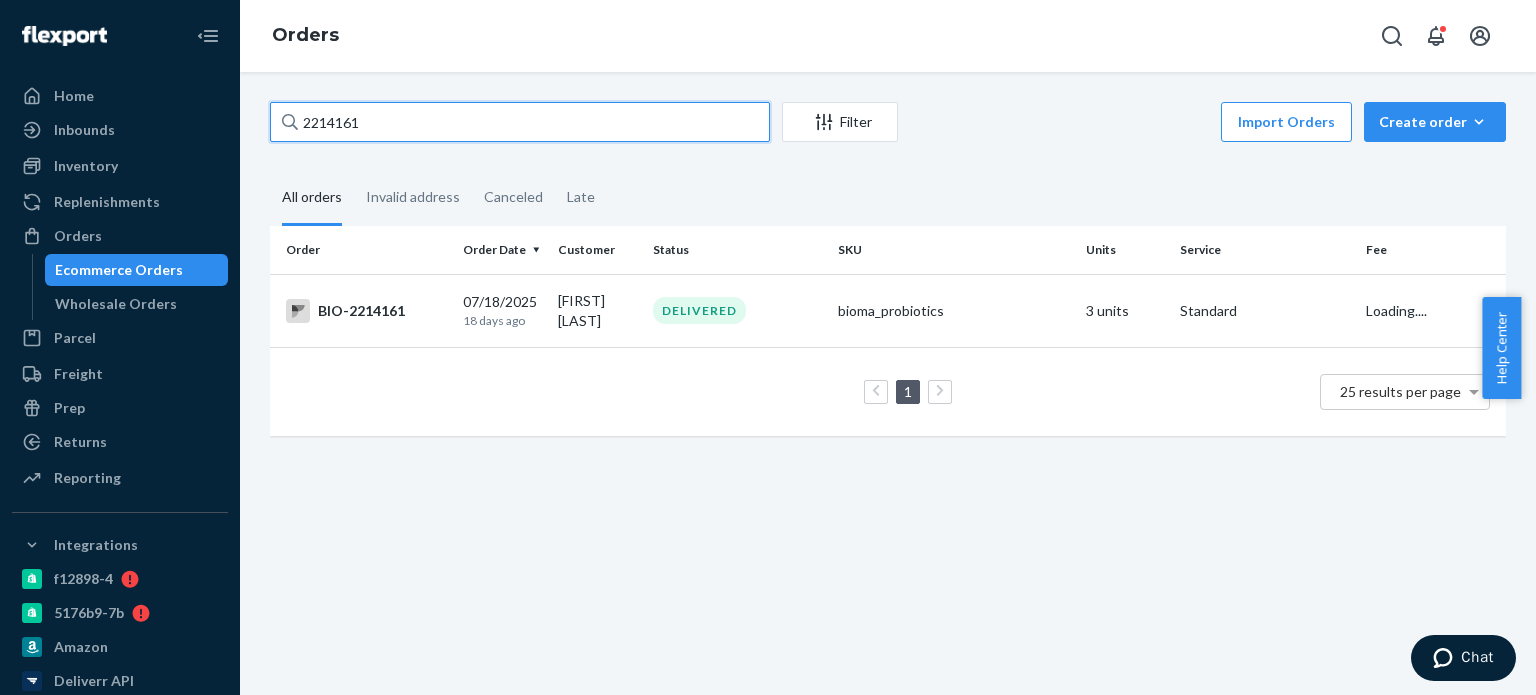 type on "2214161" 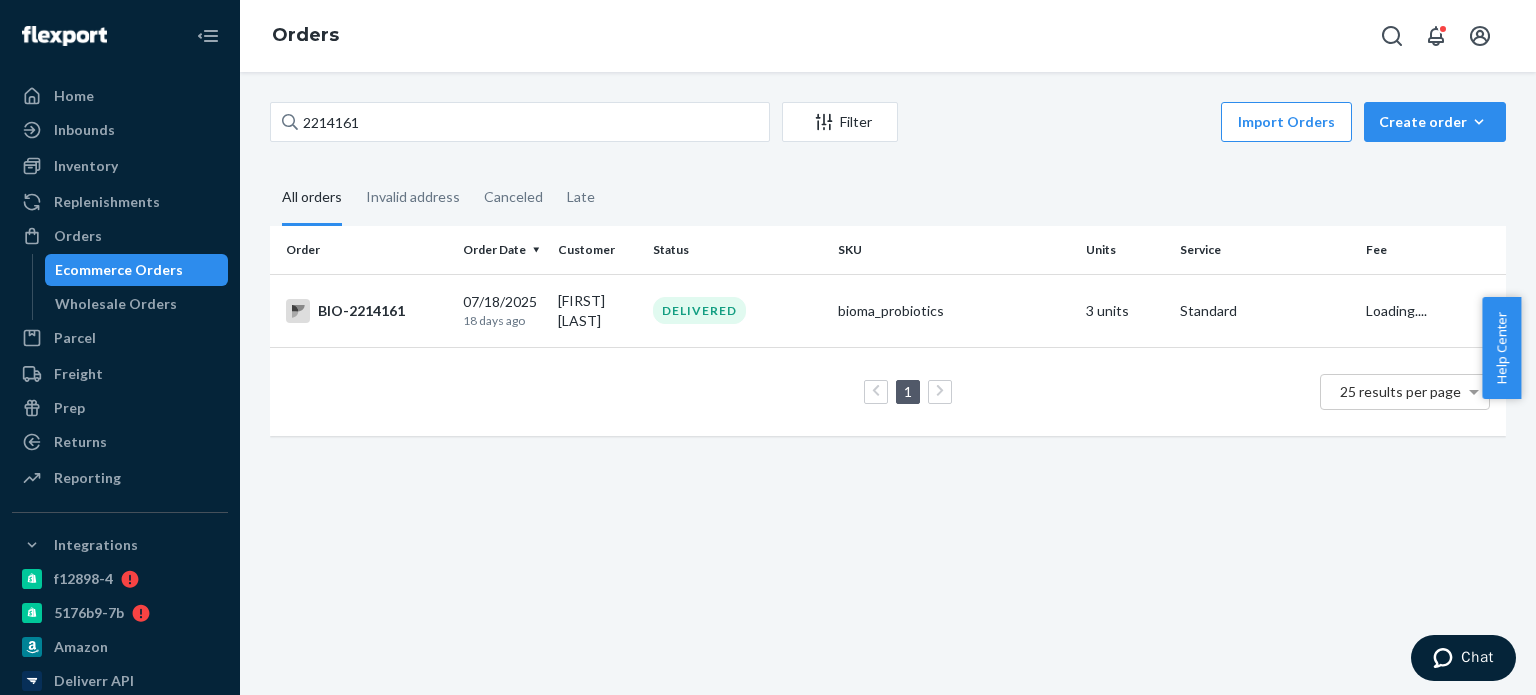 click on "DELIVERED" at bounding box center [737, 310] 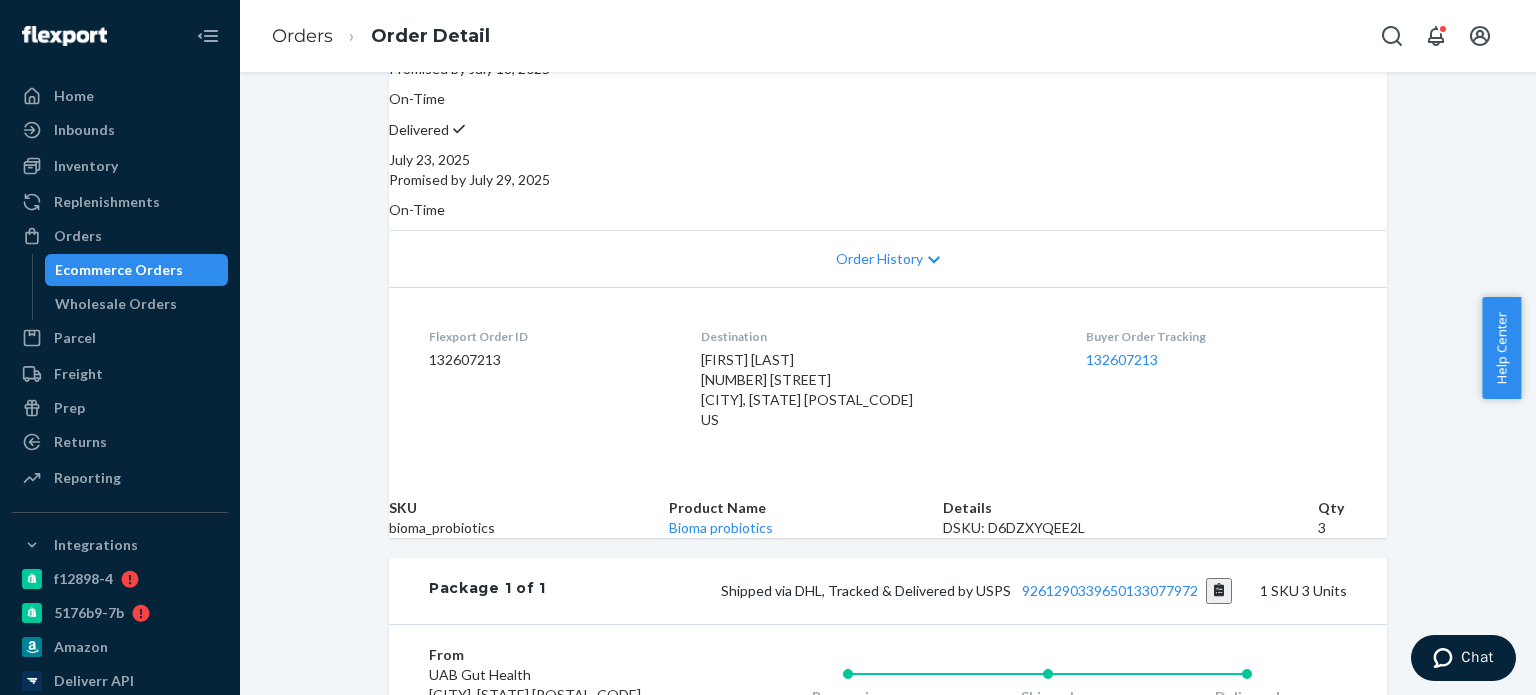 scroll, scrollTop: 0, scrollLeft: 0, axis: both 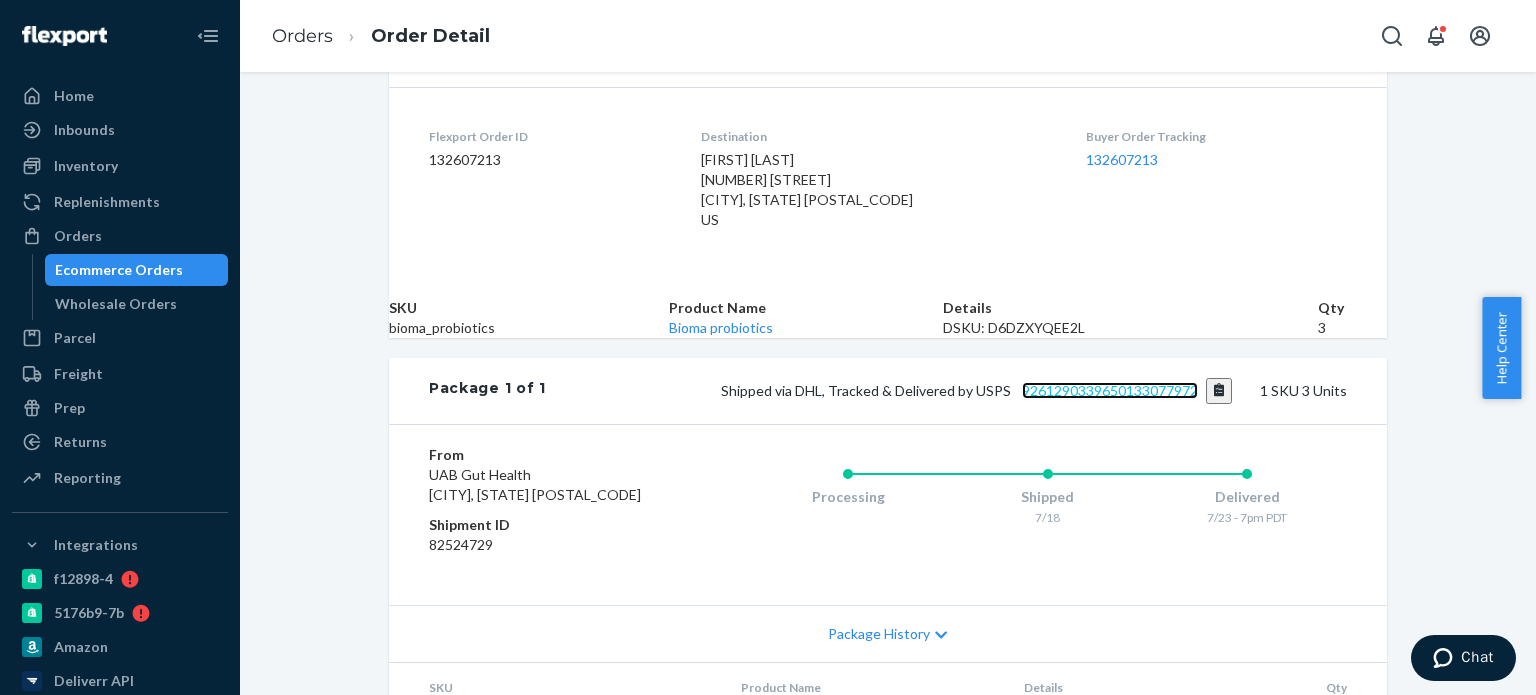 click on "9261290339650133077972" at bounding box center (1110, 390) 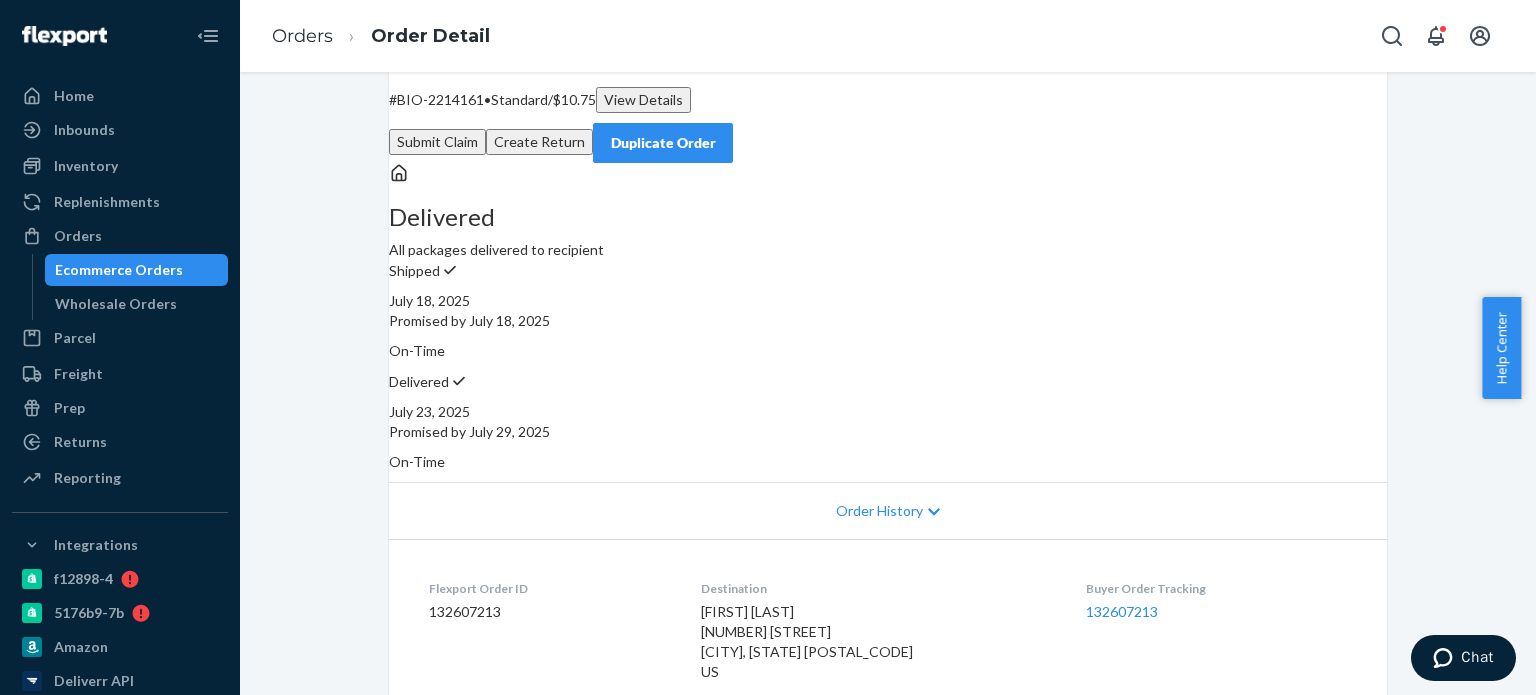 scroll, scrollTop: 0, scrollLeft: 0, axis: both 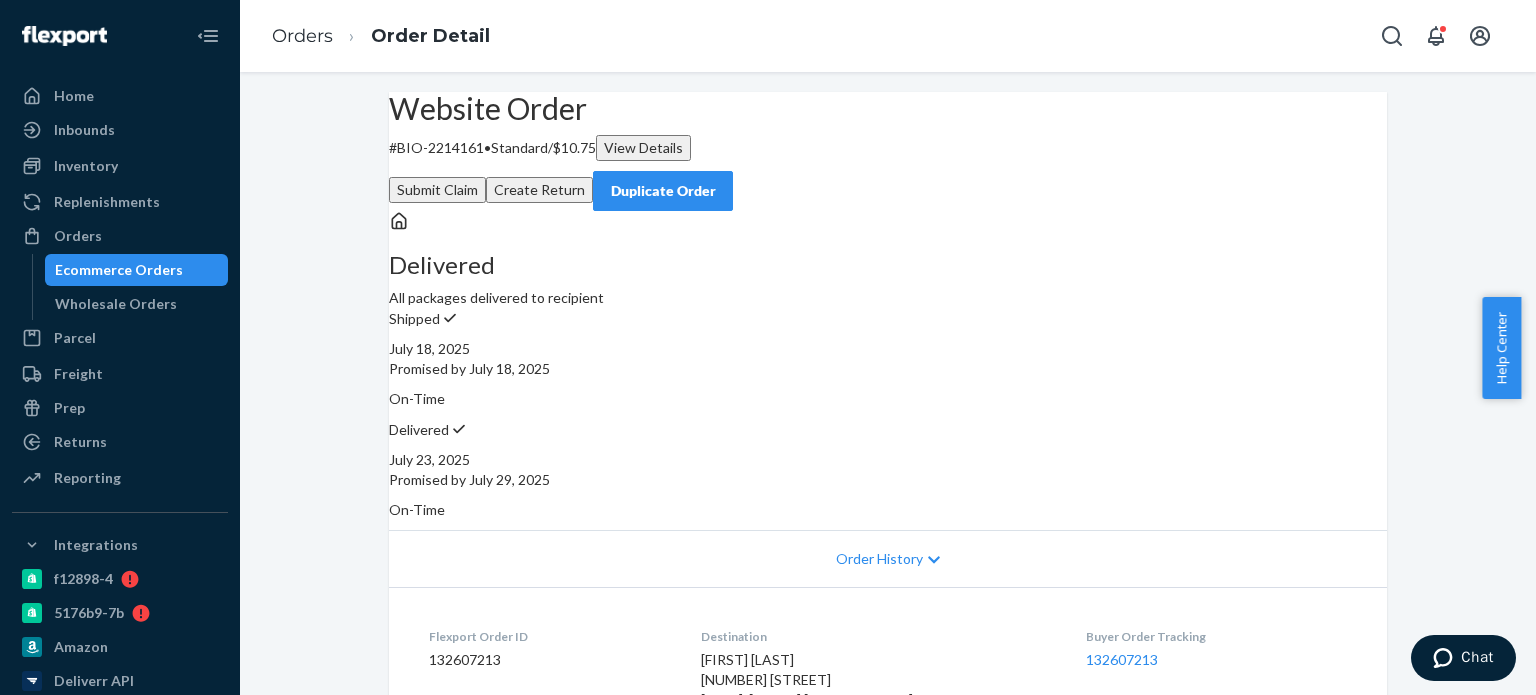 click on "Submit Claim" at bounding box center [437, 190] 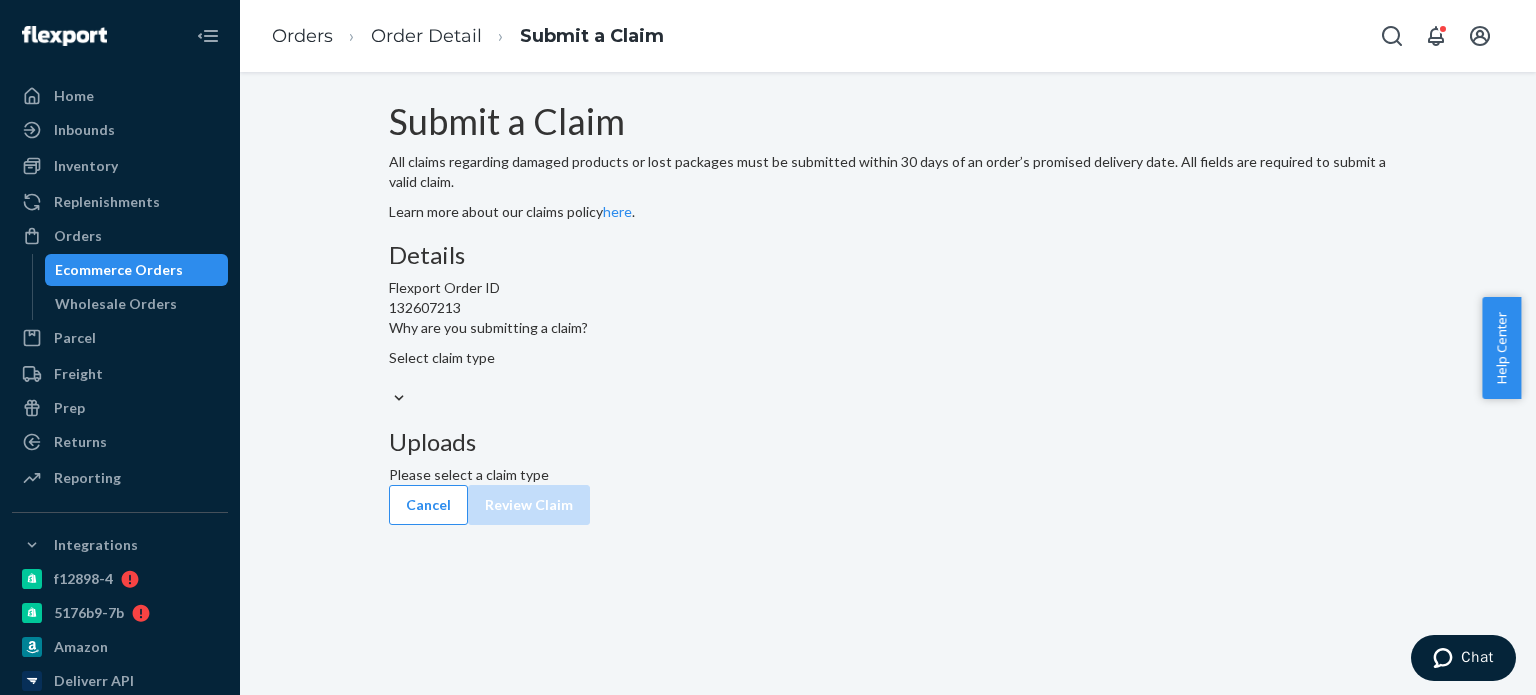 click on "Select claim type" at bounding box center (888, 368) 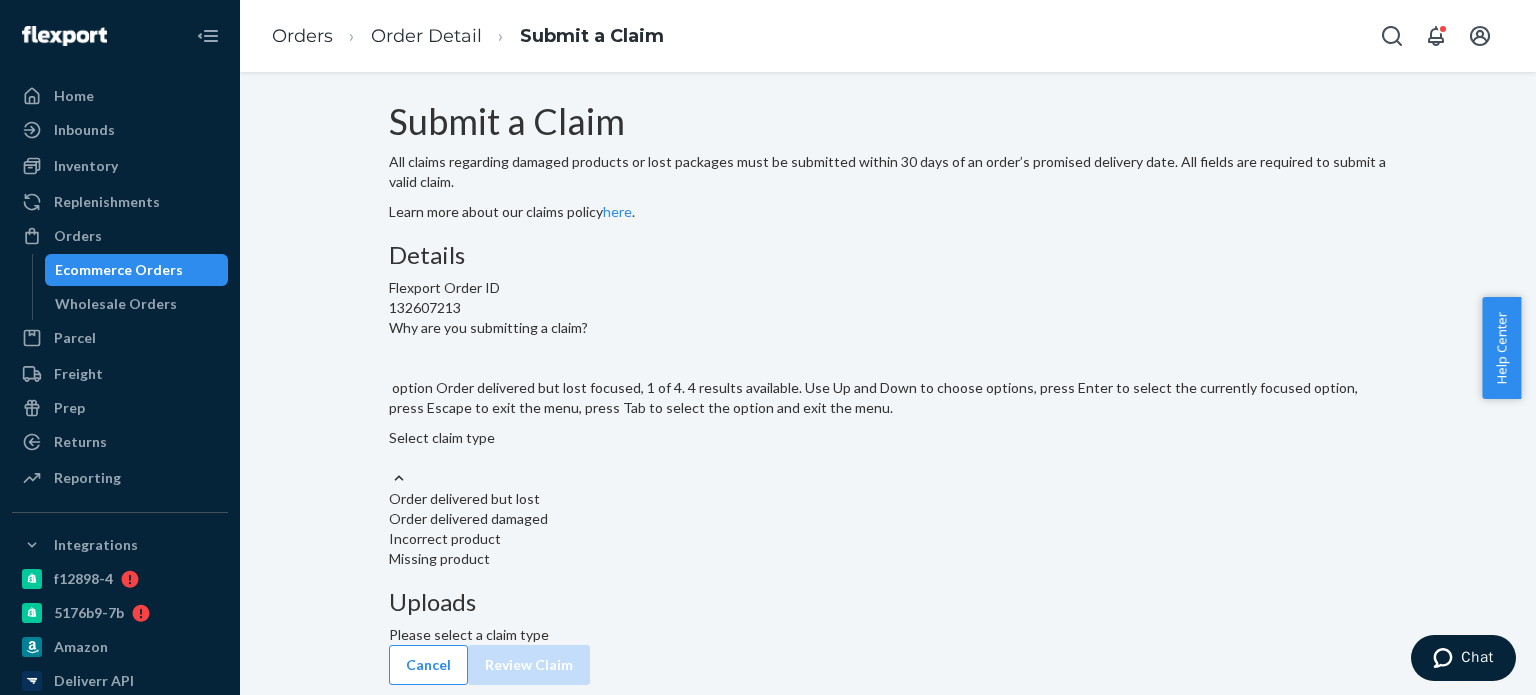 click on "Order delivered but lost" at bounding box center (888, 499) 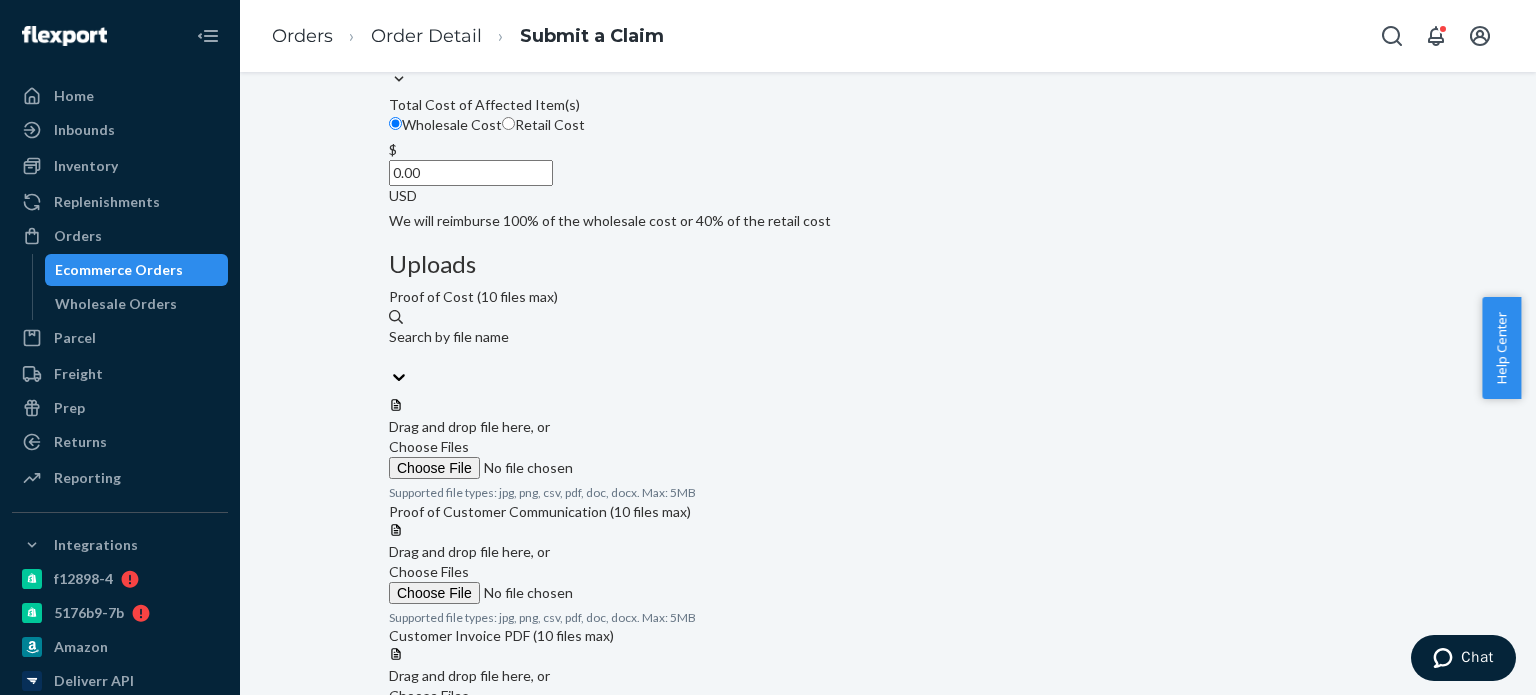 scroll, scrollTop: 400, scrollLeft: 0, axis: vertical 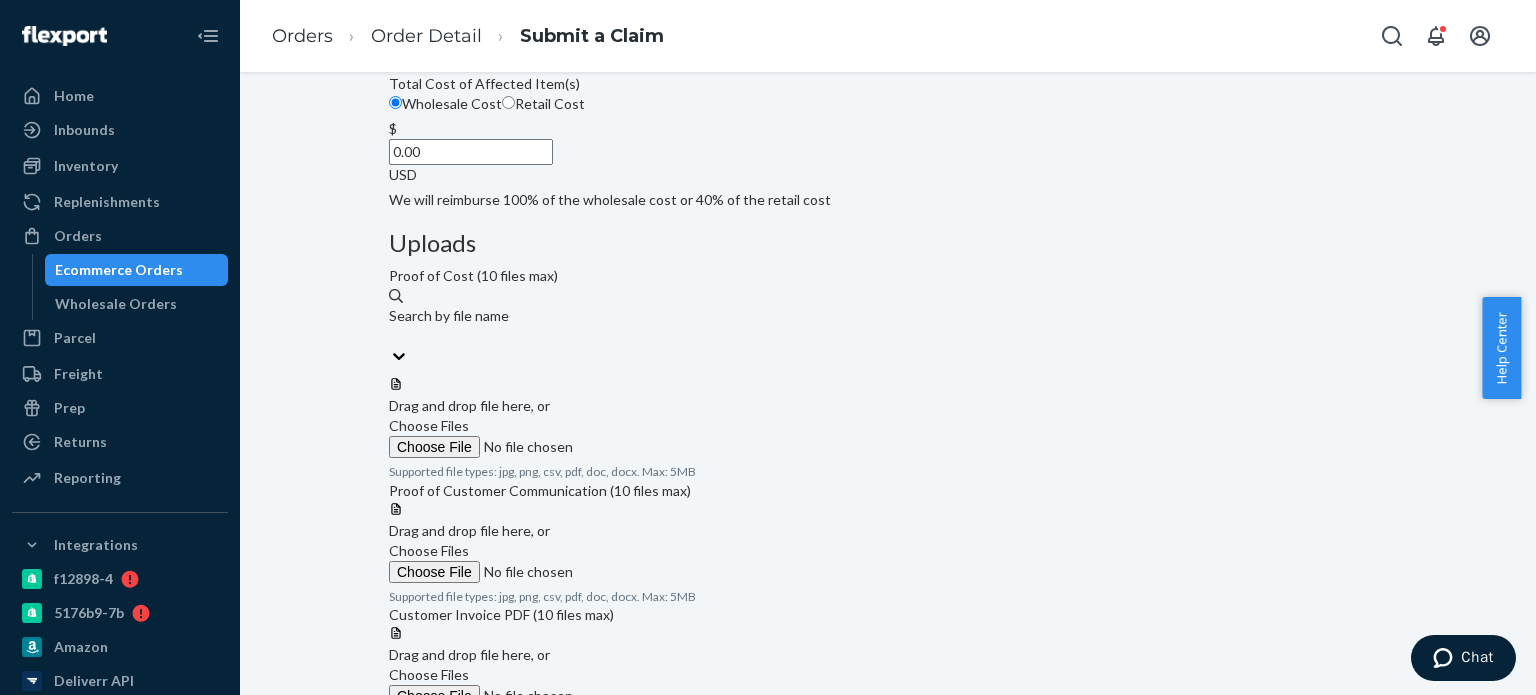 click on "Choose Files" at bounding box center (525, 562) 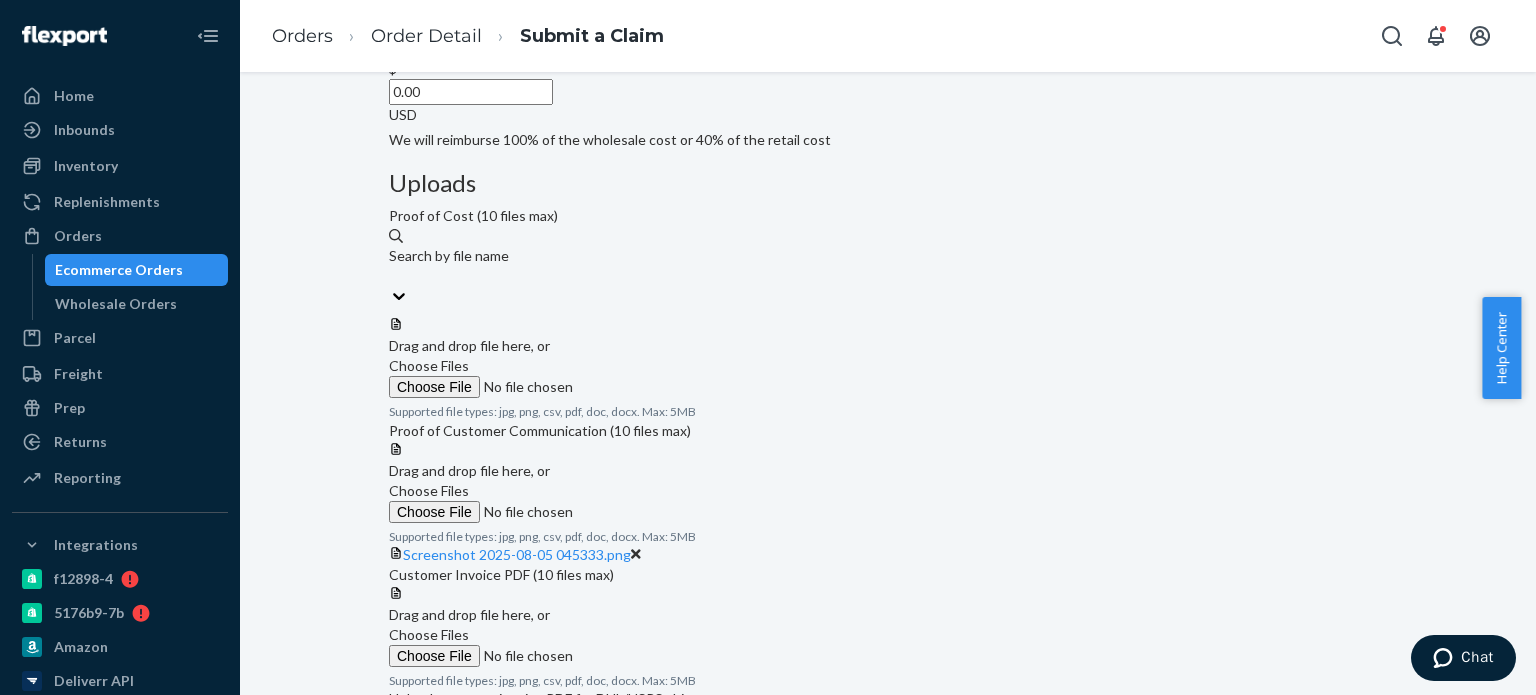 click on "Choose Files" at bounding box center (429, 490) 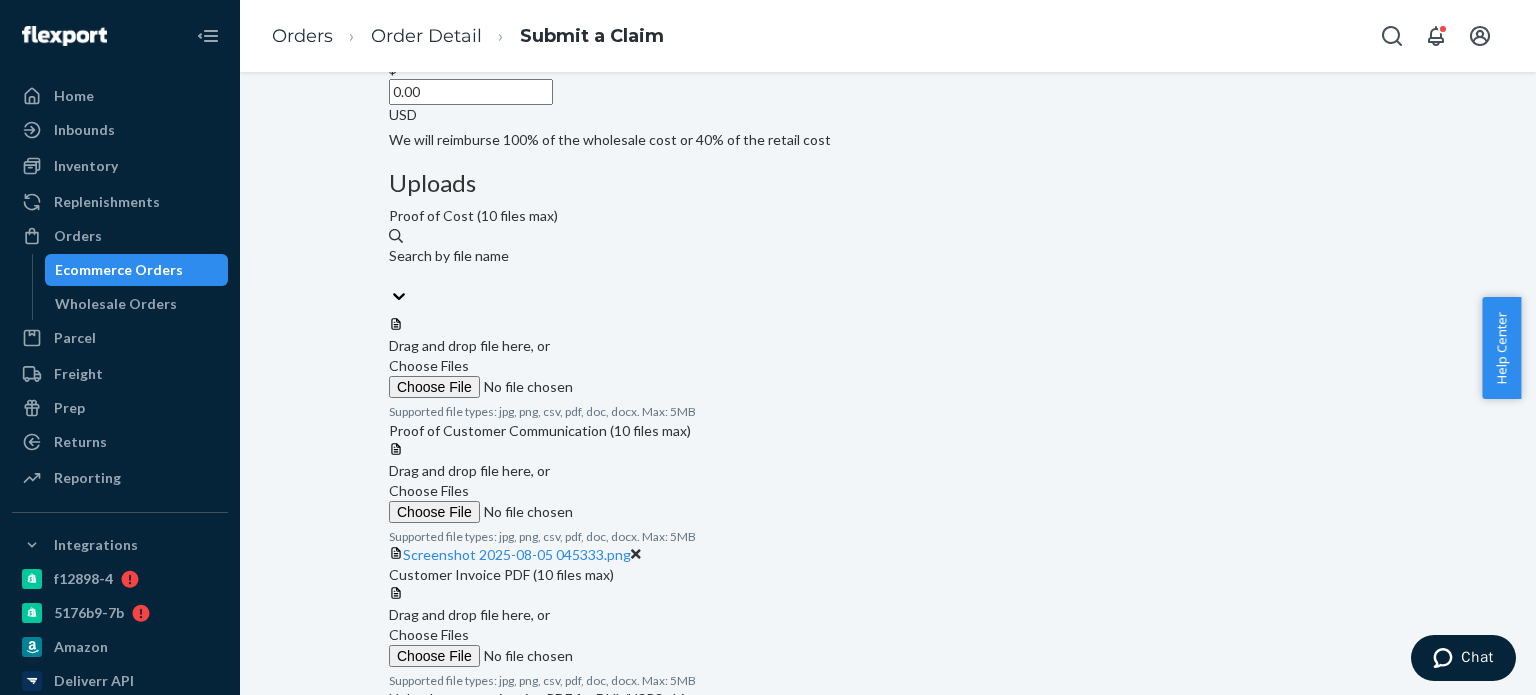 click on "Choose Files" at bounding box center [525, 512] 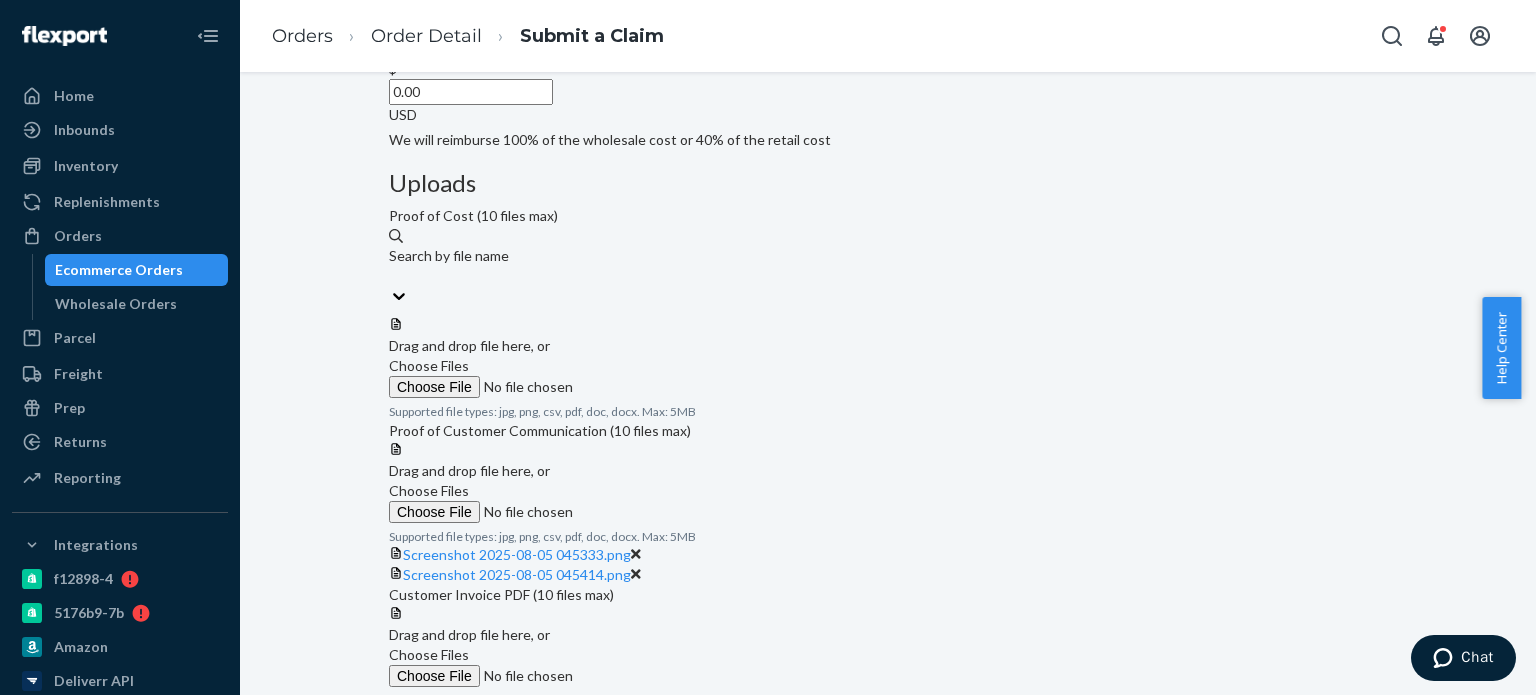 click on "Choose Files" at bounding box center [525, 502] 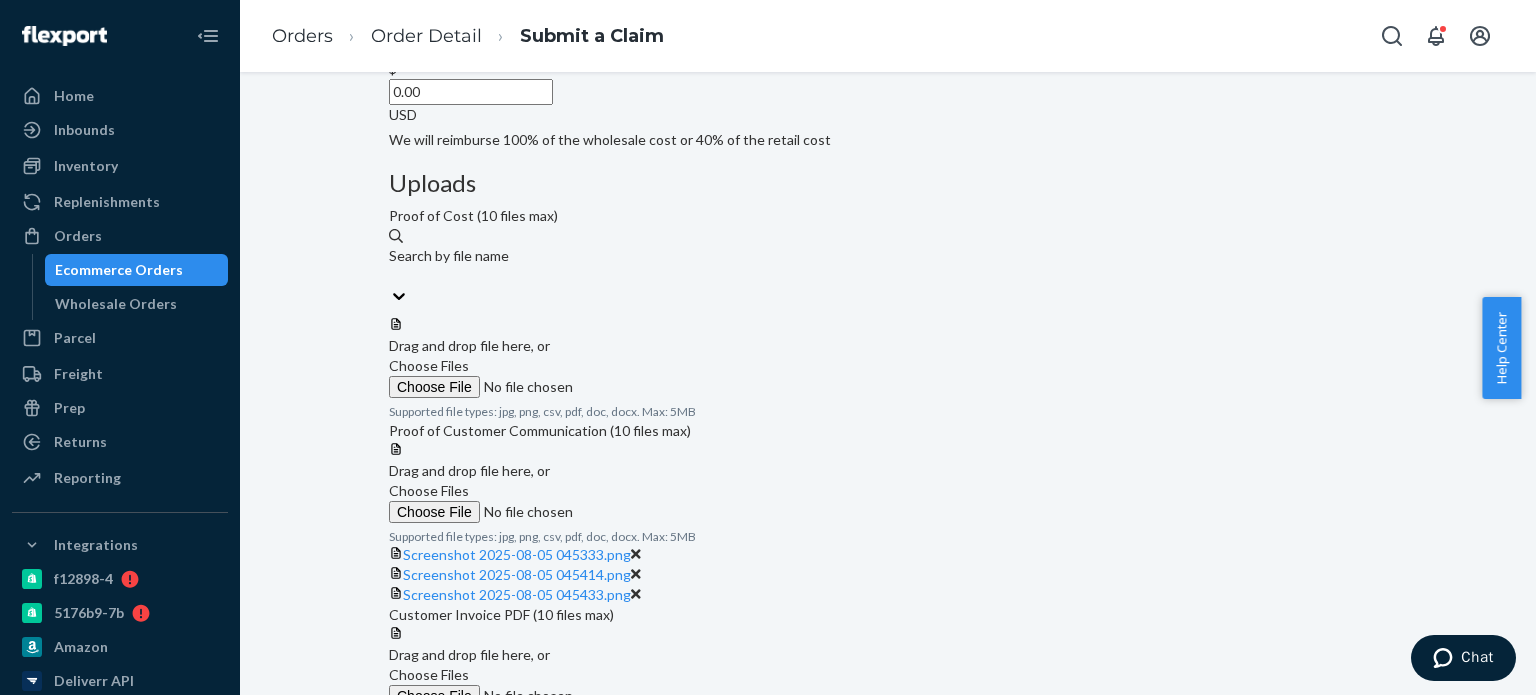 click on "Choose Files" at bounding box center [429, 490] 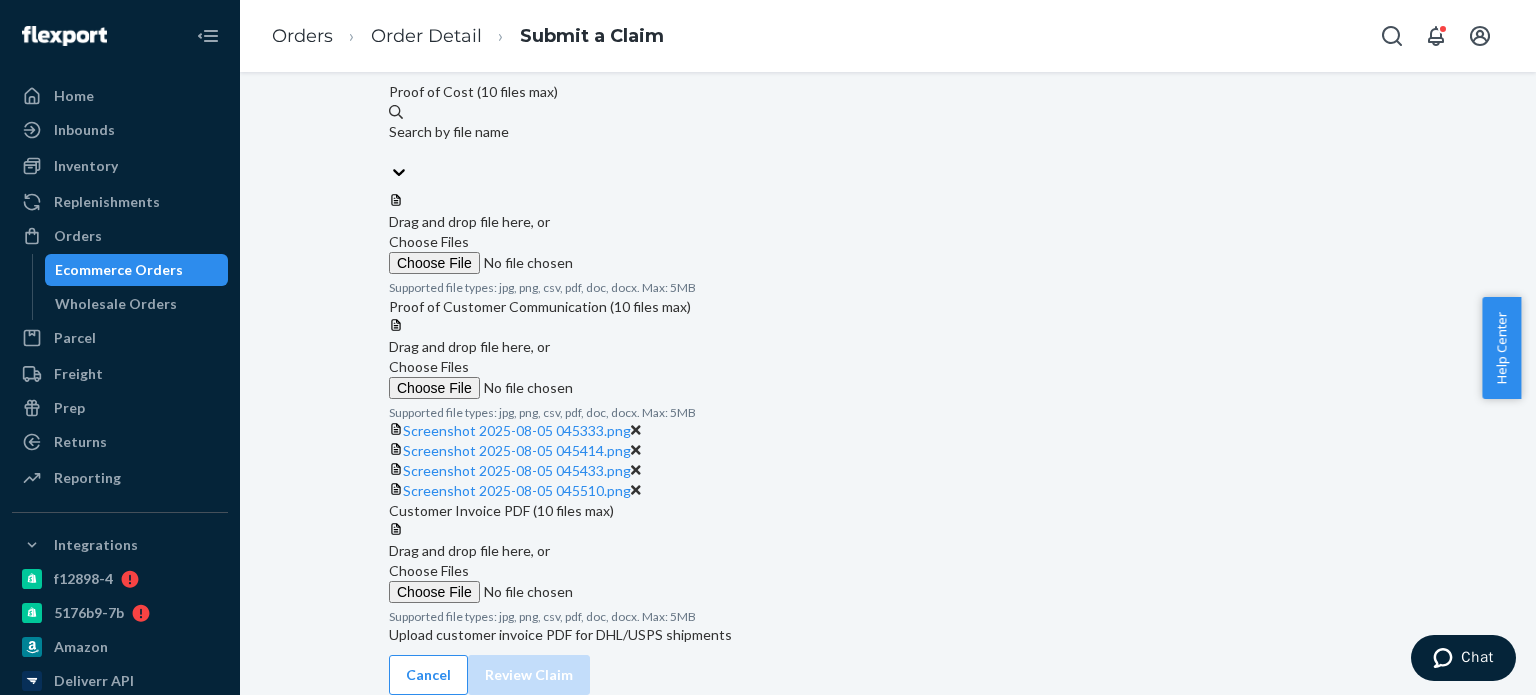 scroll, scrollTop: 897, scrollLeft: 0, axis: vertical 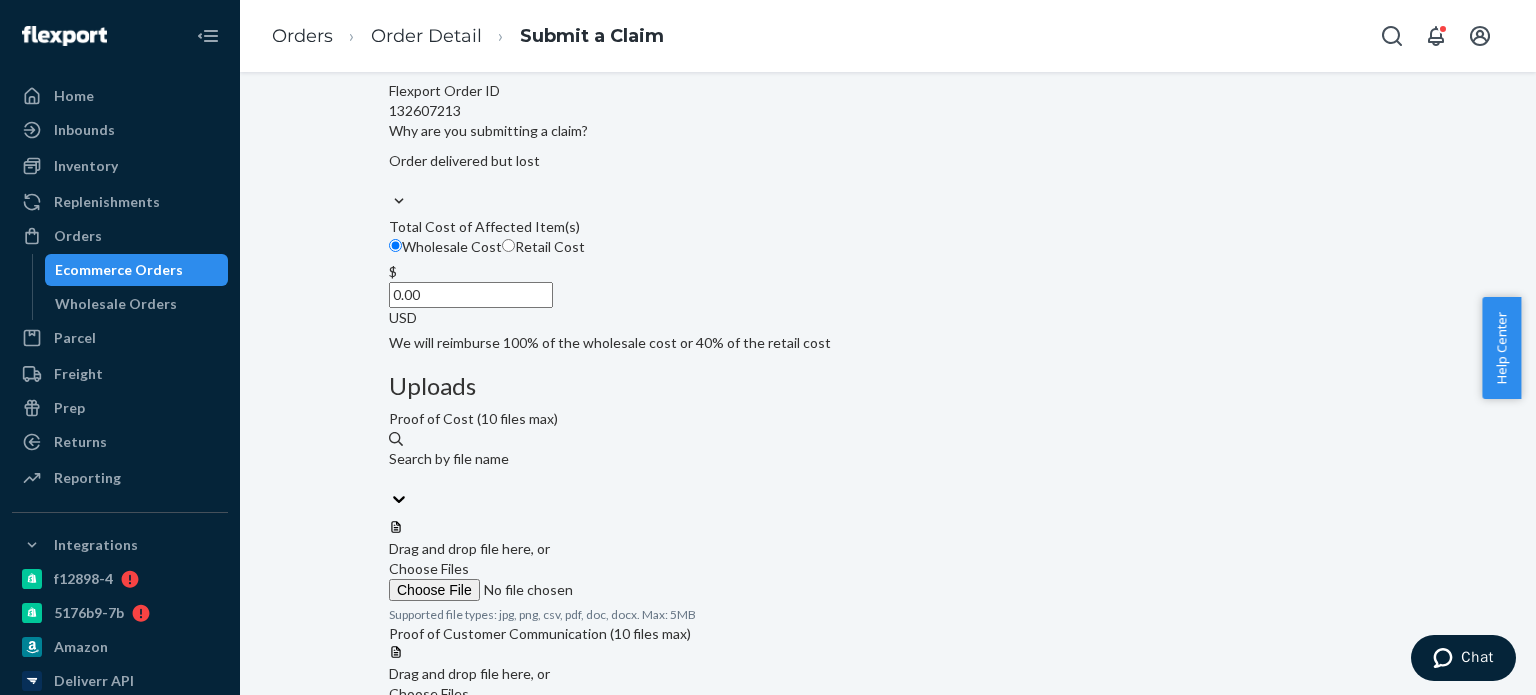 click on "0.00" at bounding box center [471, 295] 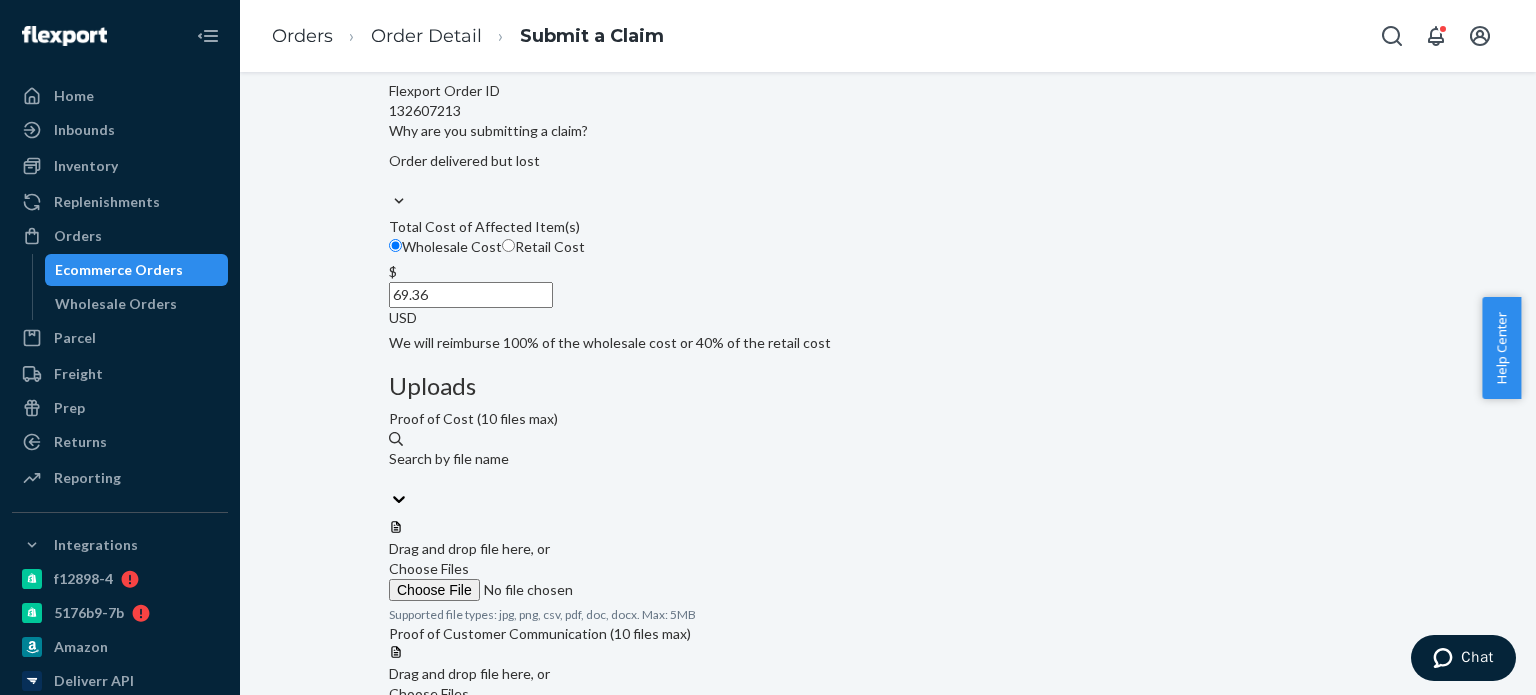 type on "69.36" 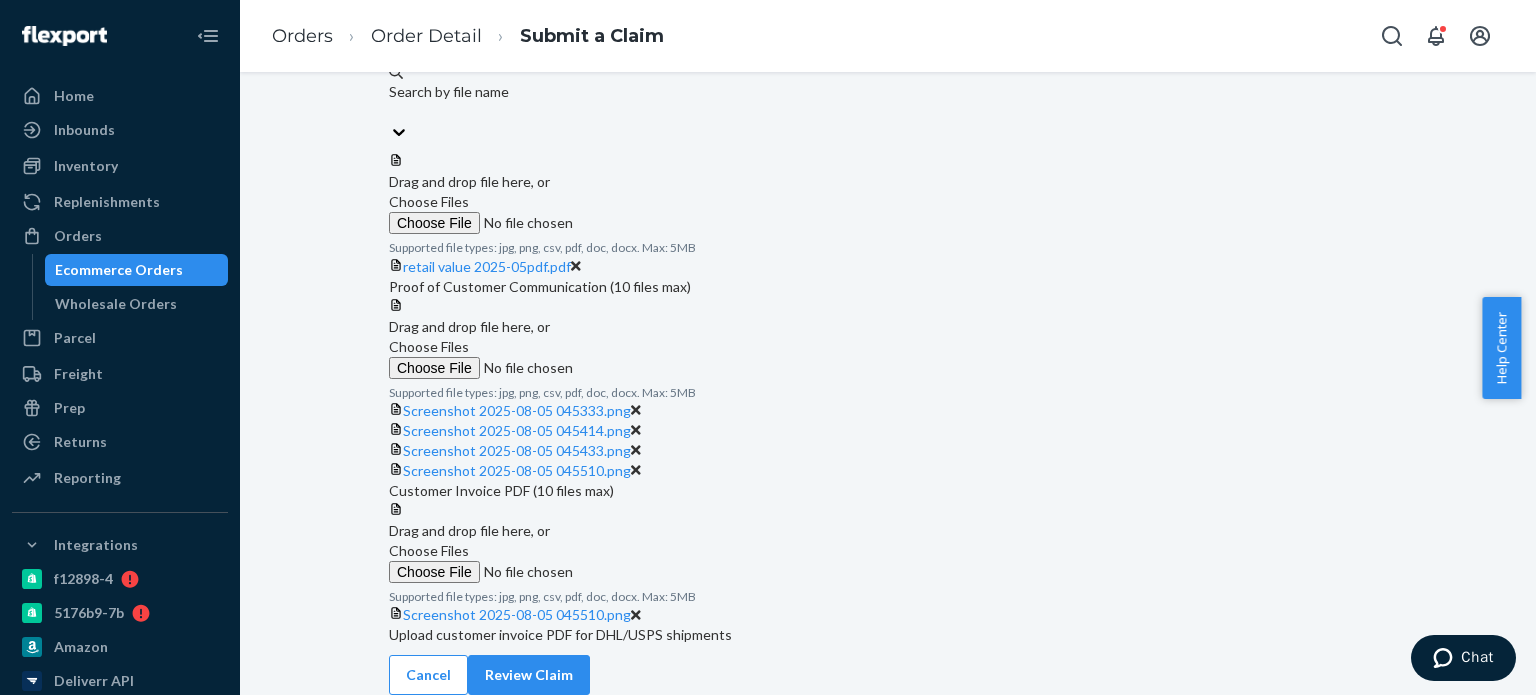 scroll, scrollTop: 1052, scrollLeft: 0, axis: vertical 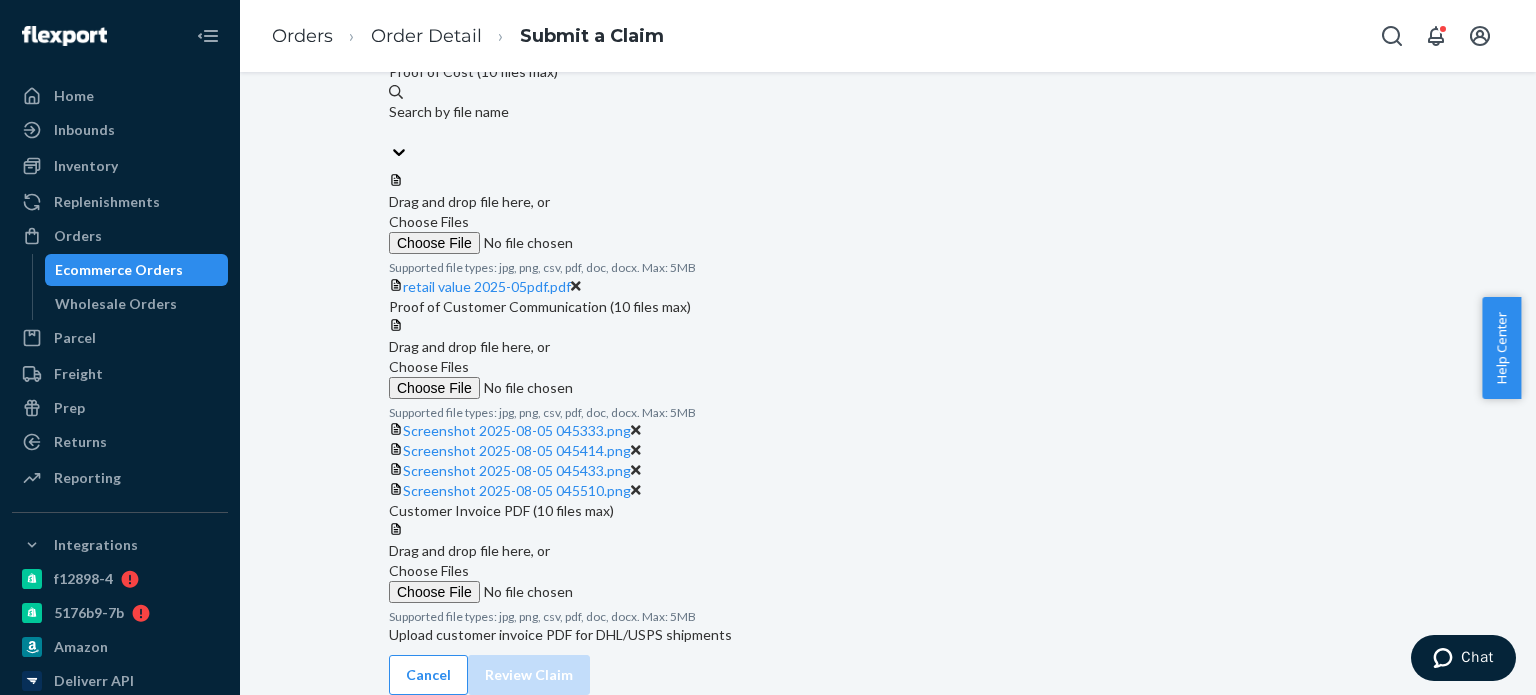 click at bounding box center (888, 521) 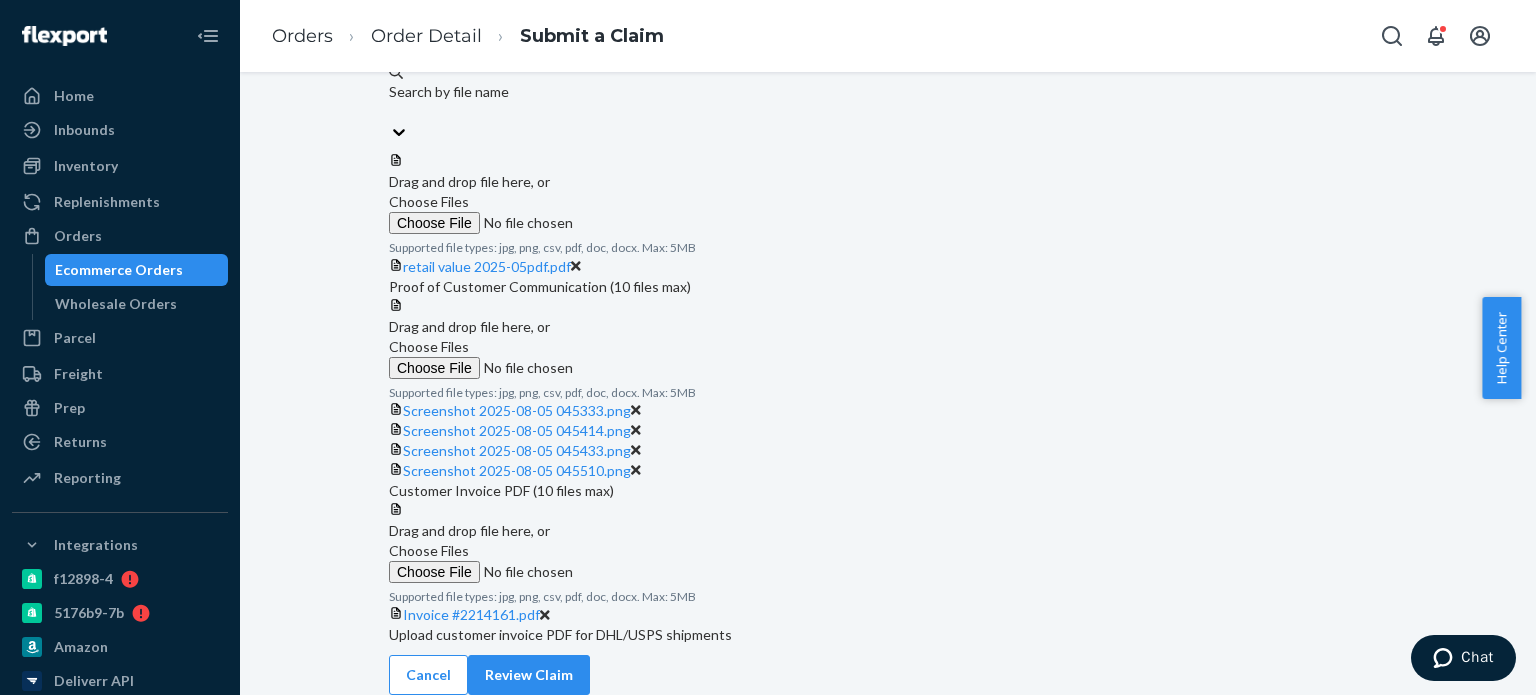 scroll, scrollTop: 752, scrollLeft: 0, axis: vertical 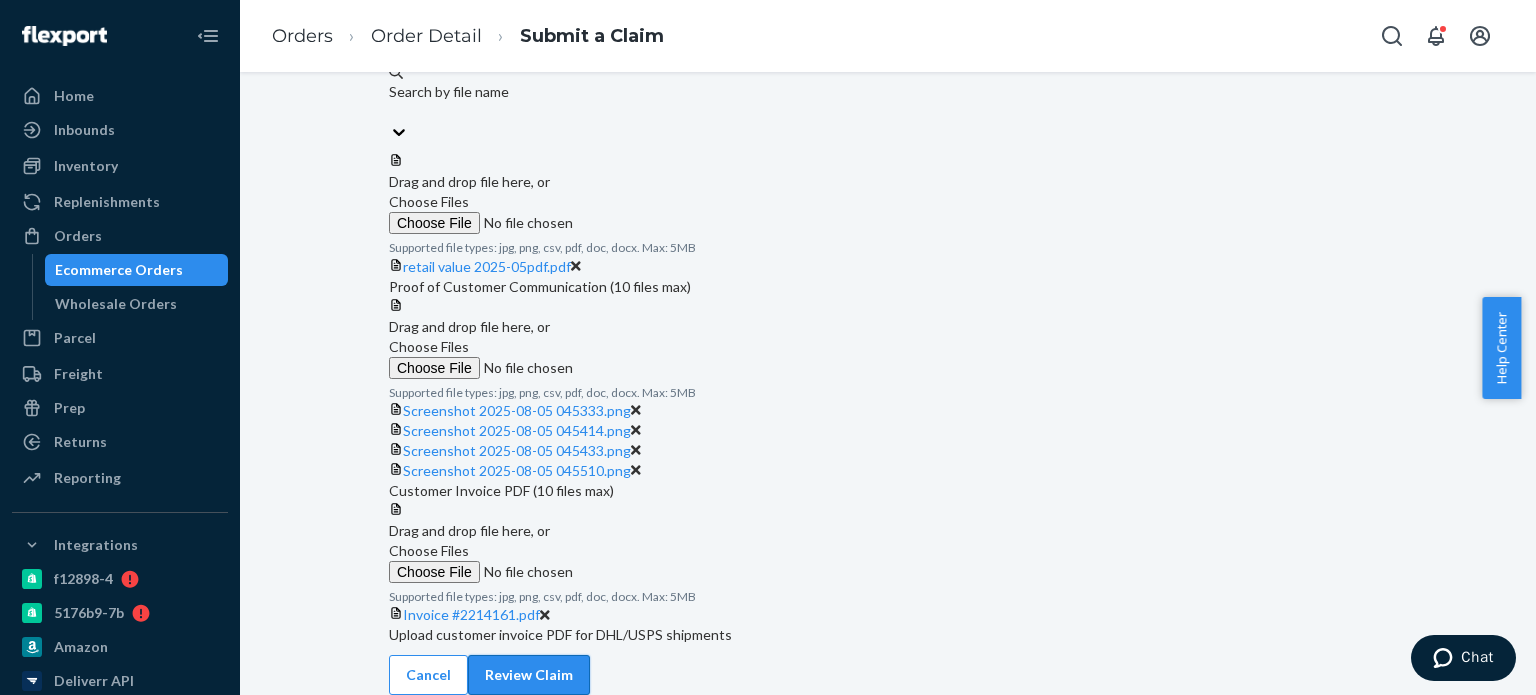 click on "Review Claim" at bounding box center (529, 675) 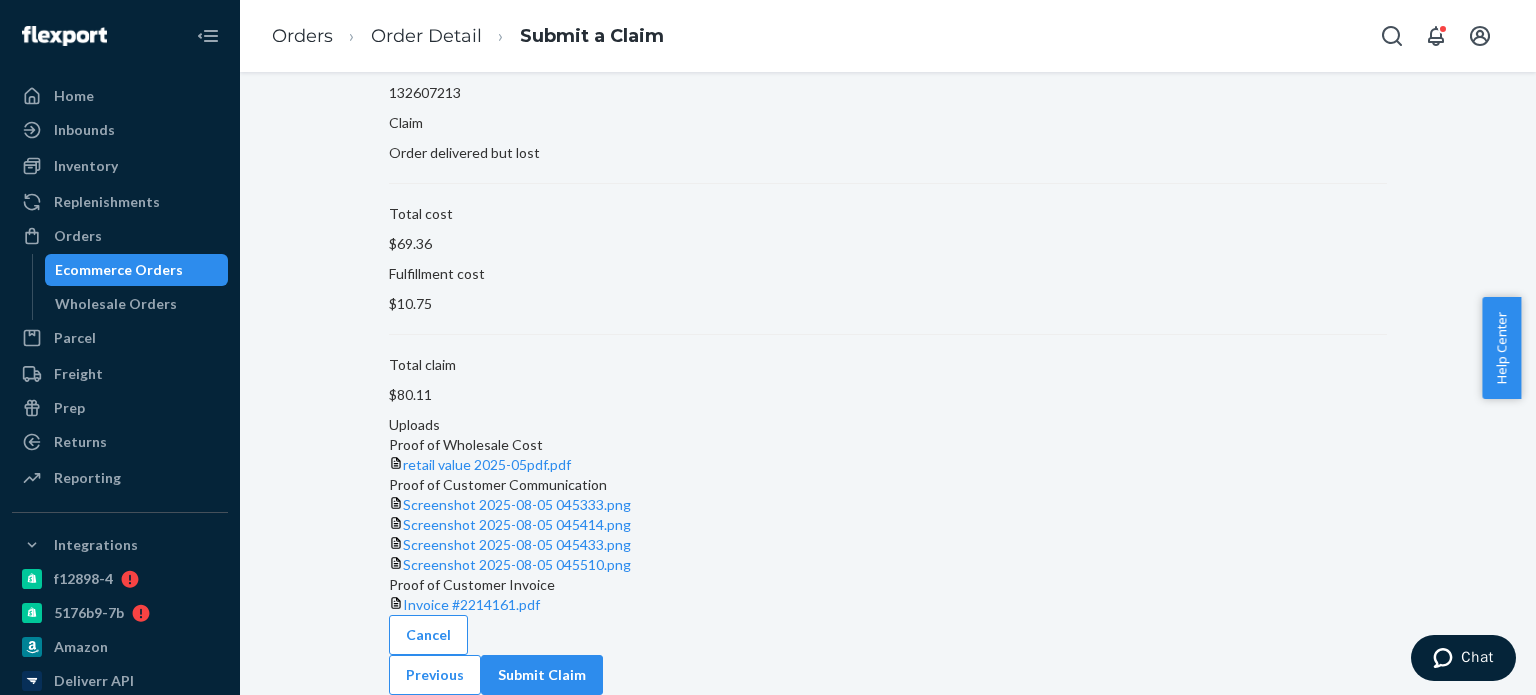 scroll, scrollTop: 416, scrollLeft: 0, axis: vertical 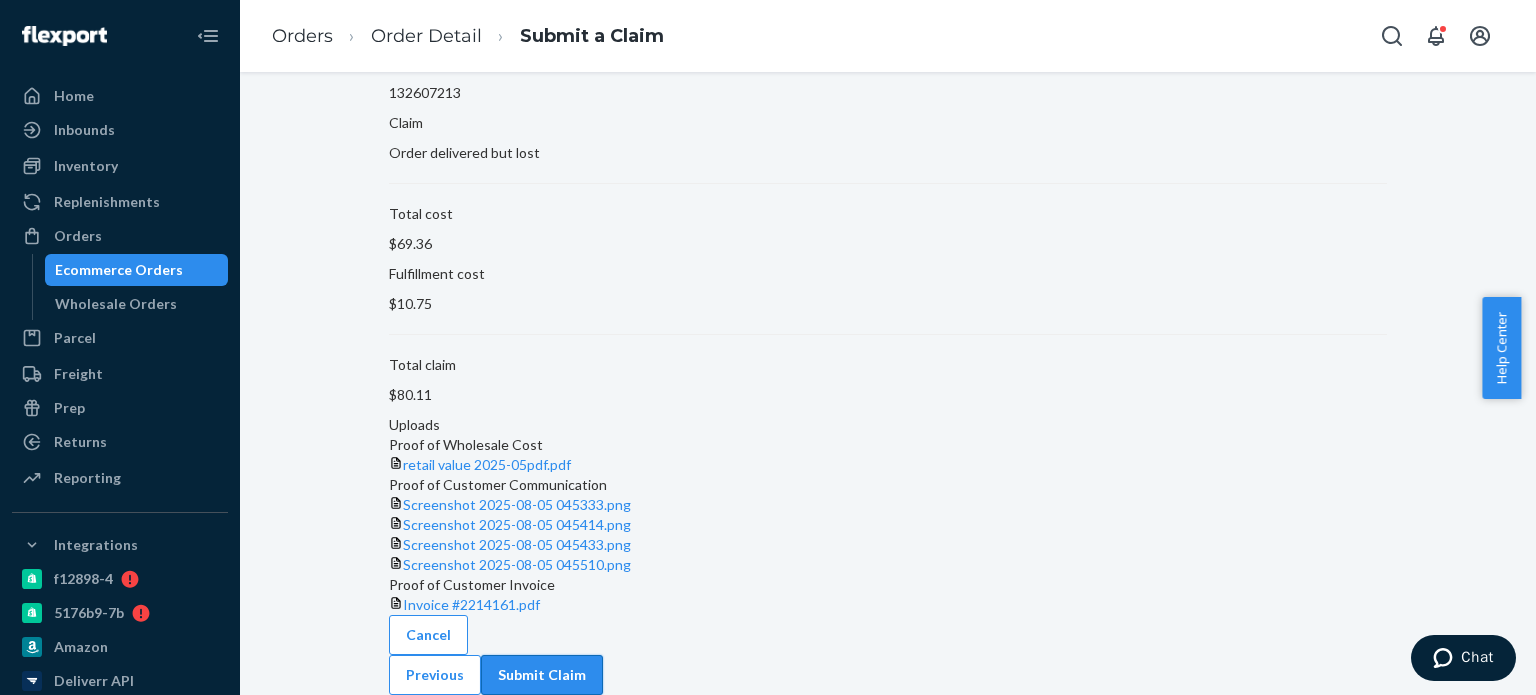 click on "Submit Claim" at bounding box center (542, 675) 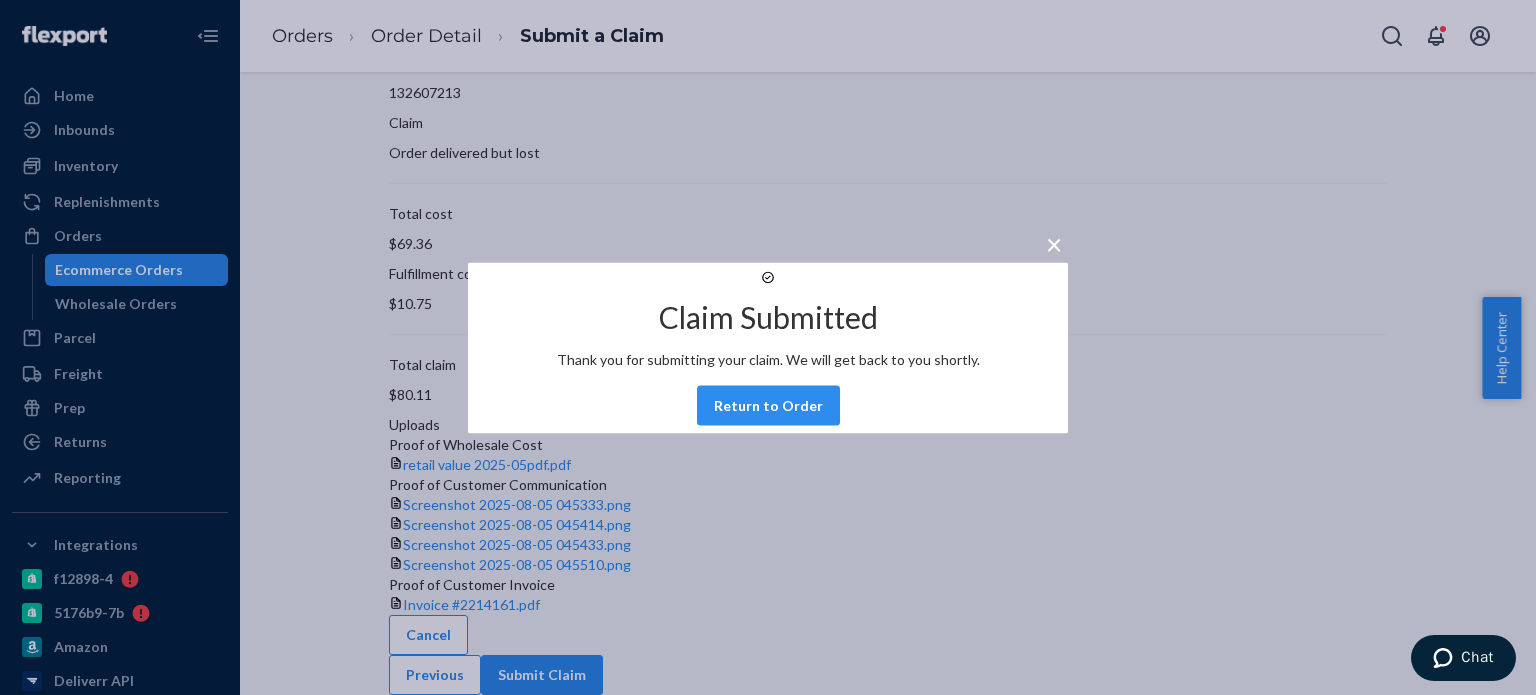 click on "×" at bounding box center (1054, 243) 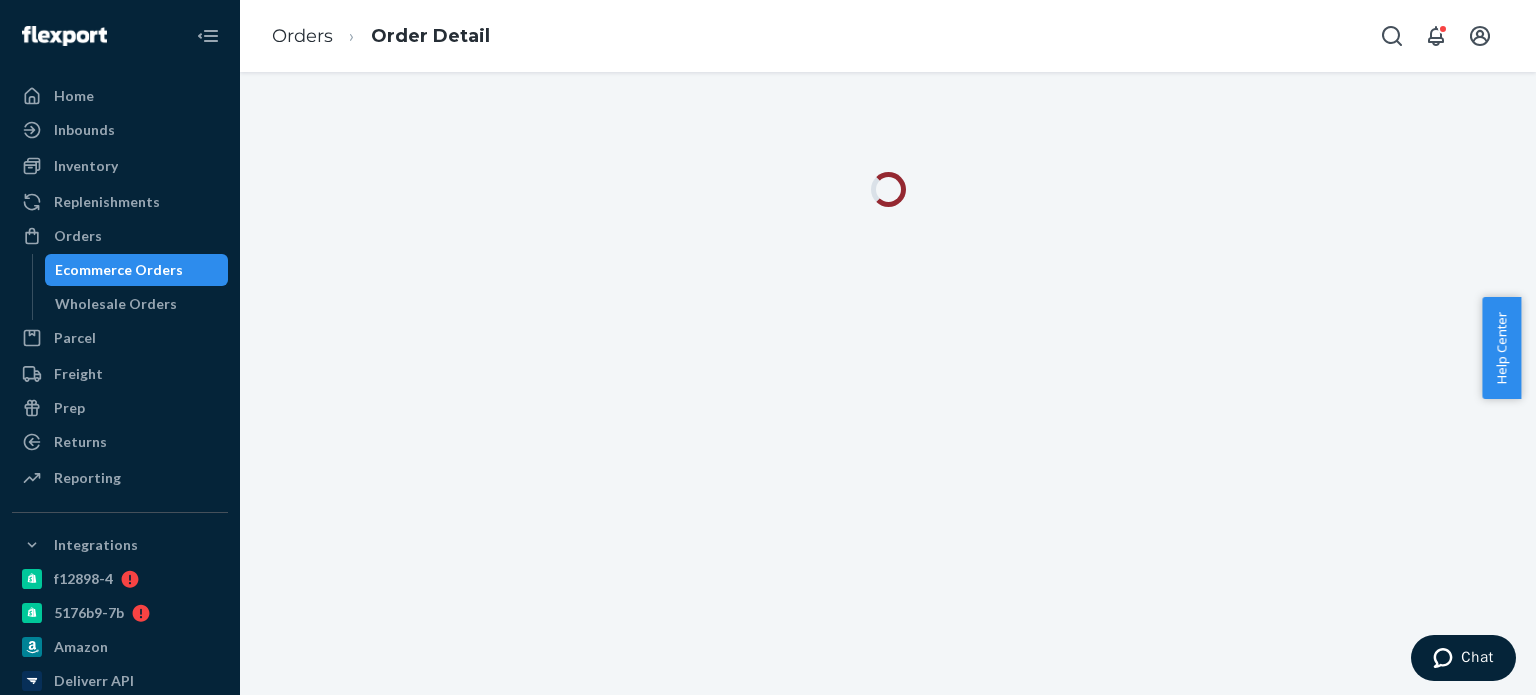 scroll, scrollTop: 0, scrollLeft: 0, axis: both 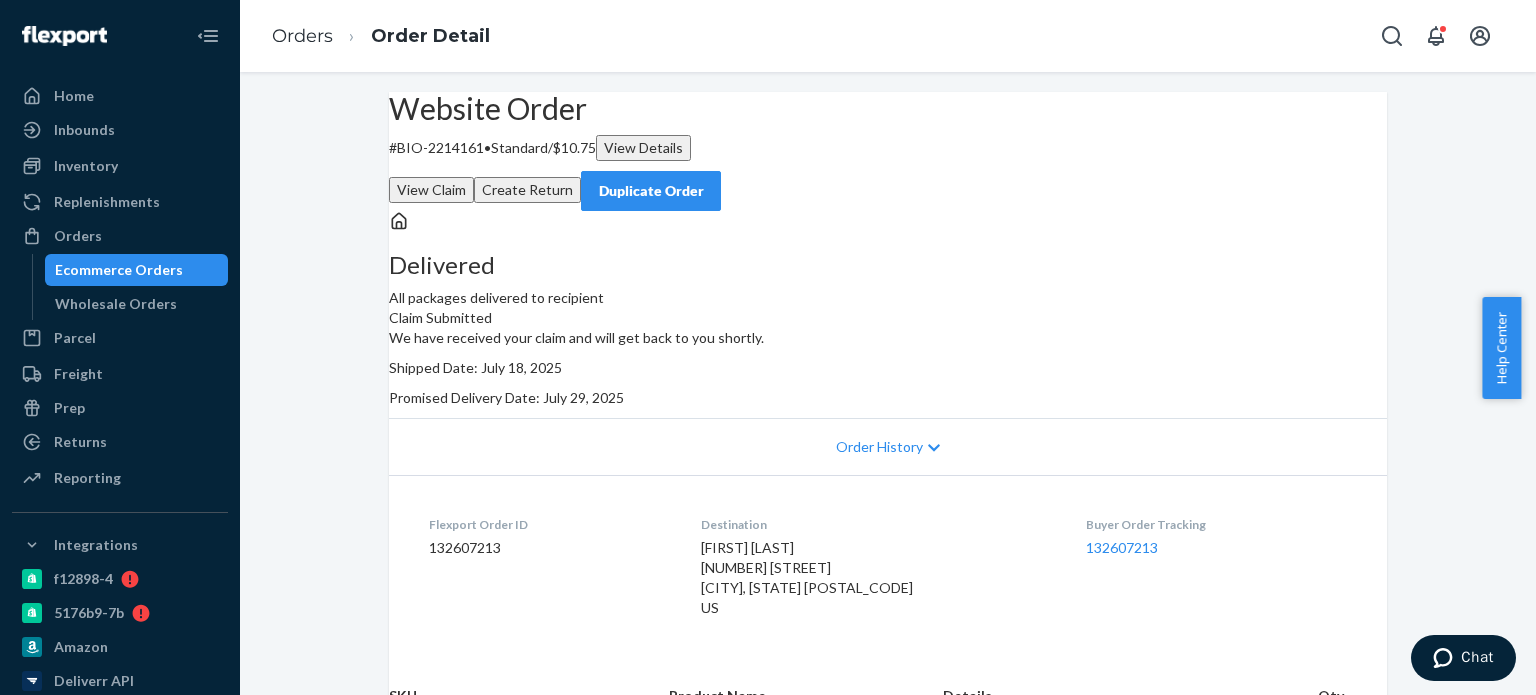 click on "Ecommerce Orders" at bounding box center [137, 270] 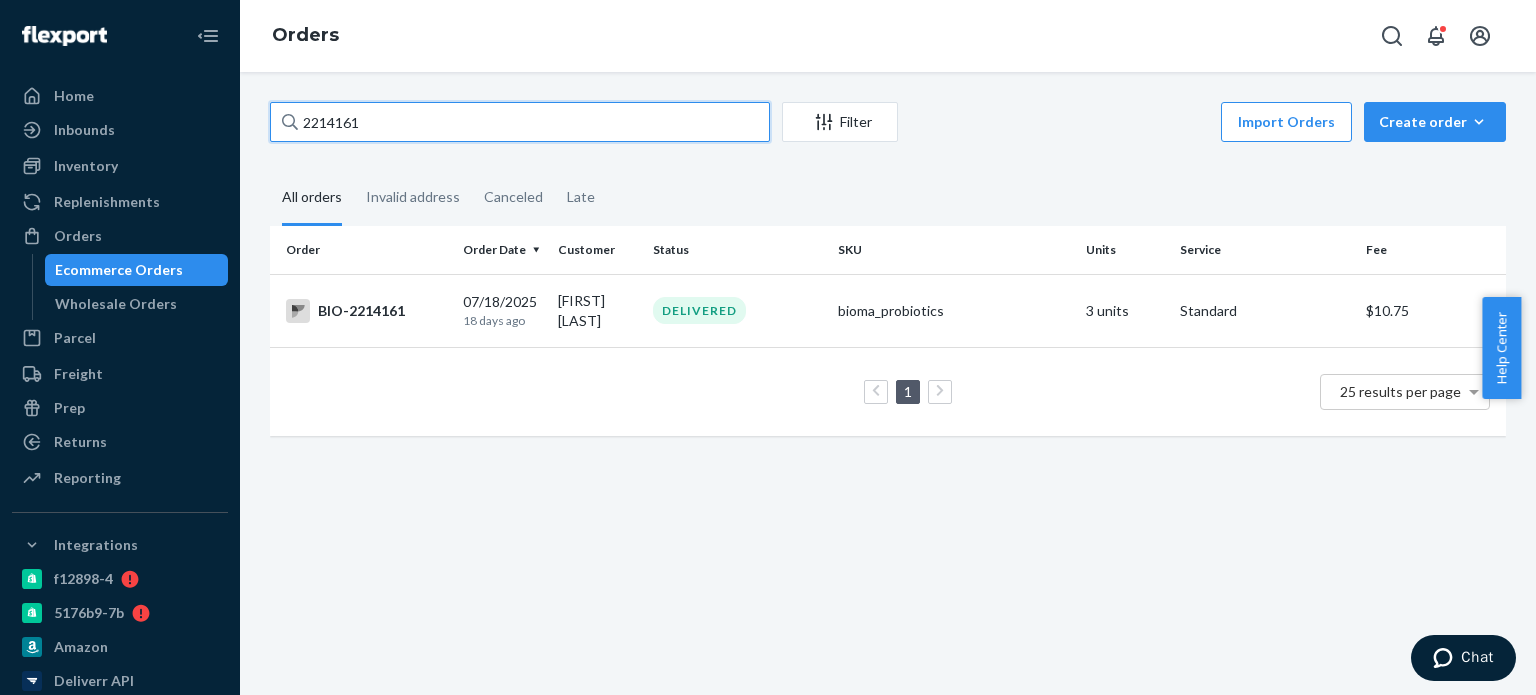 click on "2214161" at bounding box center [520, 122] 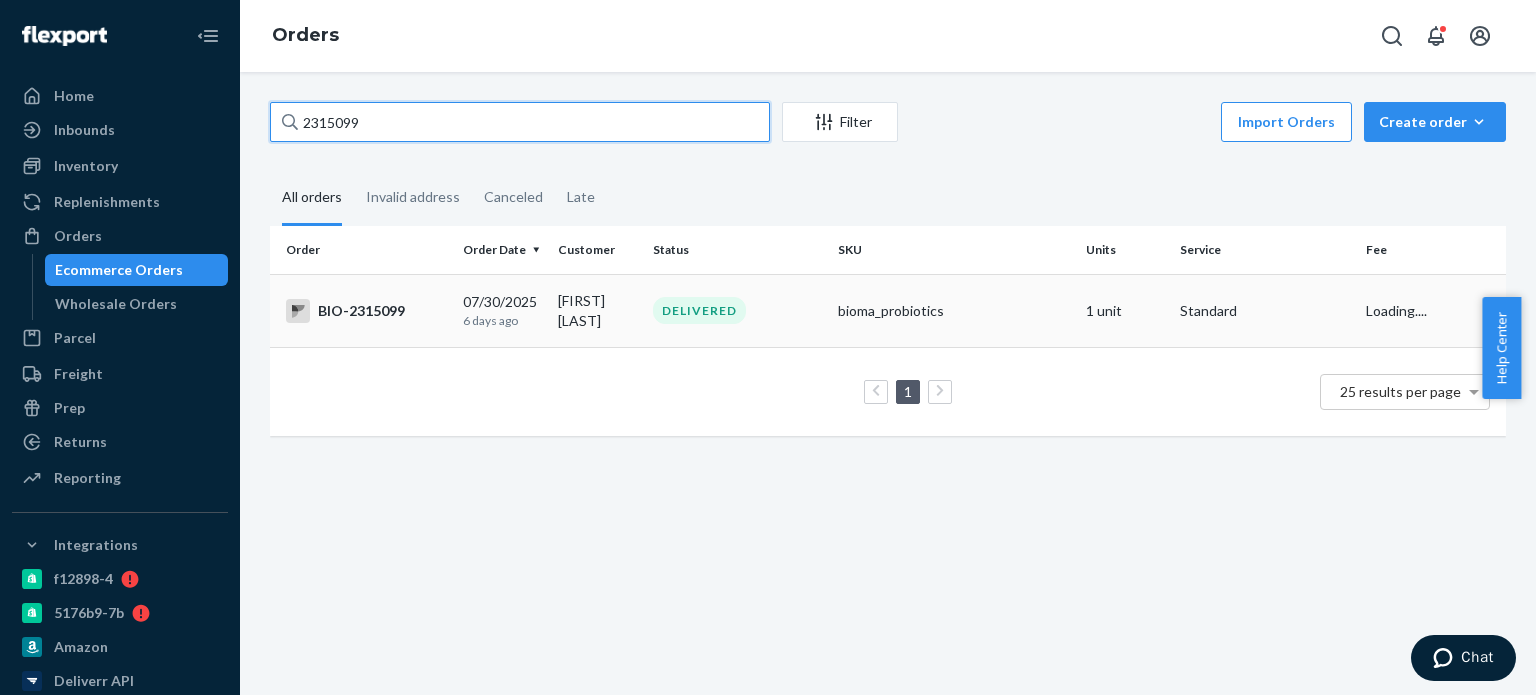 type on "2315099" 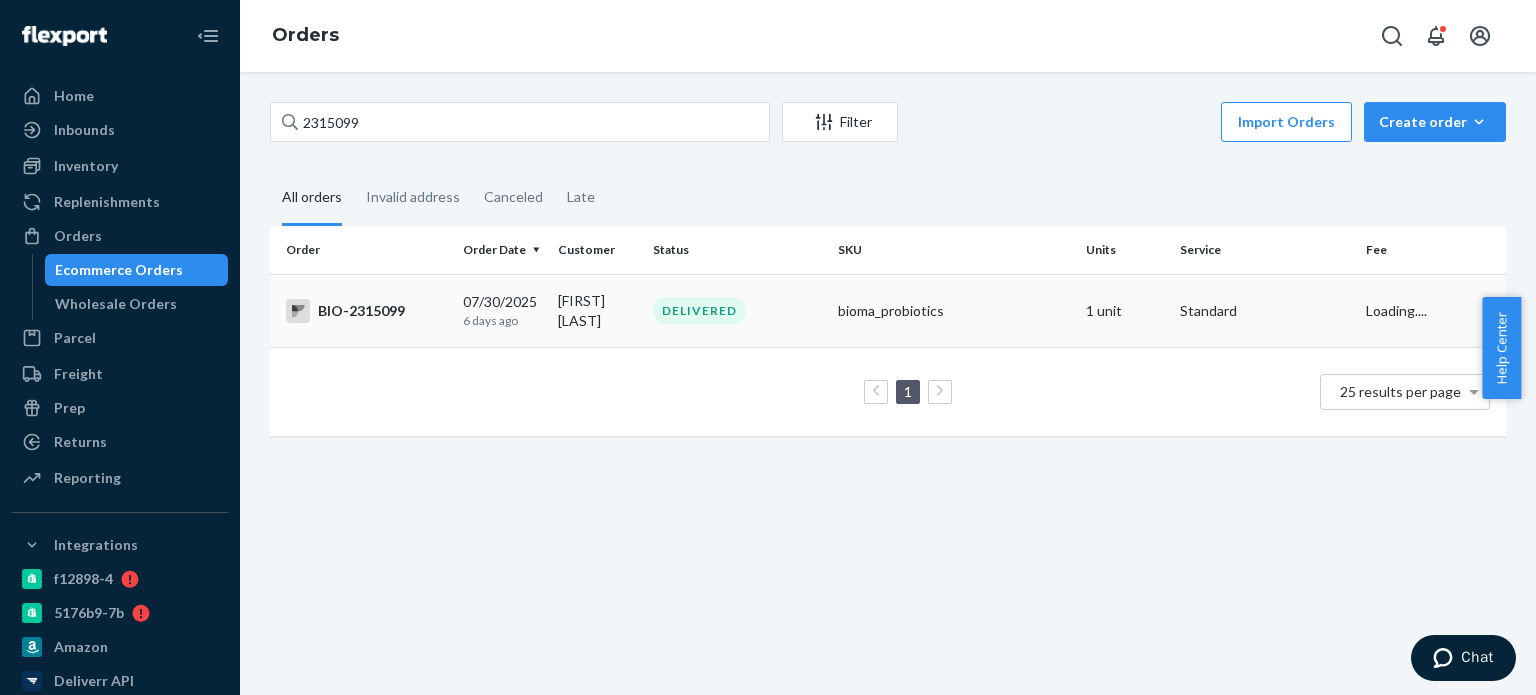 click on "6 days ago" at bounding box center [502, 320] 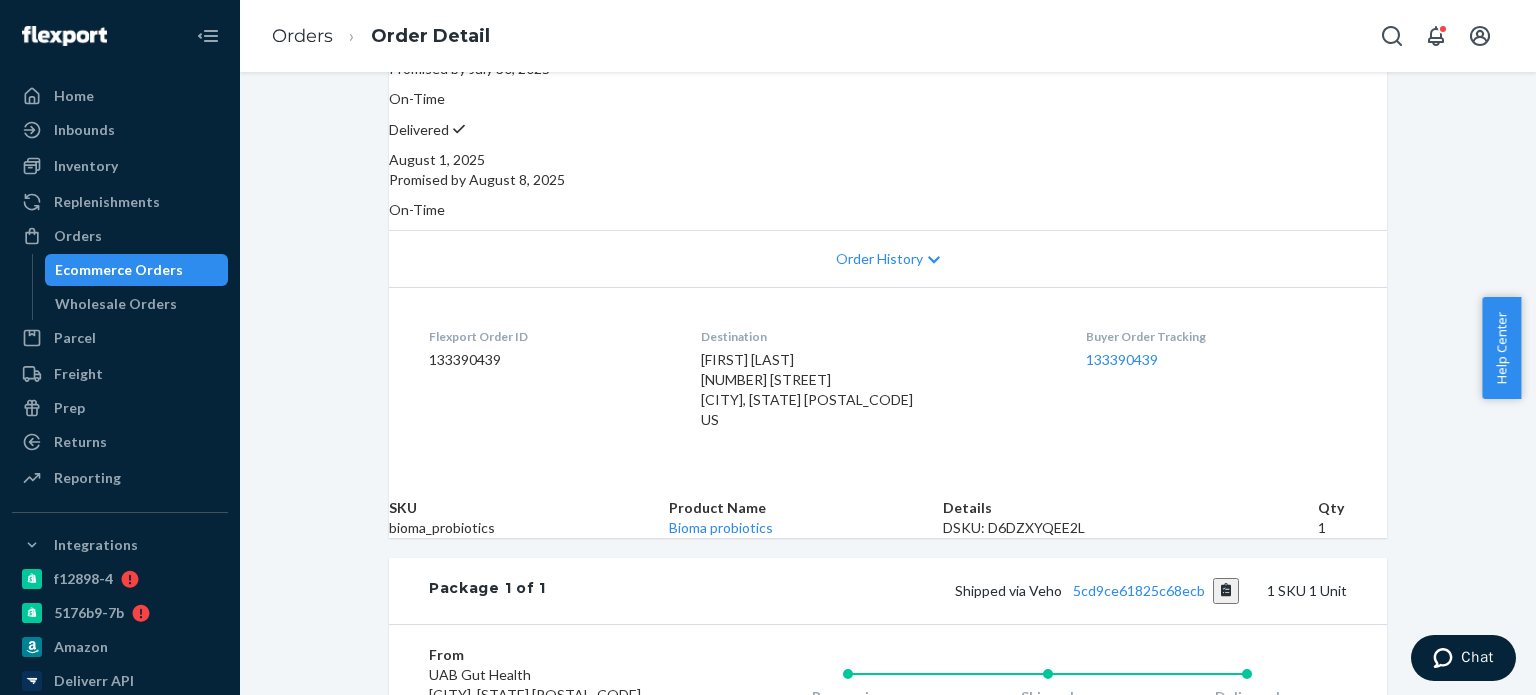 scroll, scrollTop: 600, scrollLeft: 0, axis: vertical 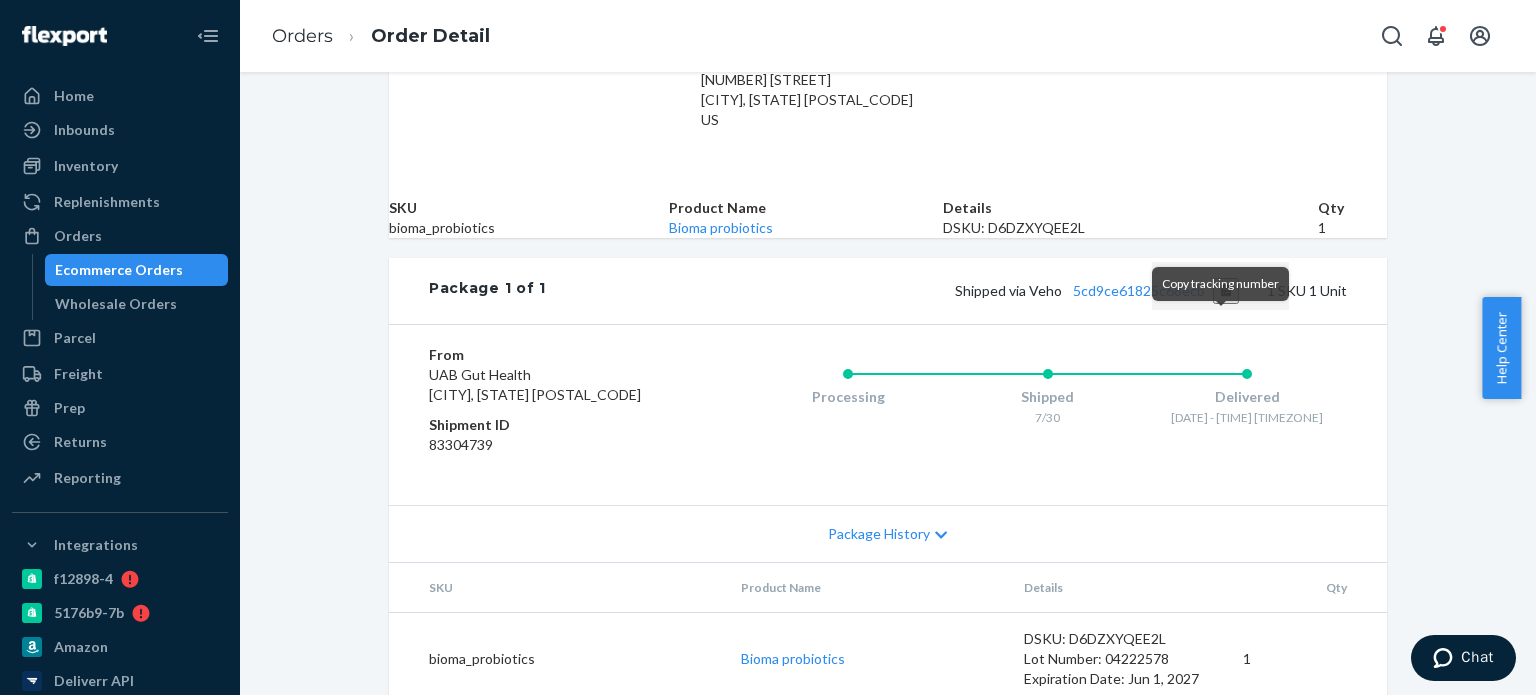 click at bounding box center [1226, 291] 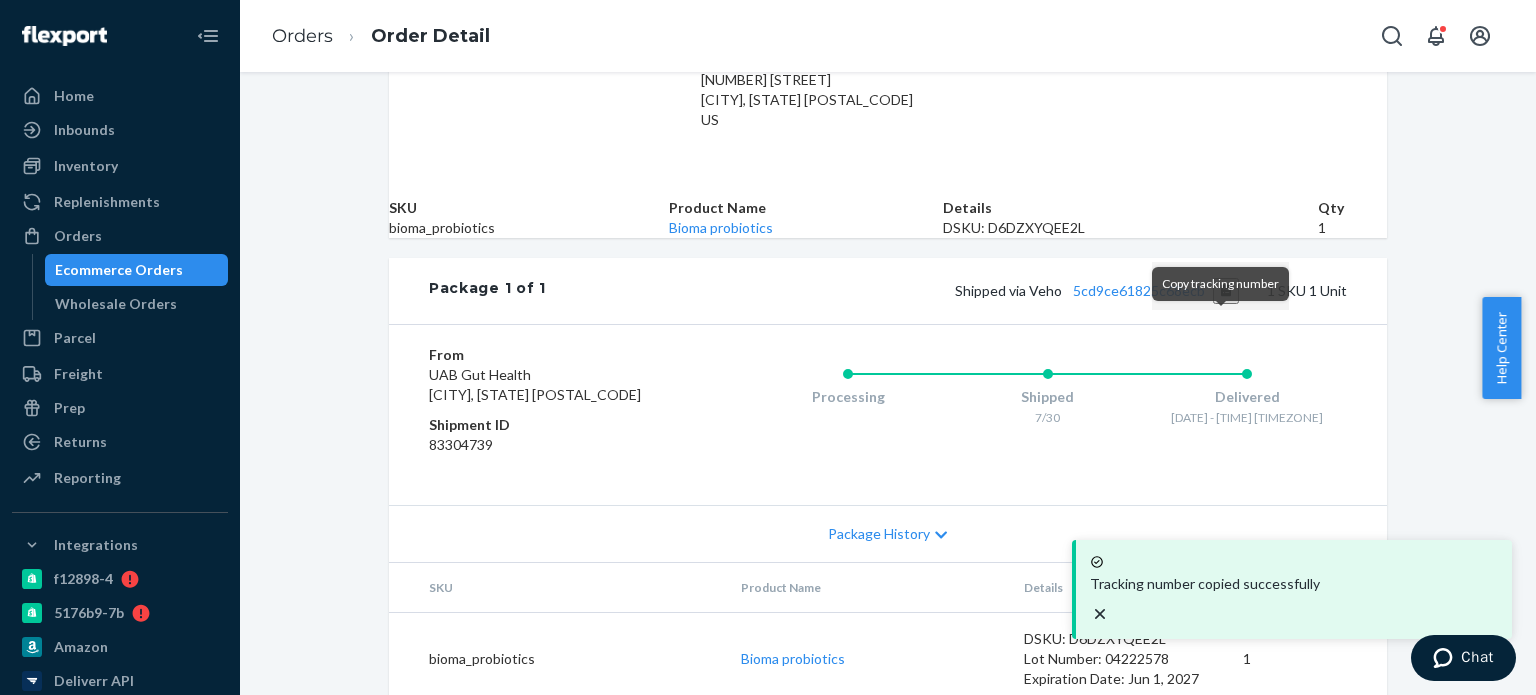 click at bounding box center [1226, 291] 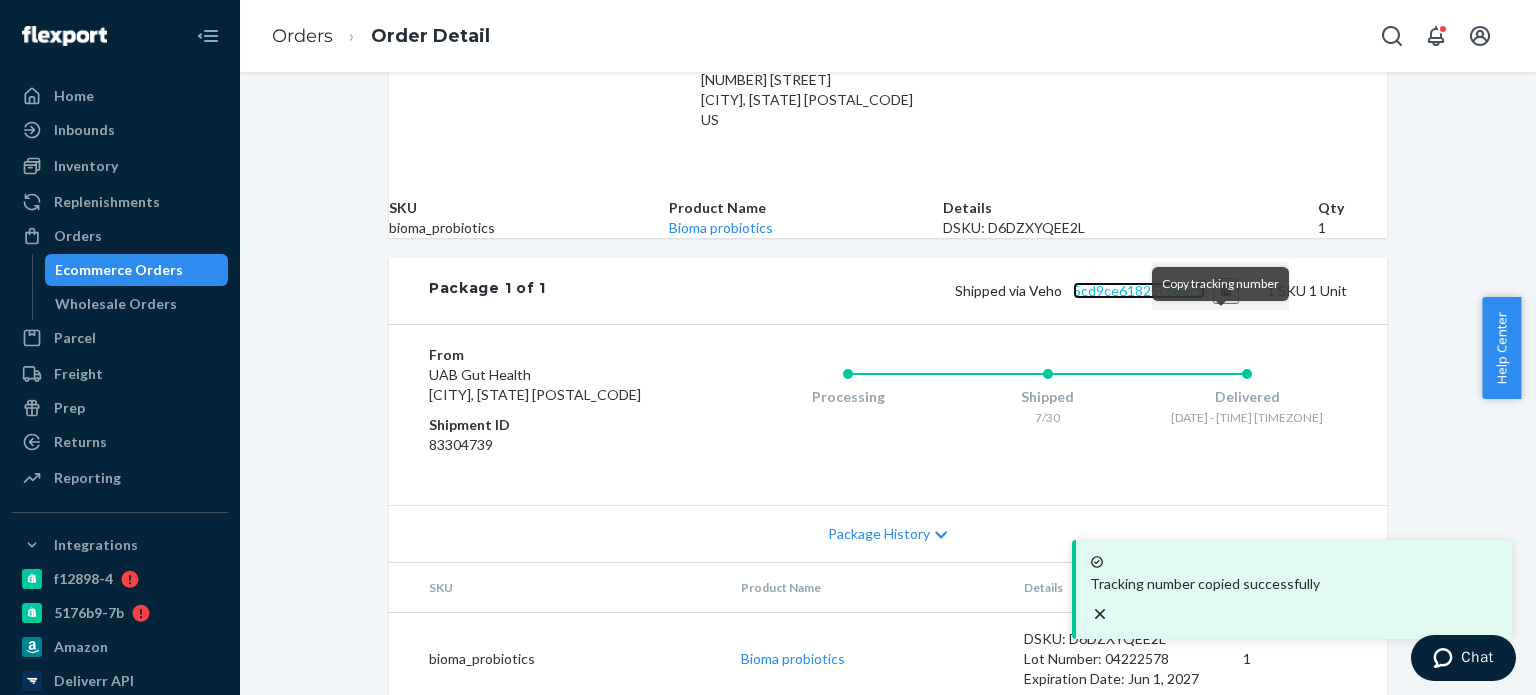 click on "5cd9ce61825c68ecb" at bounding box center [1139, 290] 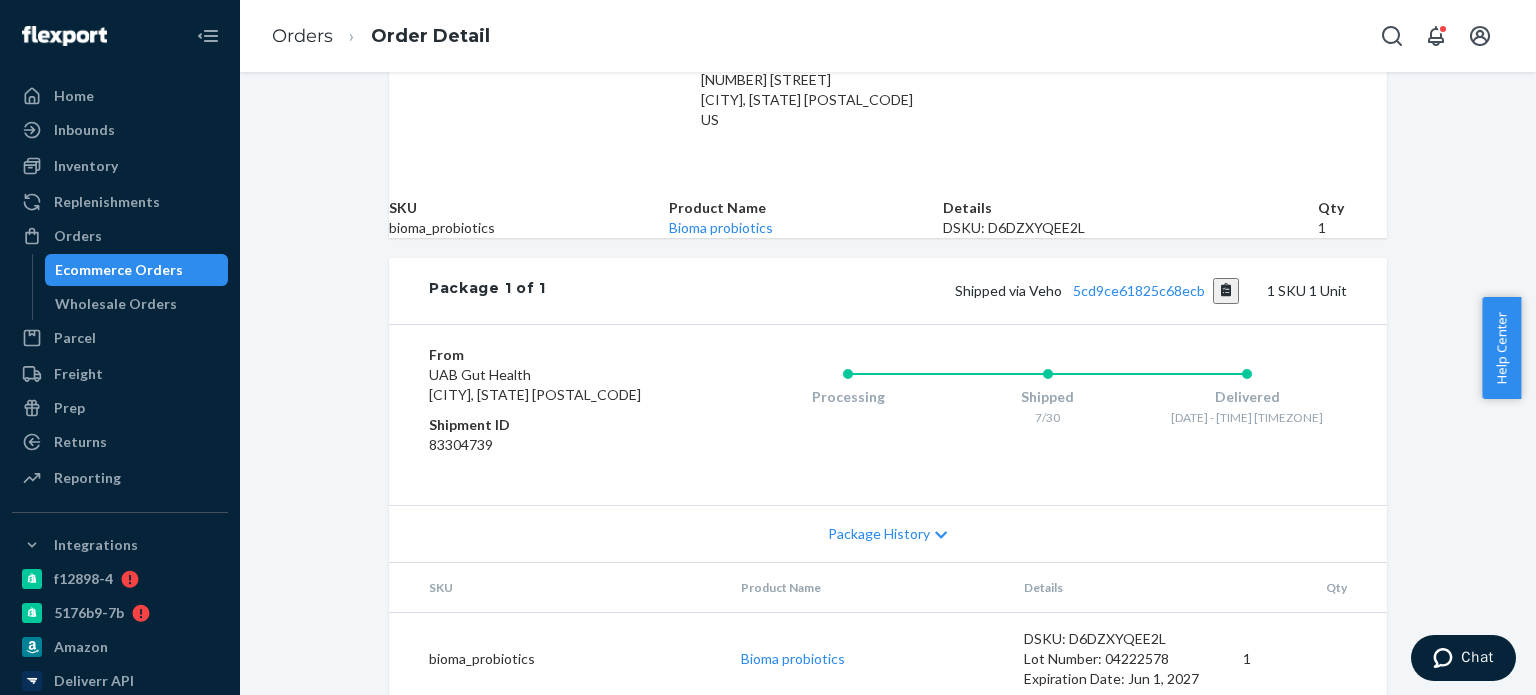 click on "Ecommerce Orders" at bounding box center (119, 270) 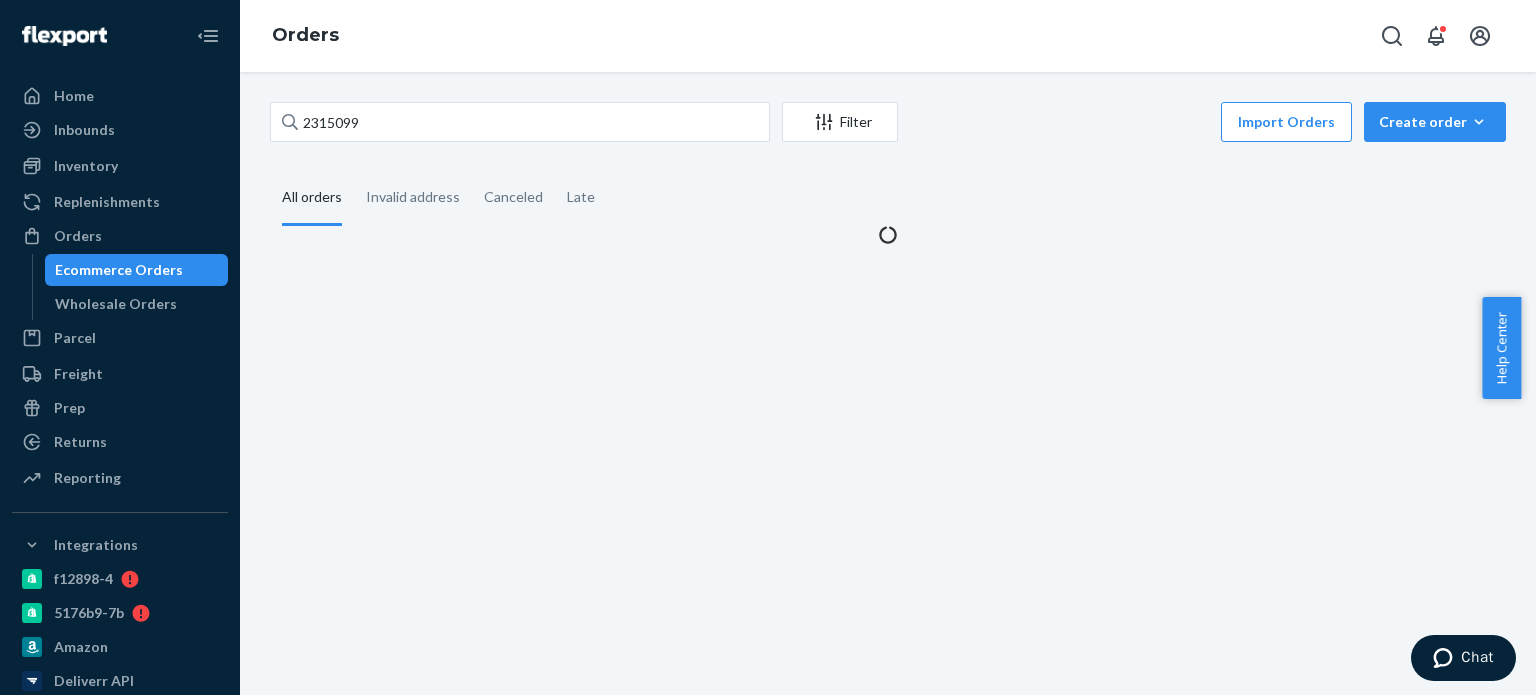 scroll, scrollTop: 0, scrollLeft: 0, axis: both 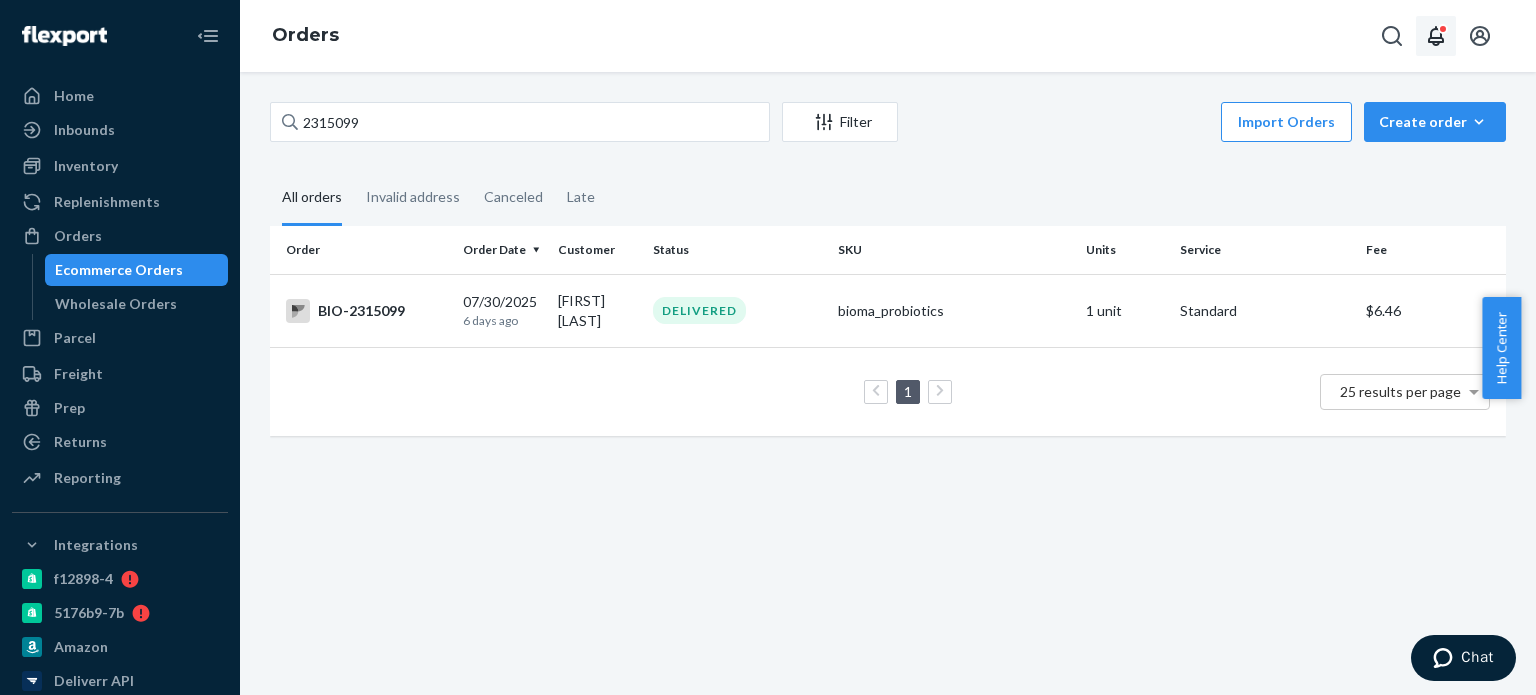 click 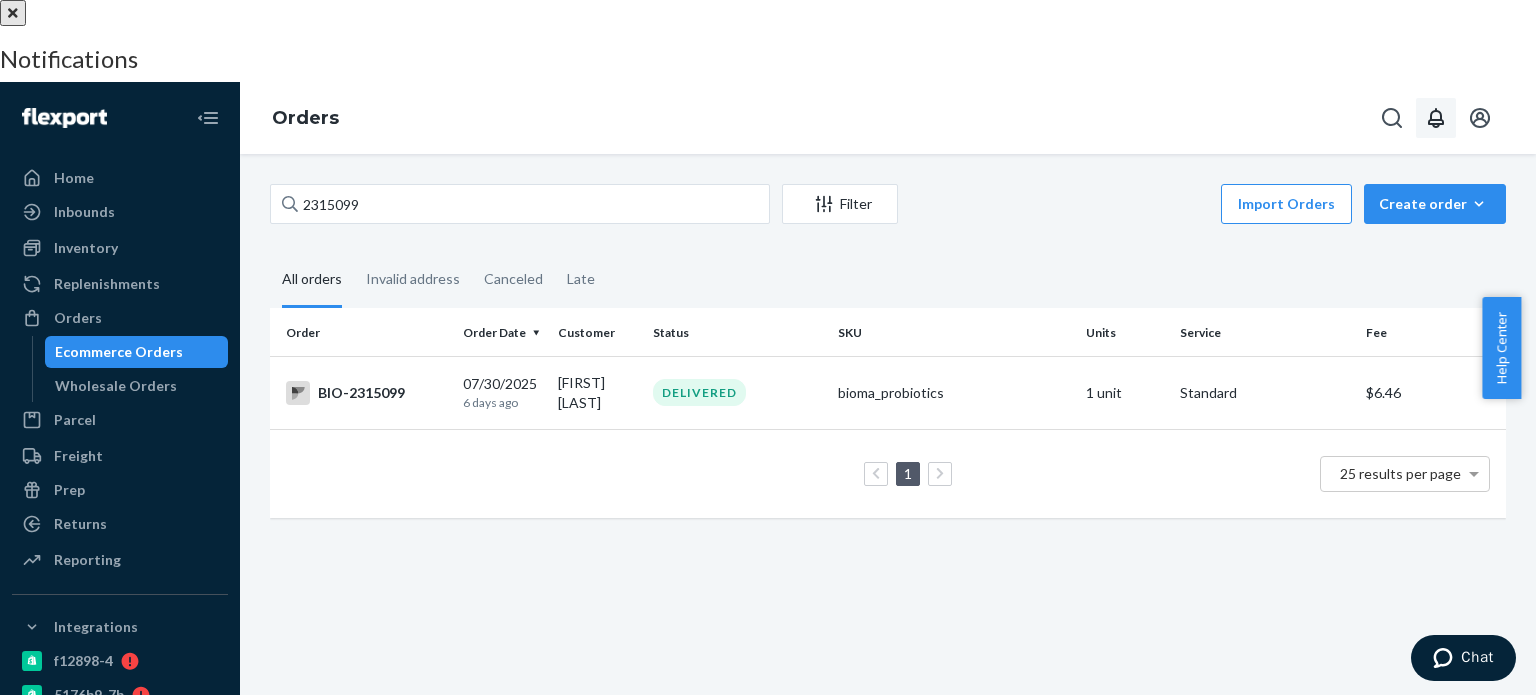 click at bounding box center [13, 13] 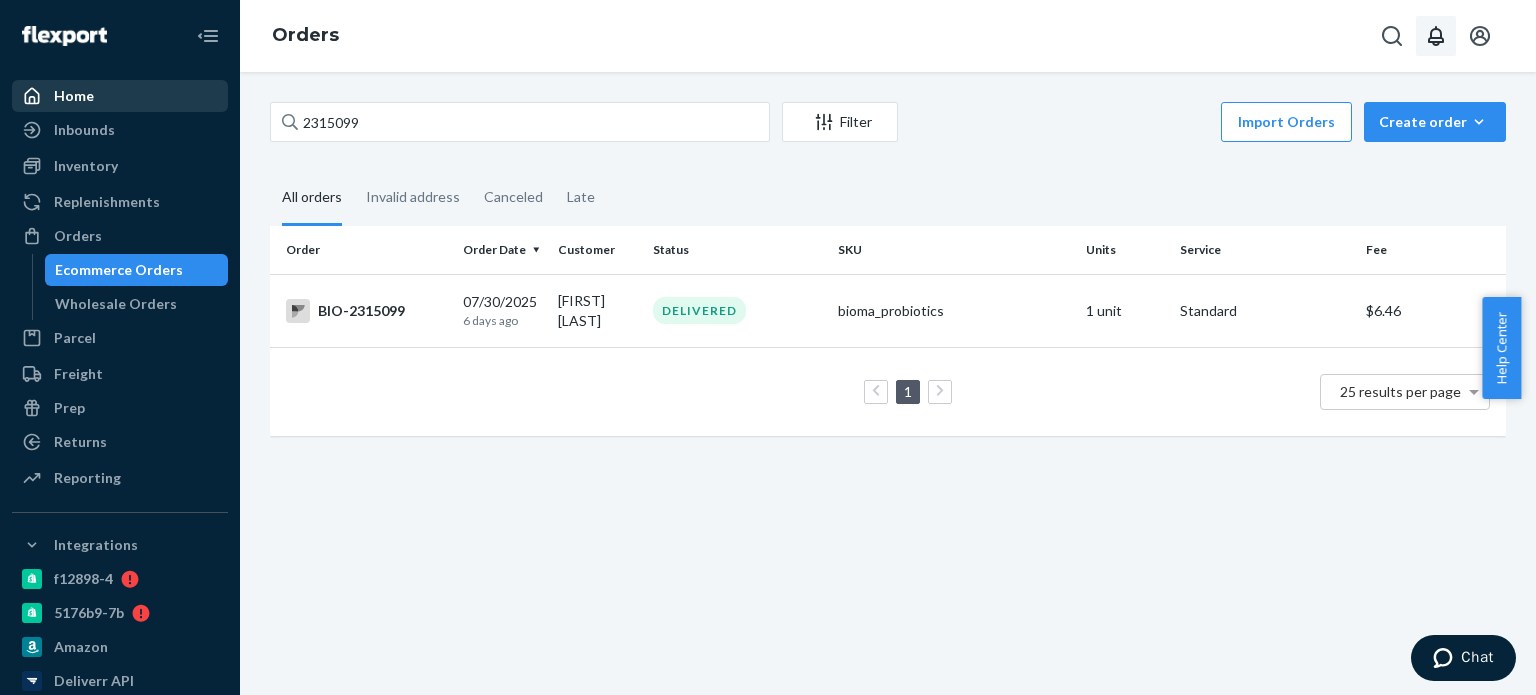 click on "Home" at bounding box center [120, 96] 